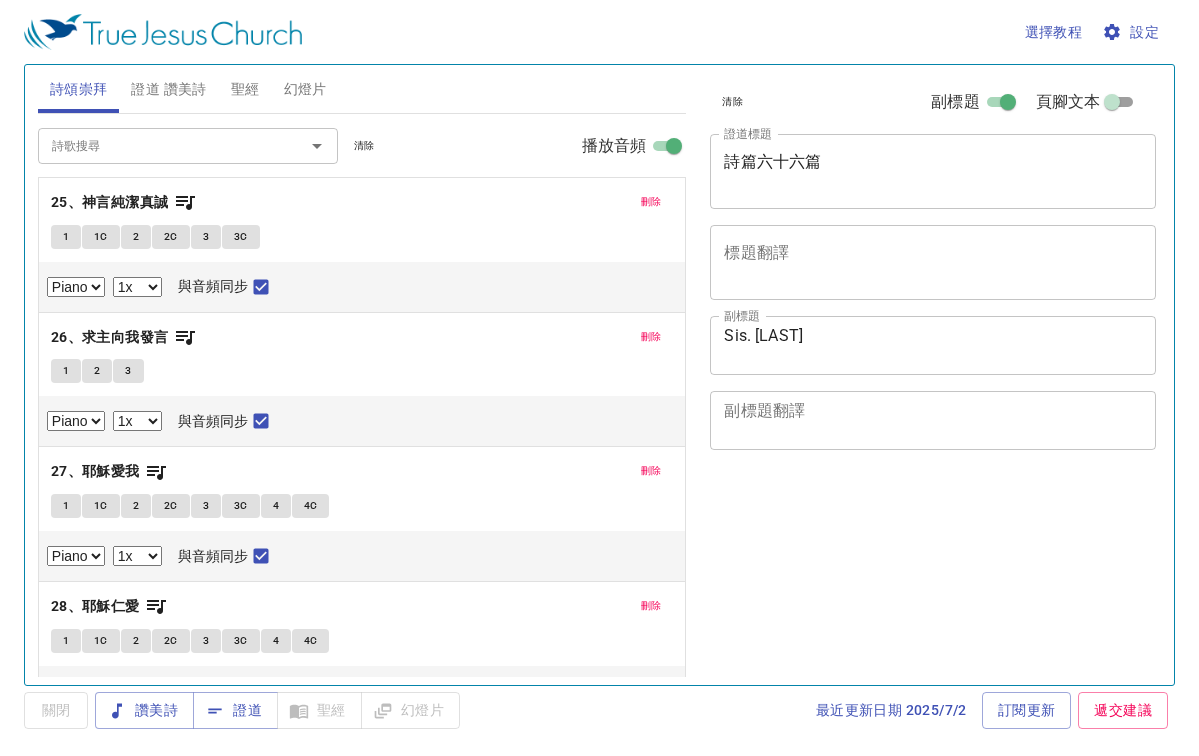 select on "1" 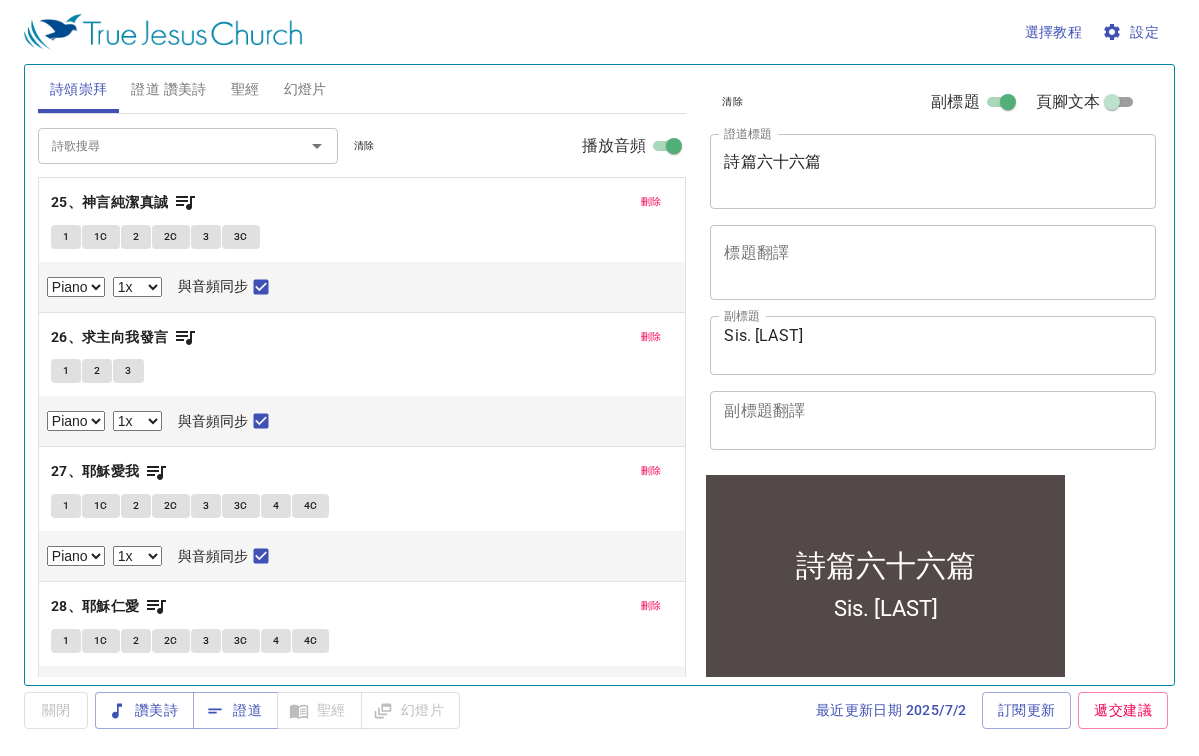 scroll, scrollTop: 0, scrollLeft: 0, axis: both 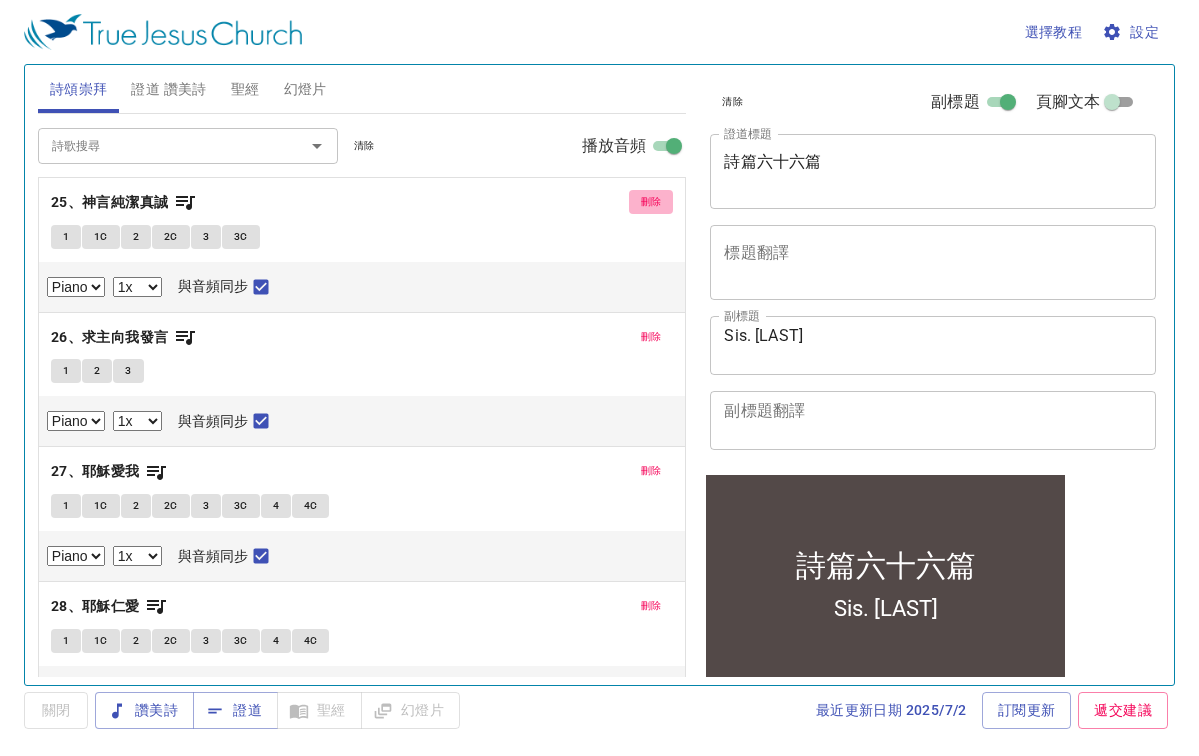 click on "刪除" at bounding box center [651, 202] 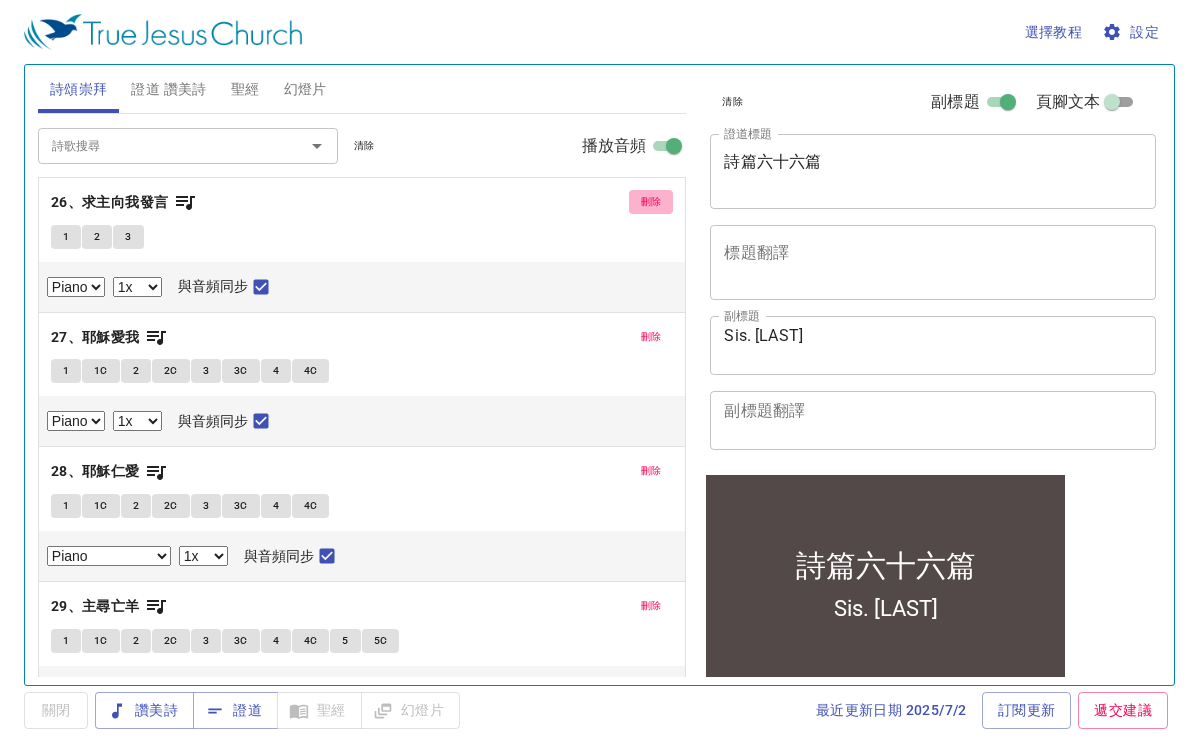 click on "刪除" at bounding box center (651, 202) 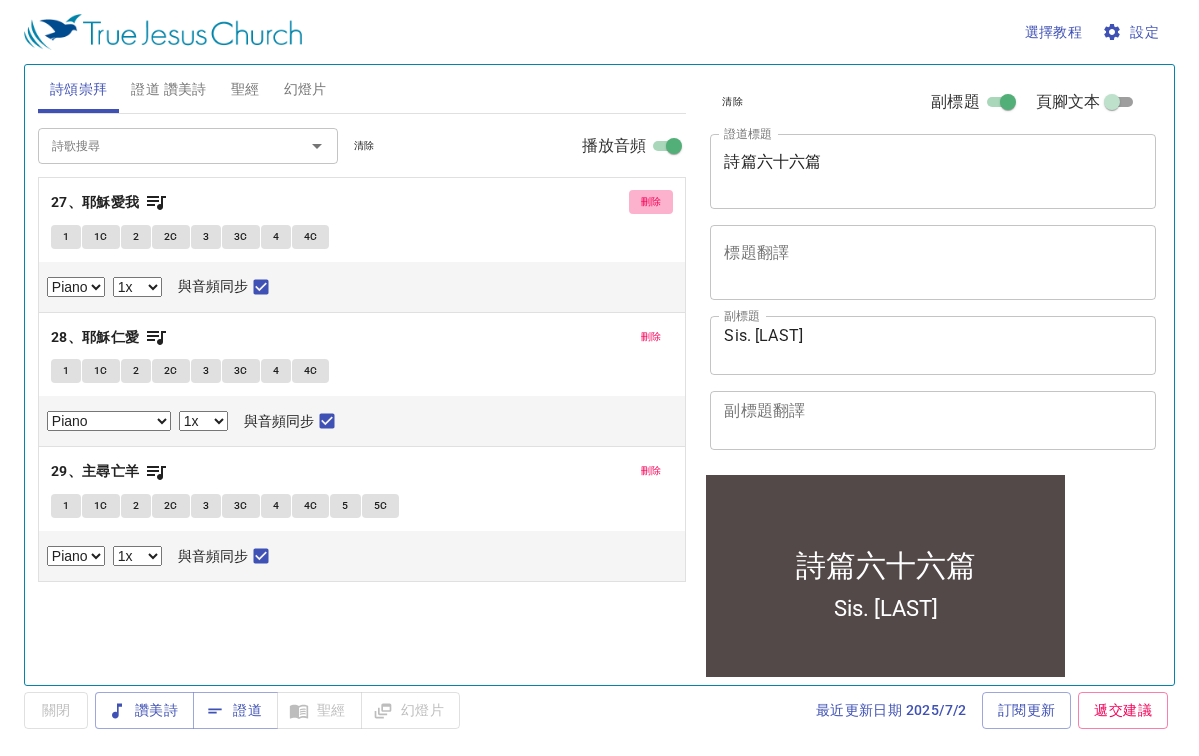 click on "刪除" at bounding box center [651, 202] 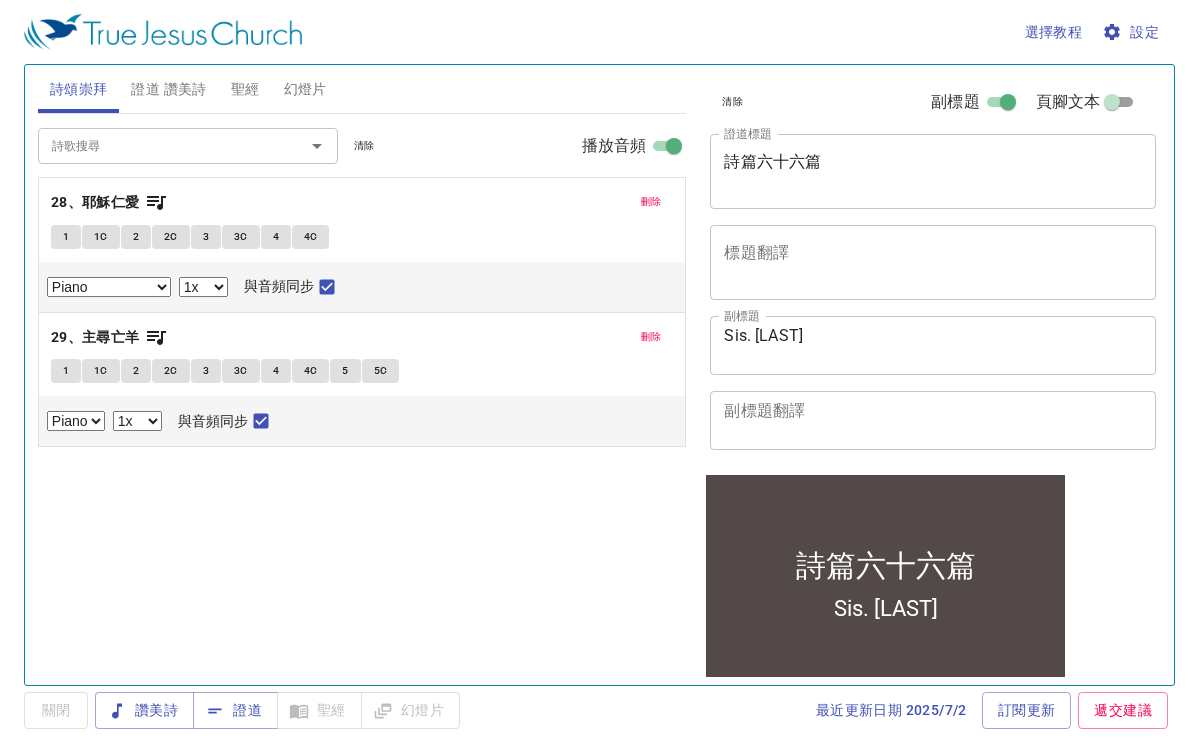 click on "刪除" at bounding box center (651, 202) 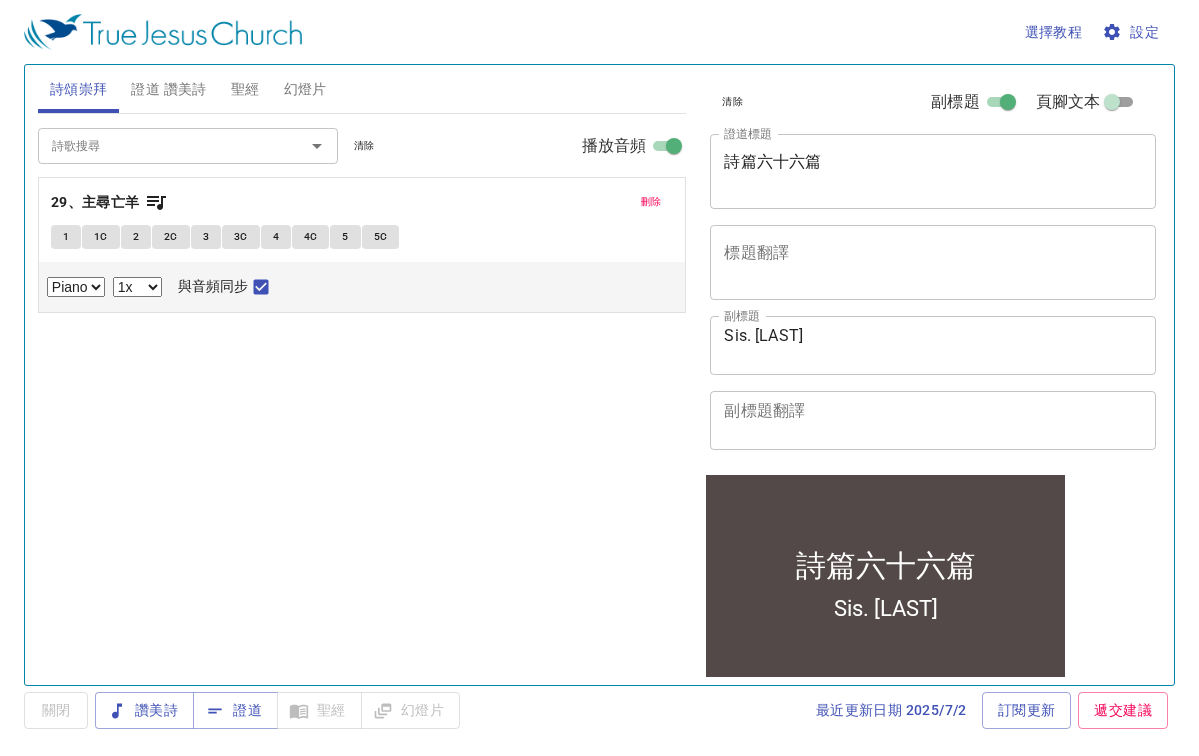 click on "詩篇六十六篇" at bounding box center [933, 171] 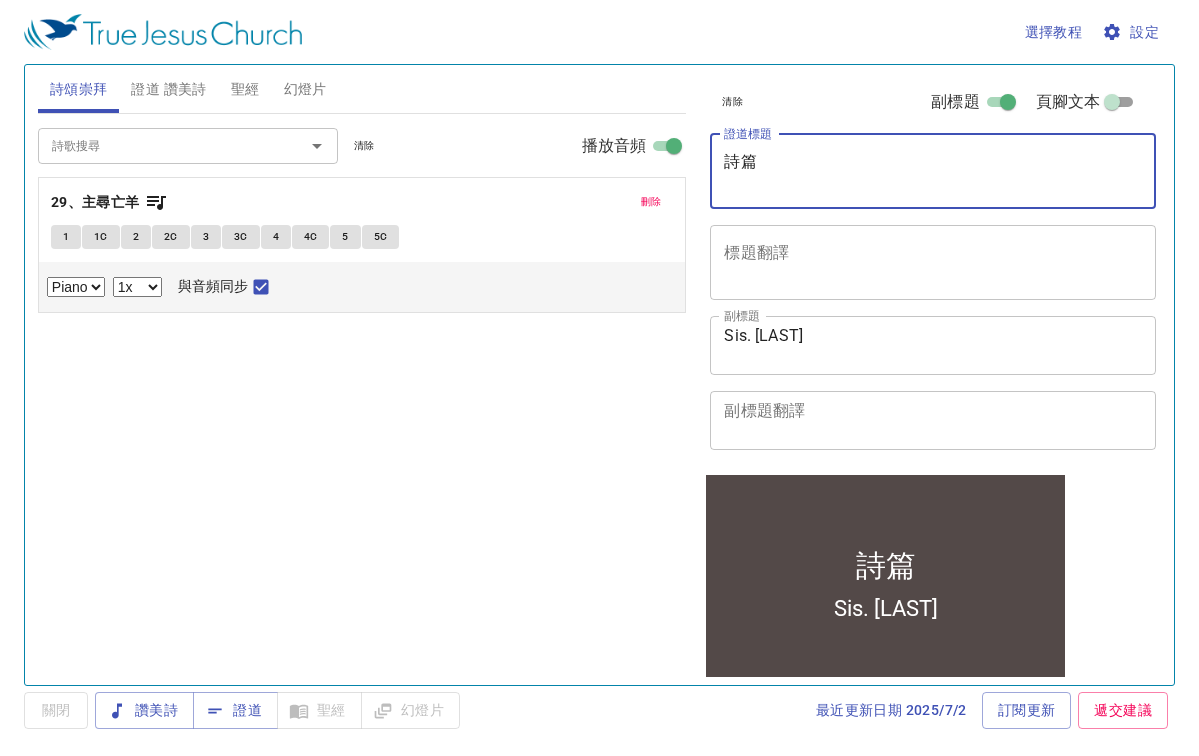 type on "詩" 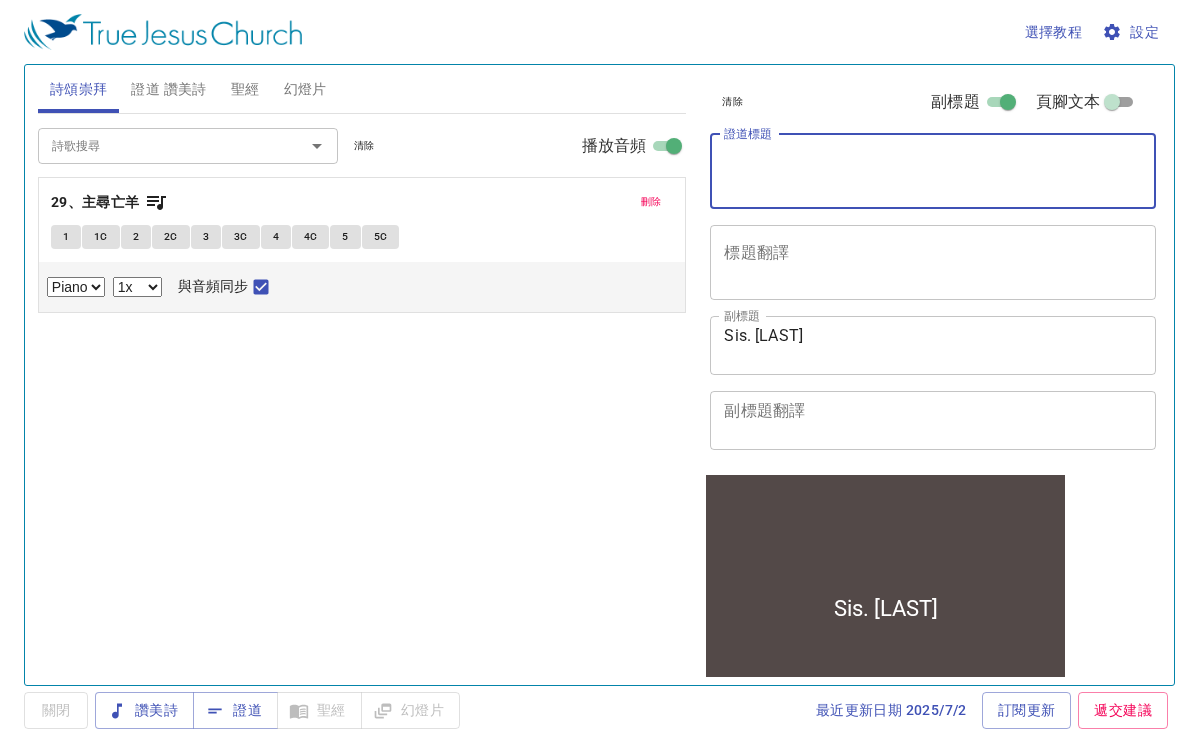 type 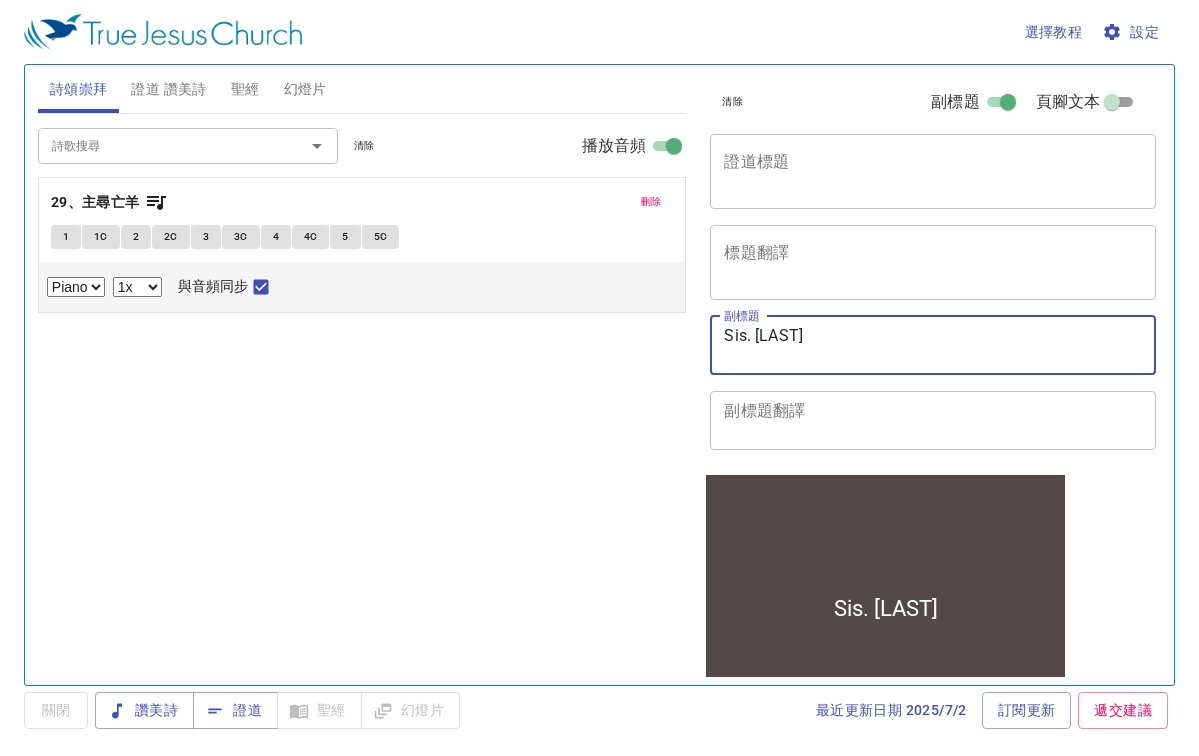 click on "Sis. Lydia" at bounding box center [933, 345] 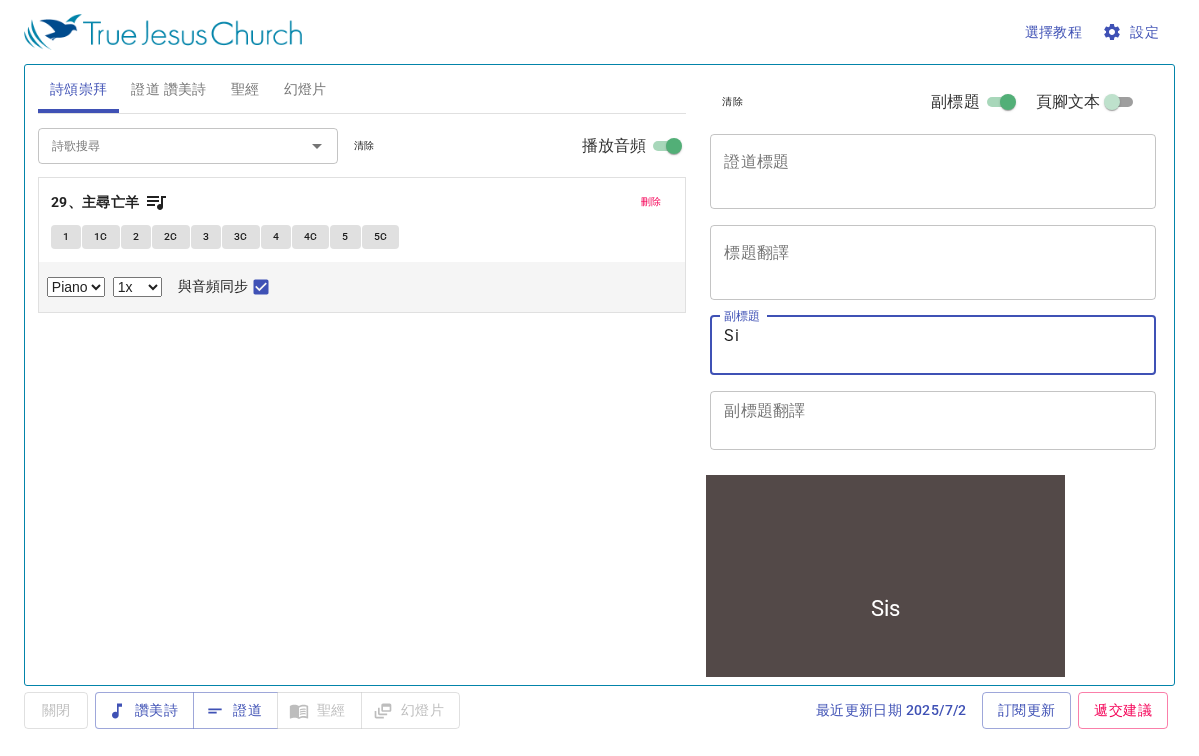 type on "S" 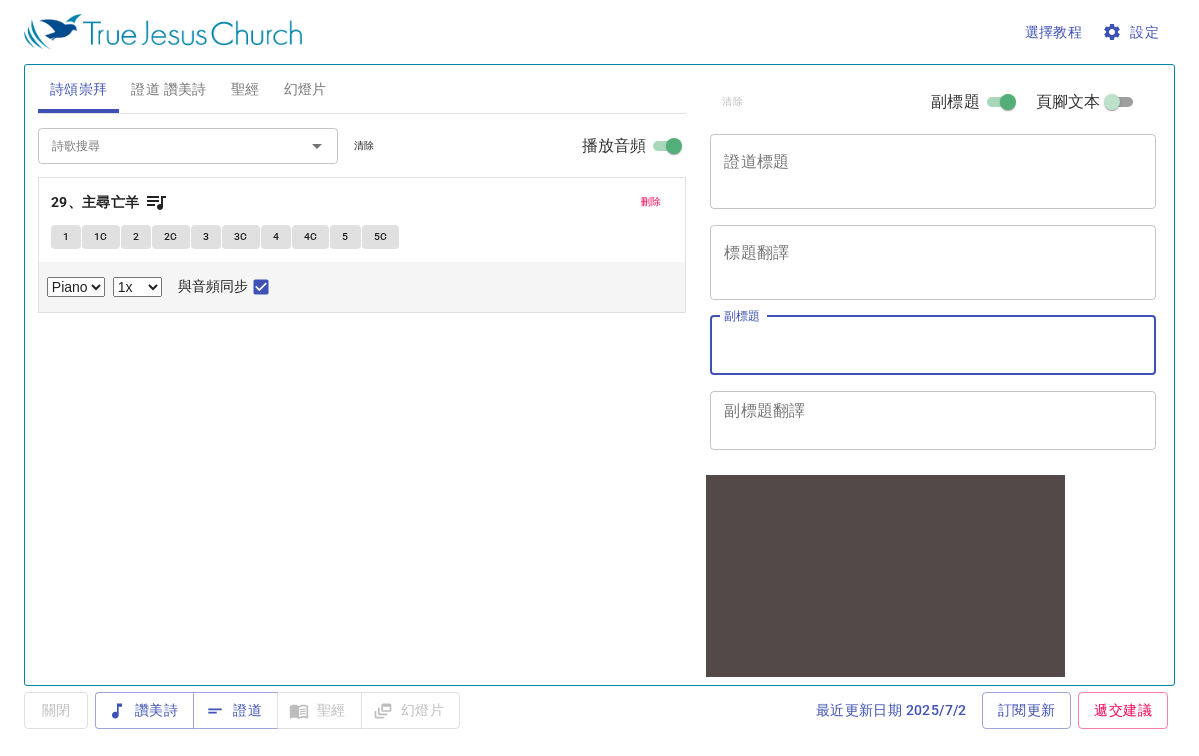 type 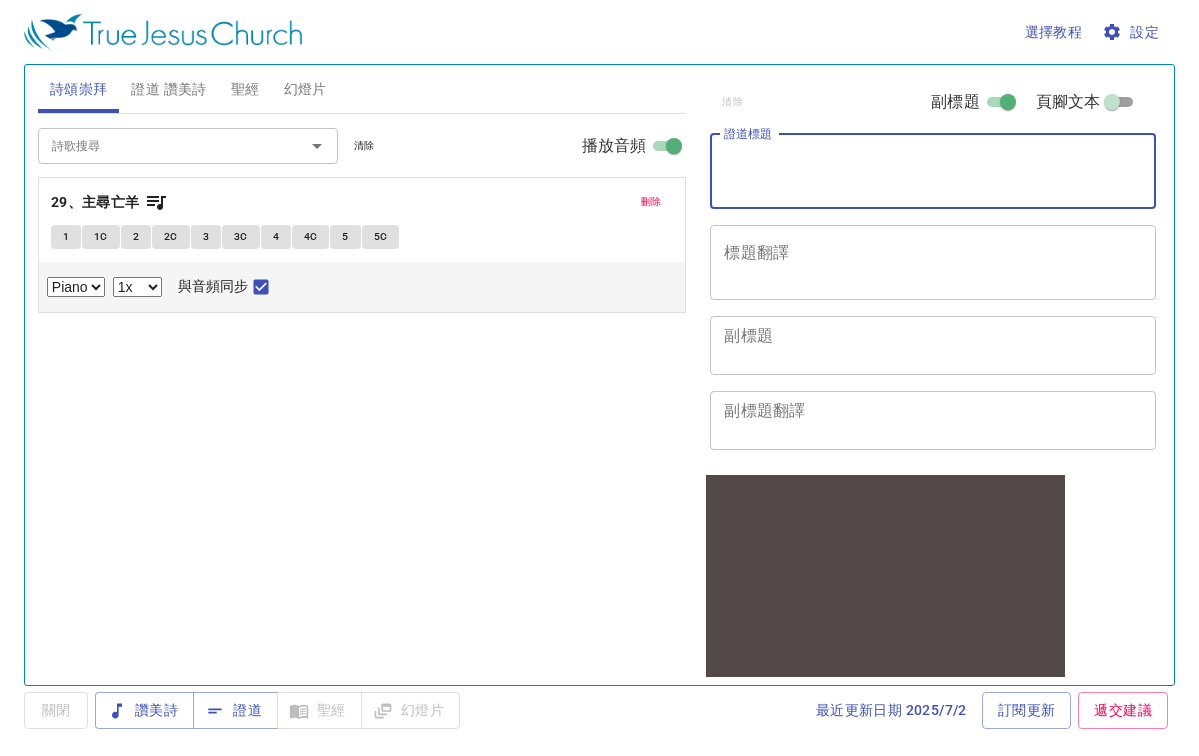 click on "證道標題" at bounding box center [933, 171] 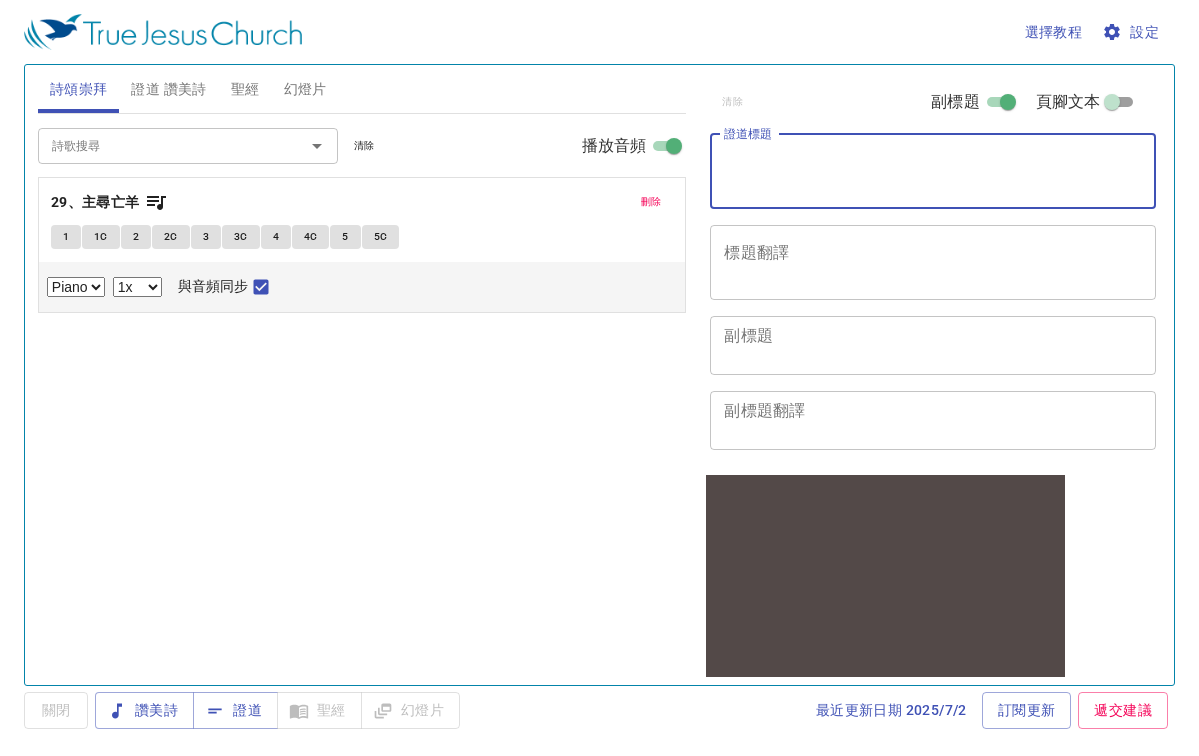 paste on "申命记第一章" 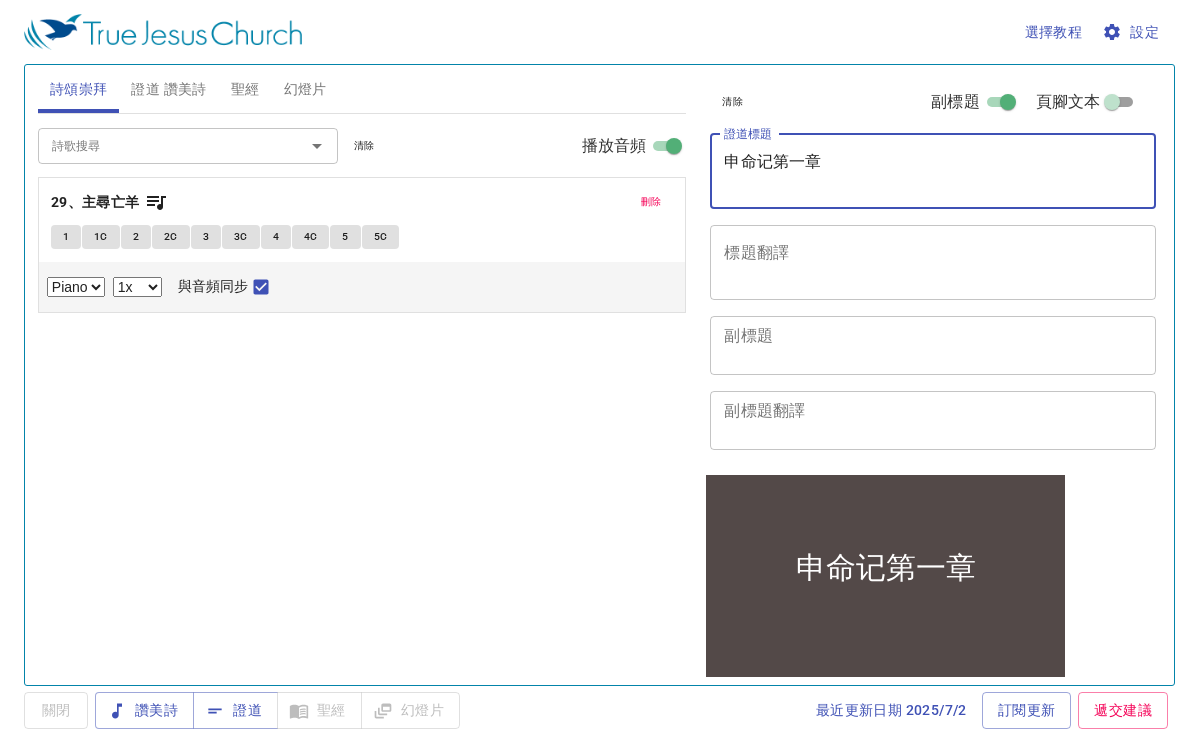type on "申命记第一章" 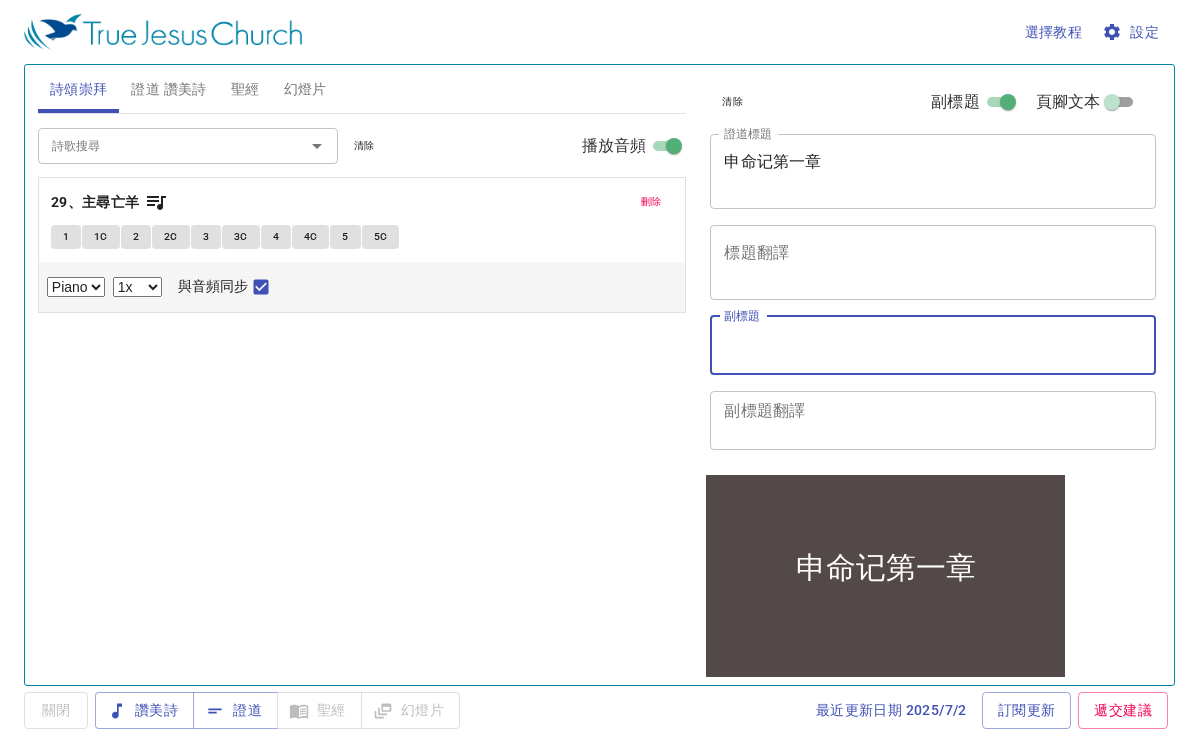 click on "副標題" at bounding box center [933, 345] 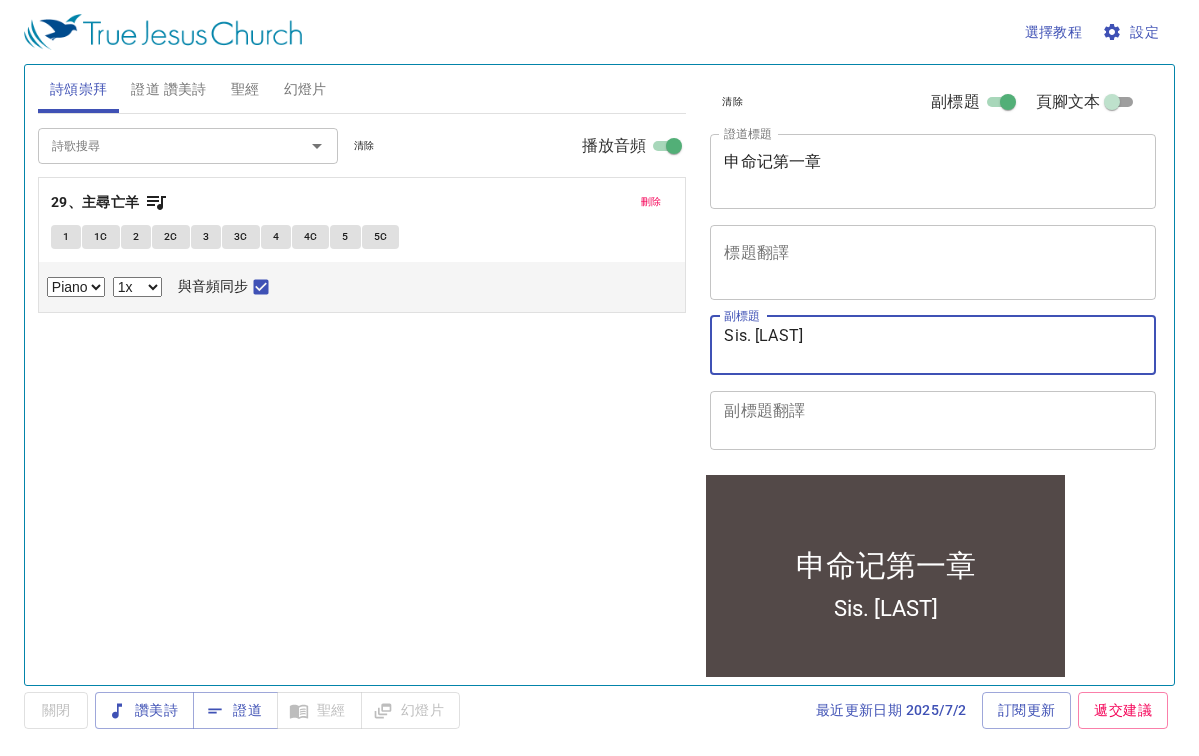 type on "Sis. [LAST]" 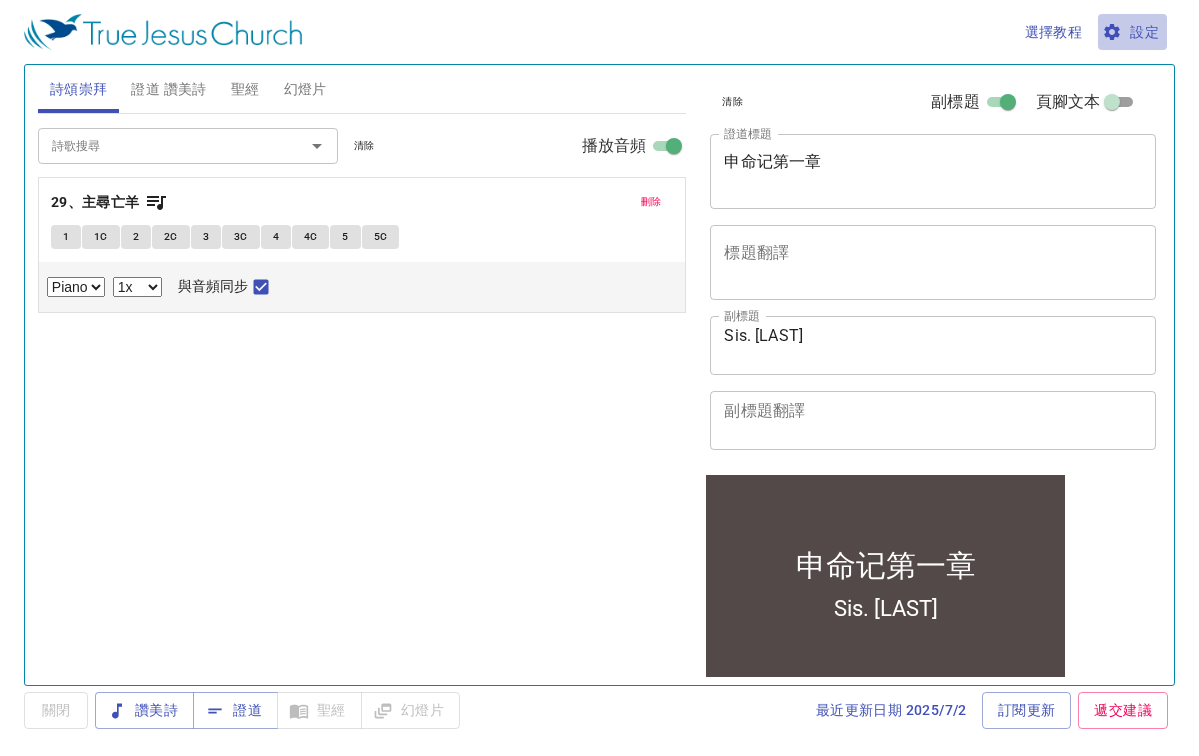 click on "設定" at bounding box center [1132, 32] 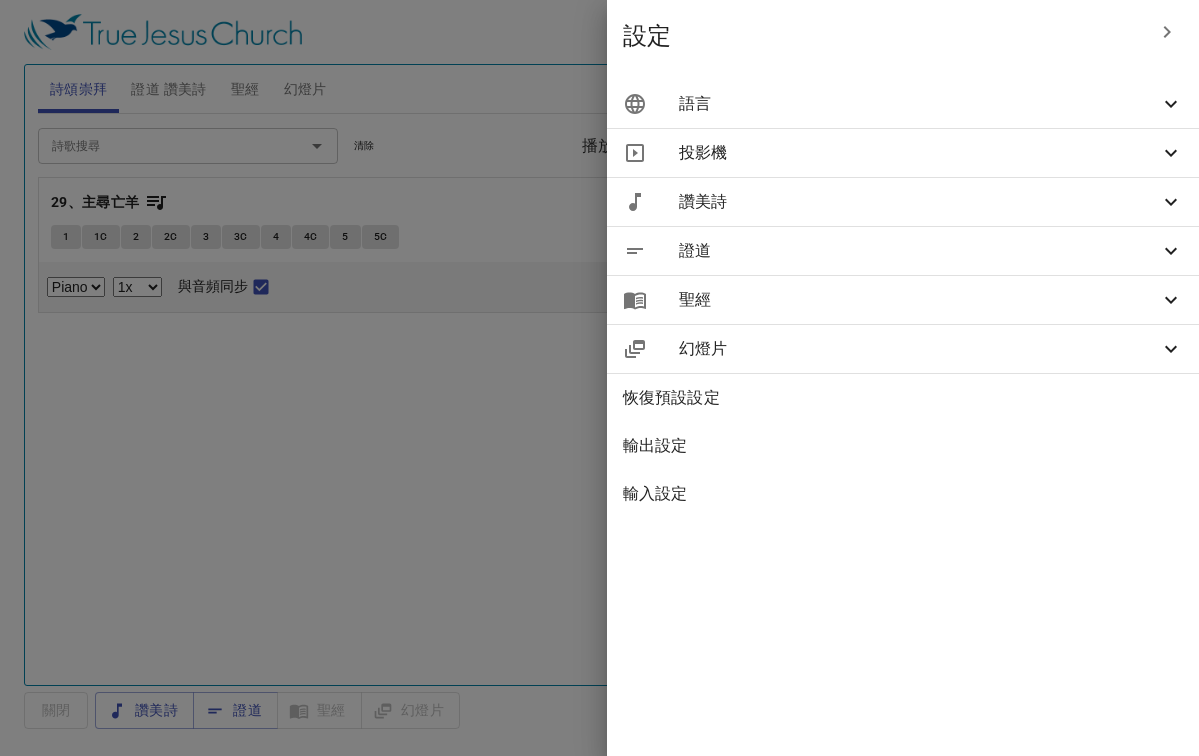 click 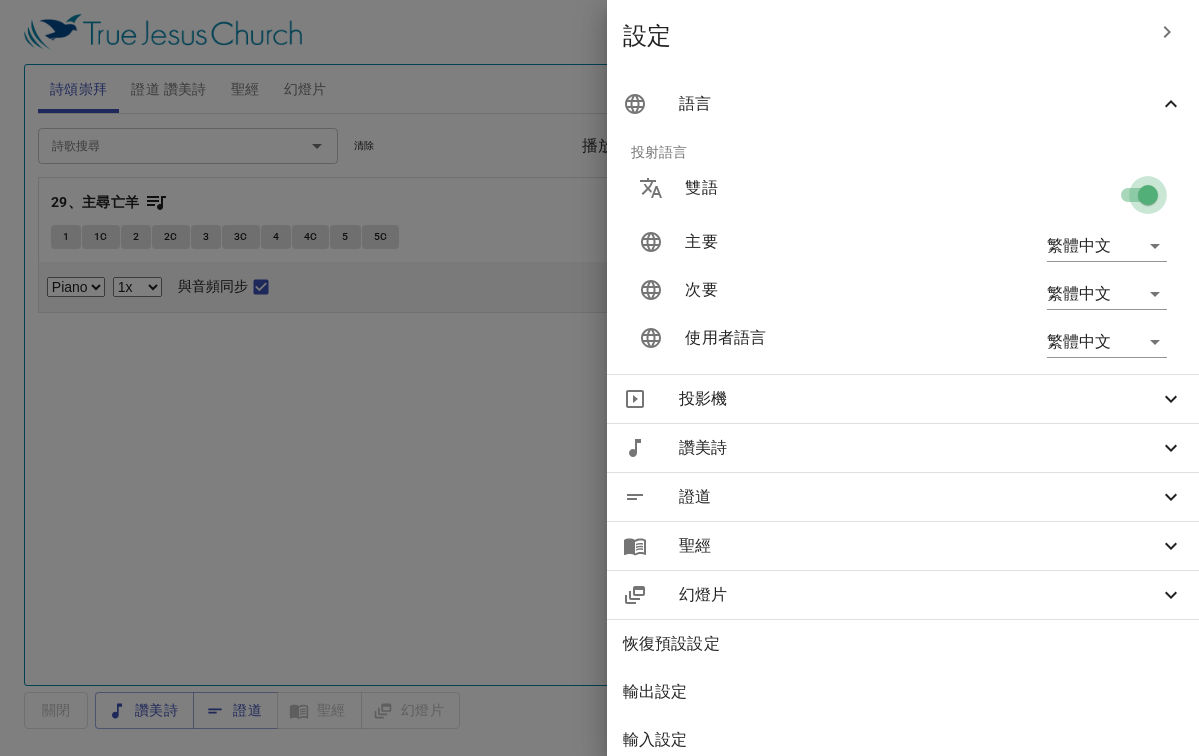 click at bounding box center (1148, 199) 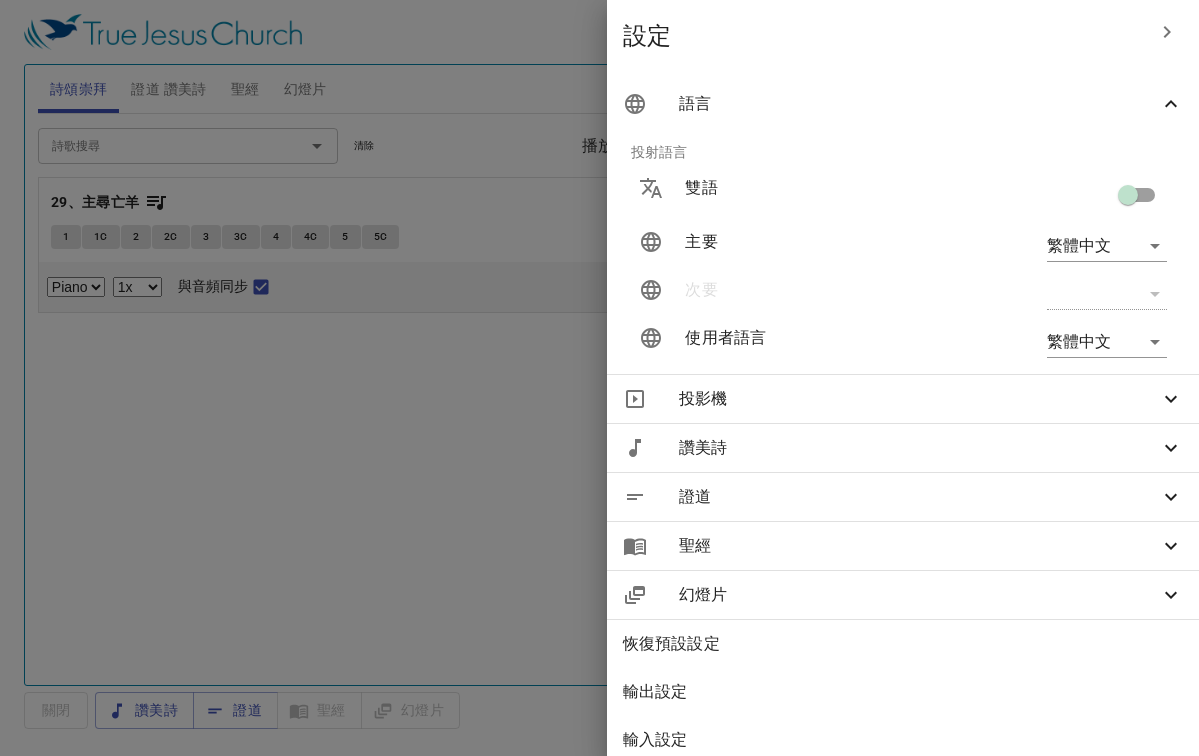 click at bounding box center (599, 378) 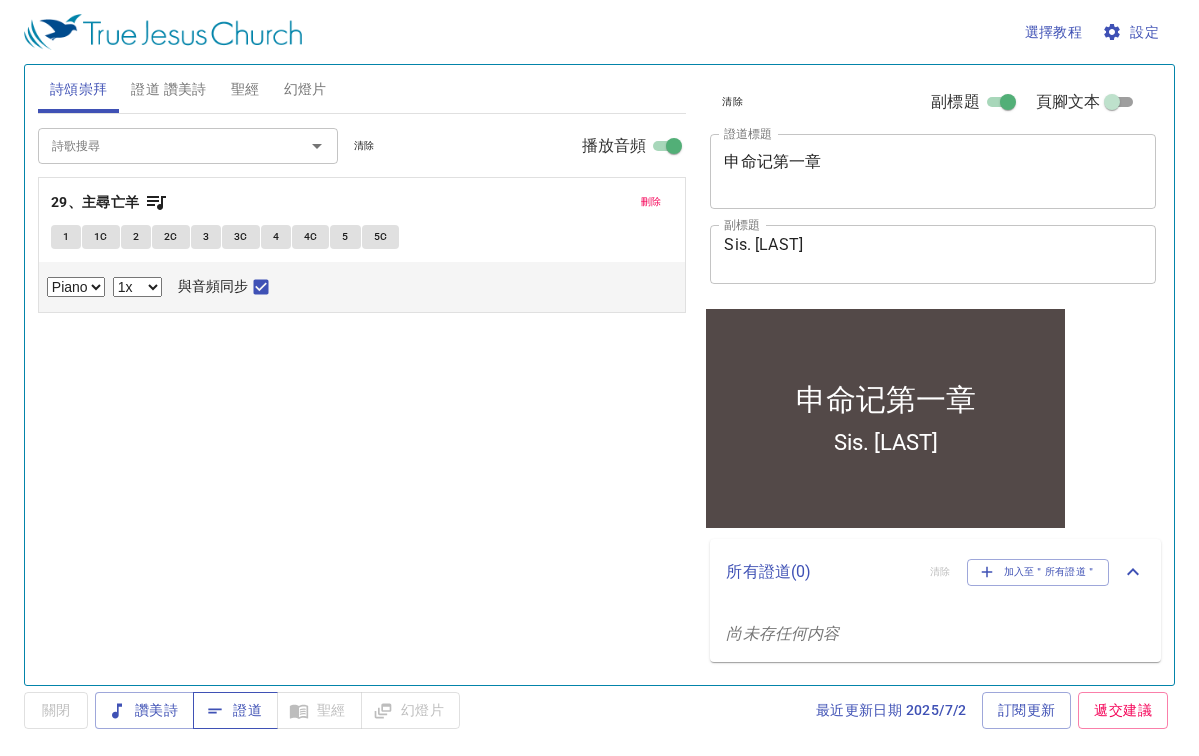 click on "證道" at bounding box center (235, 710) 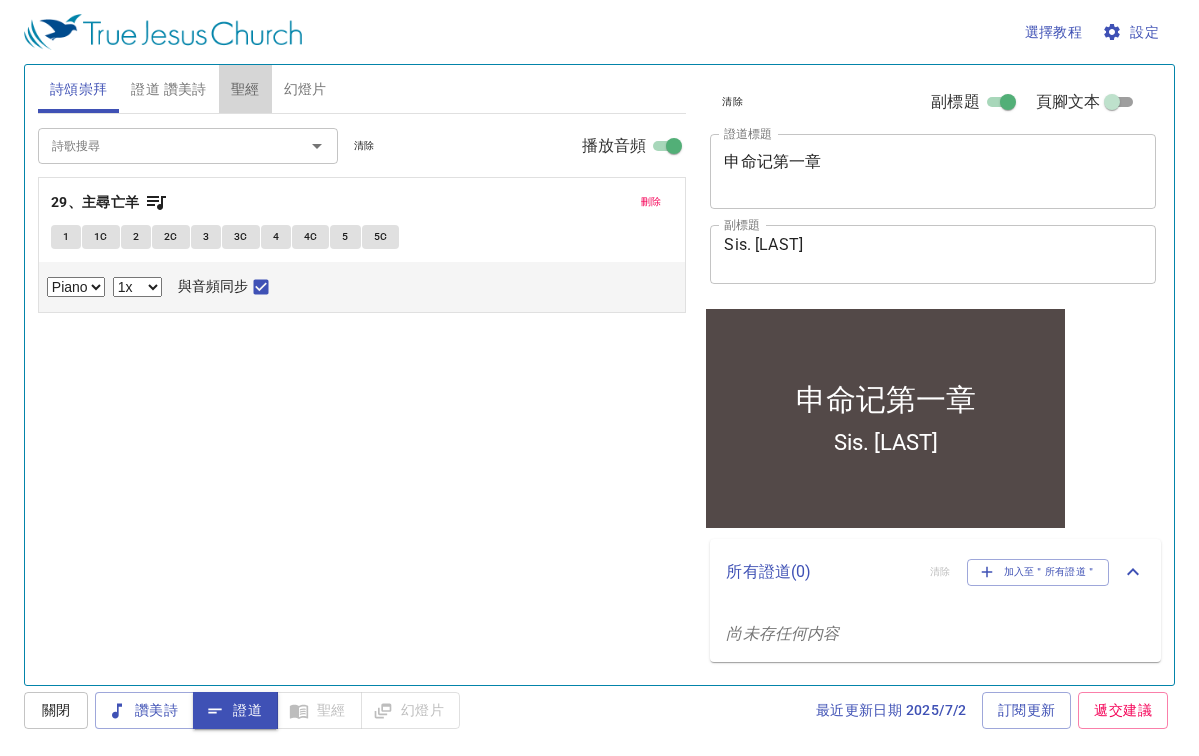 click on "聖經" at bounding box center [245, 89] 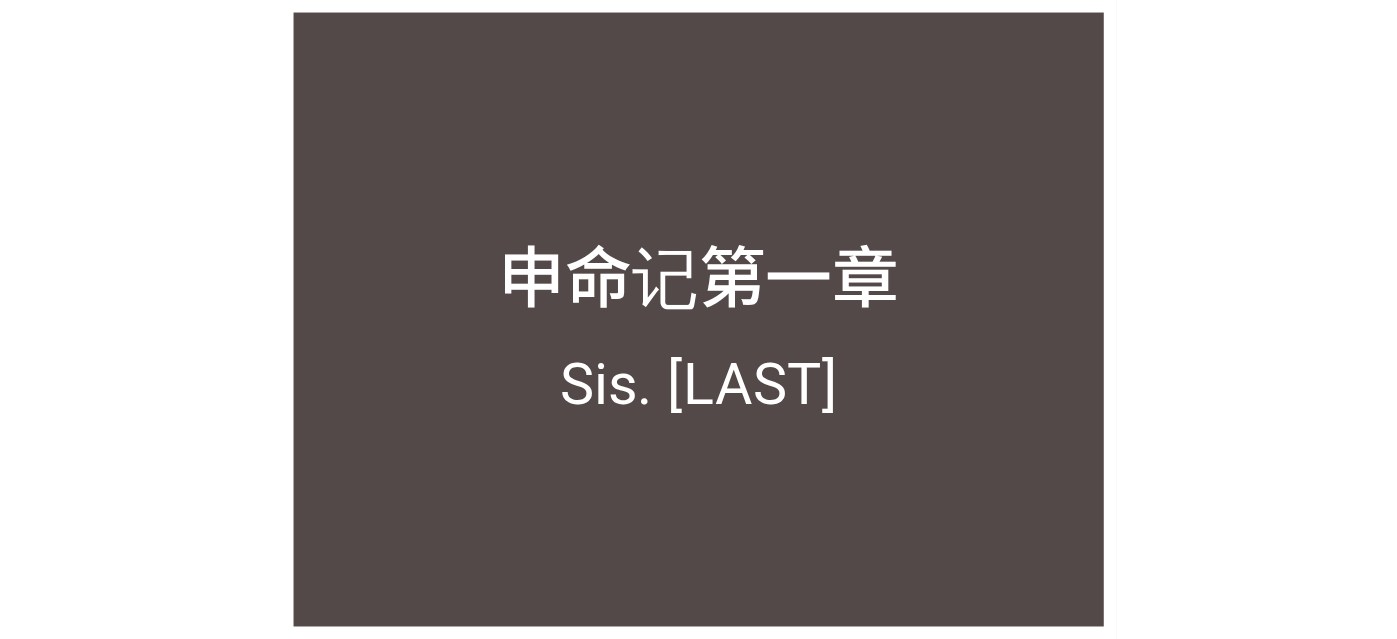 scroll, scrollTop: 0, scrollLeft: 0, axis: both 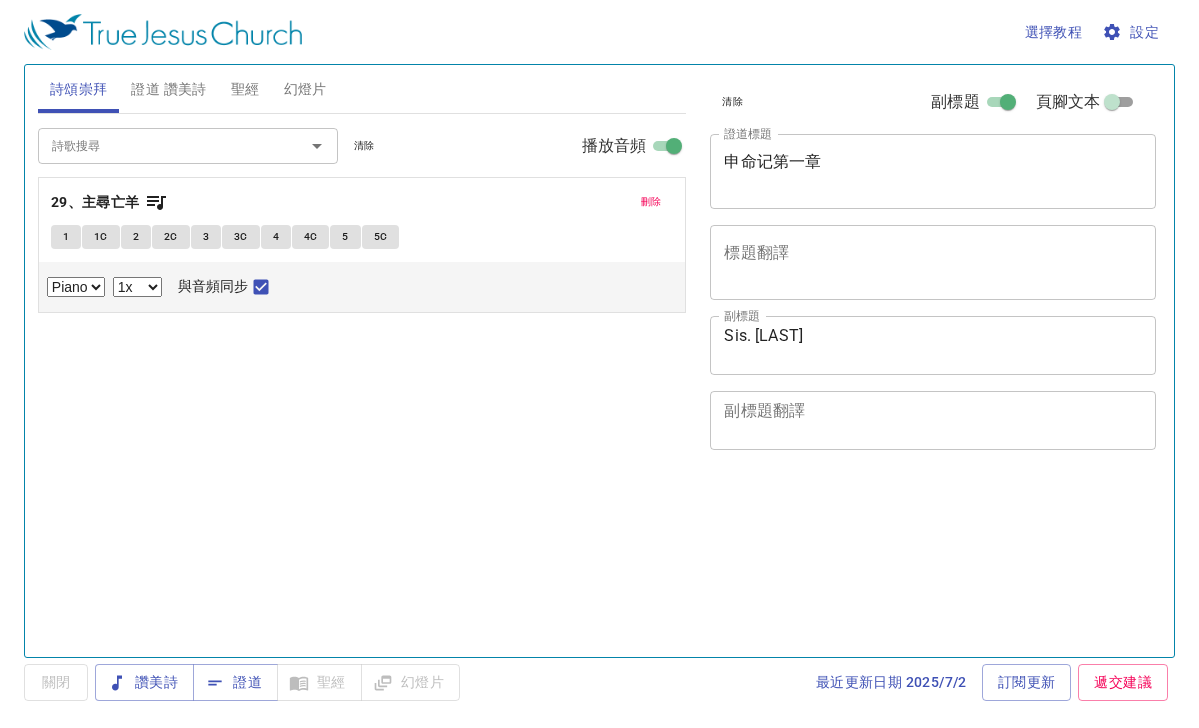 select on "1" 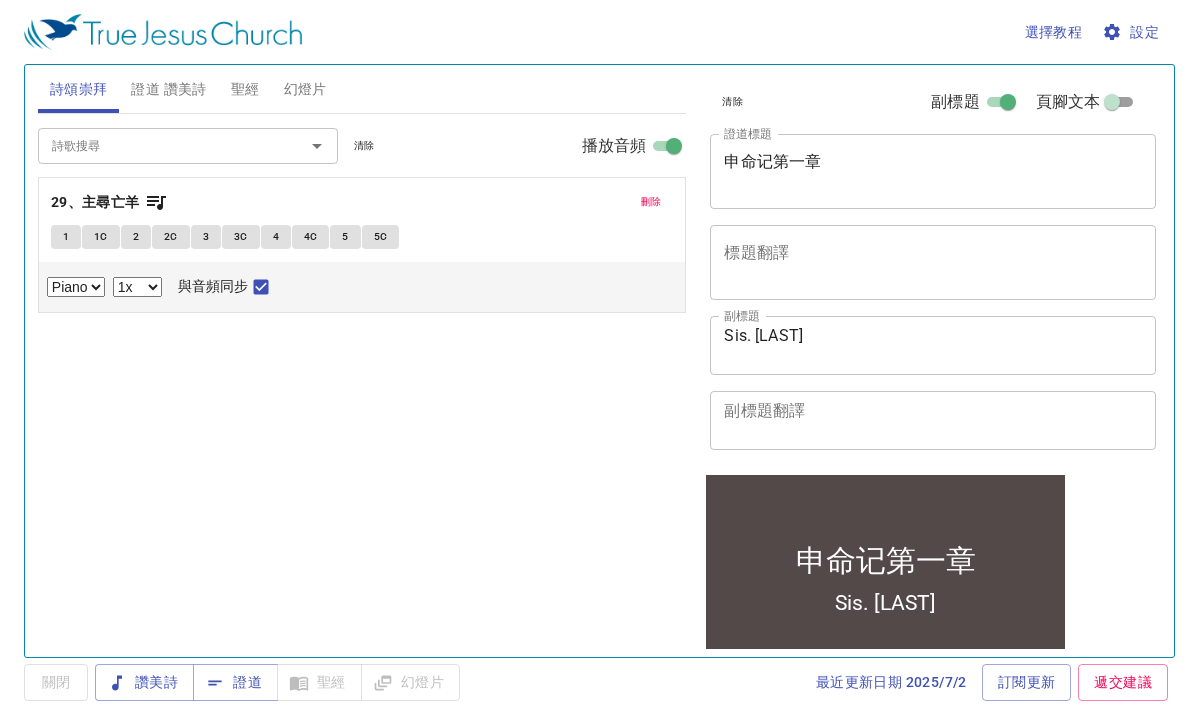 scroll, scrollTop: 0, scrollLeft: 0, axis: both 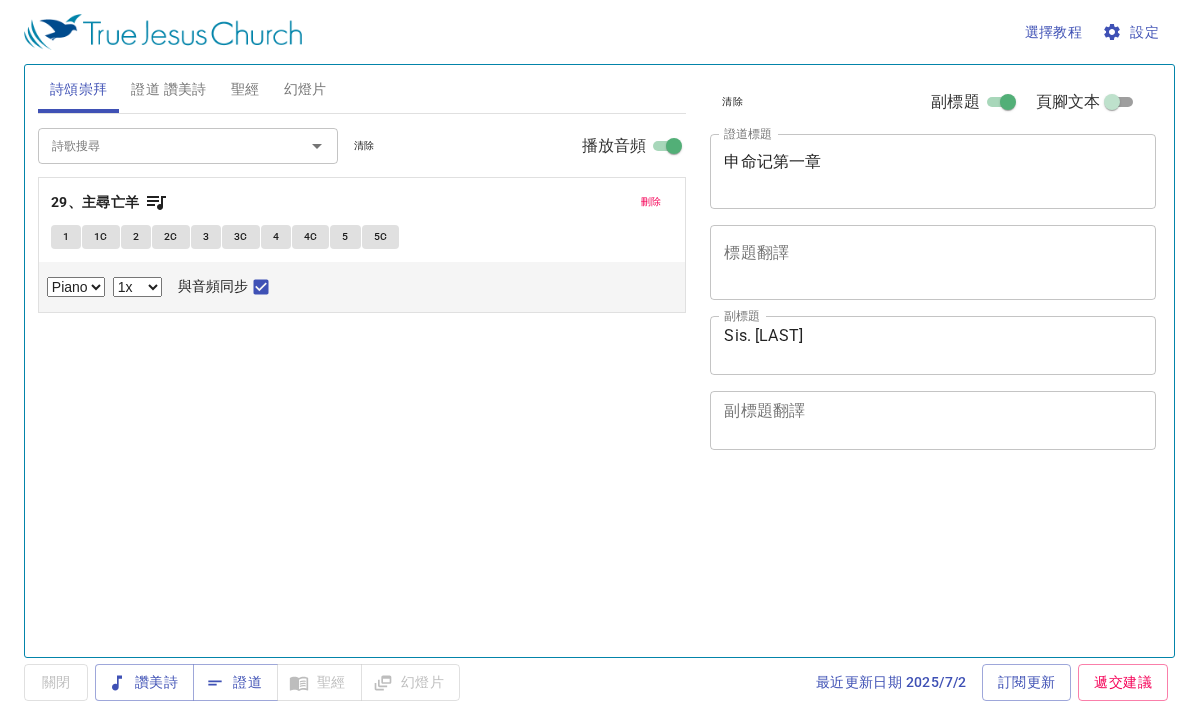 select on "1" 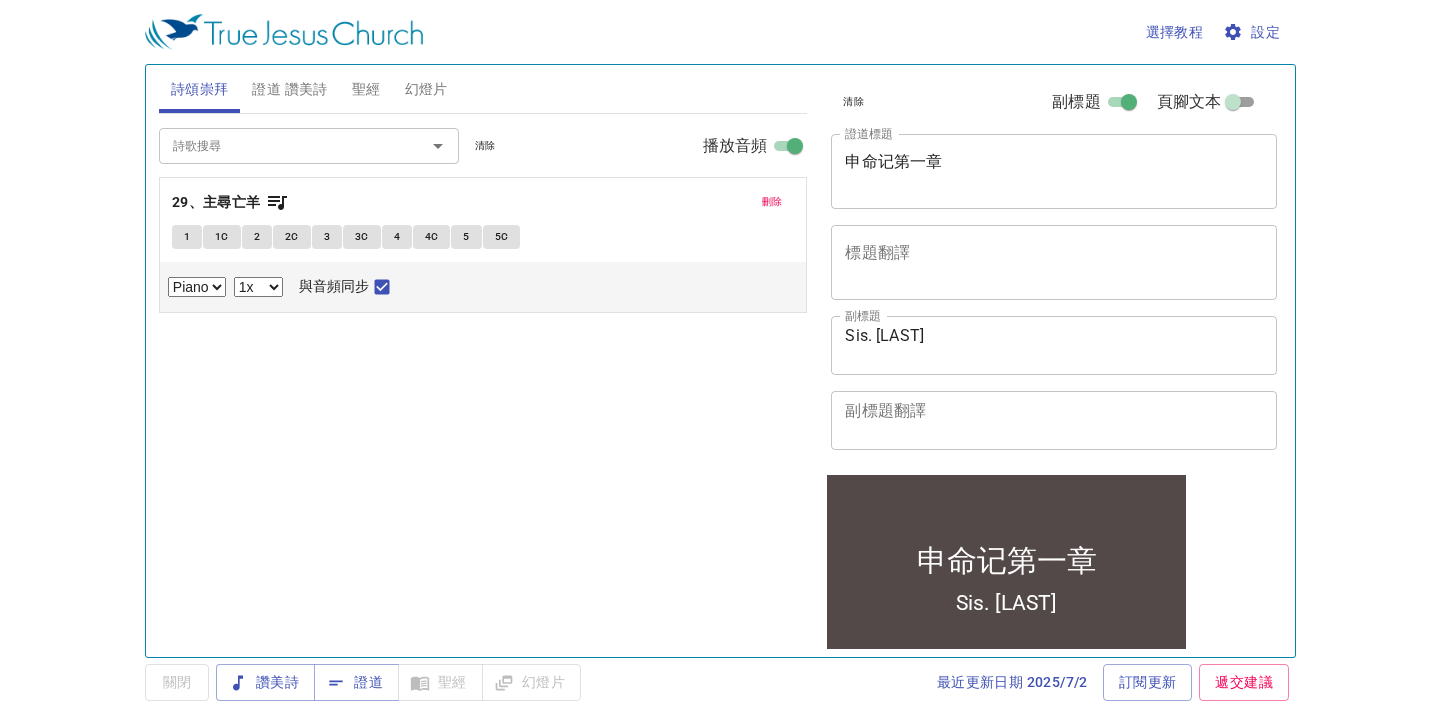 scroll, scrollTop: 0, scrollLeft: 0, axis: both 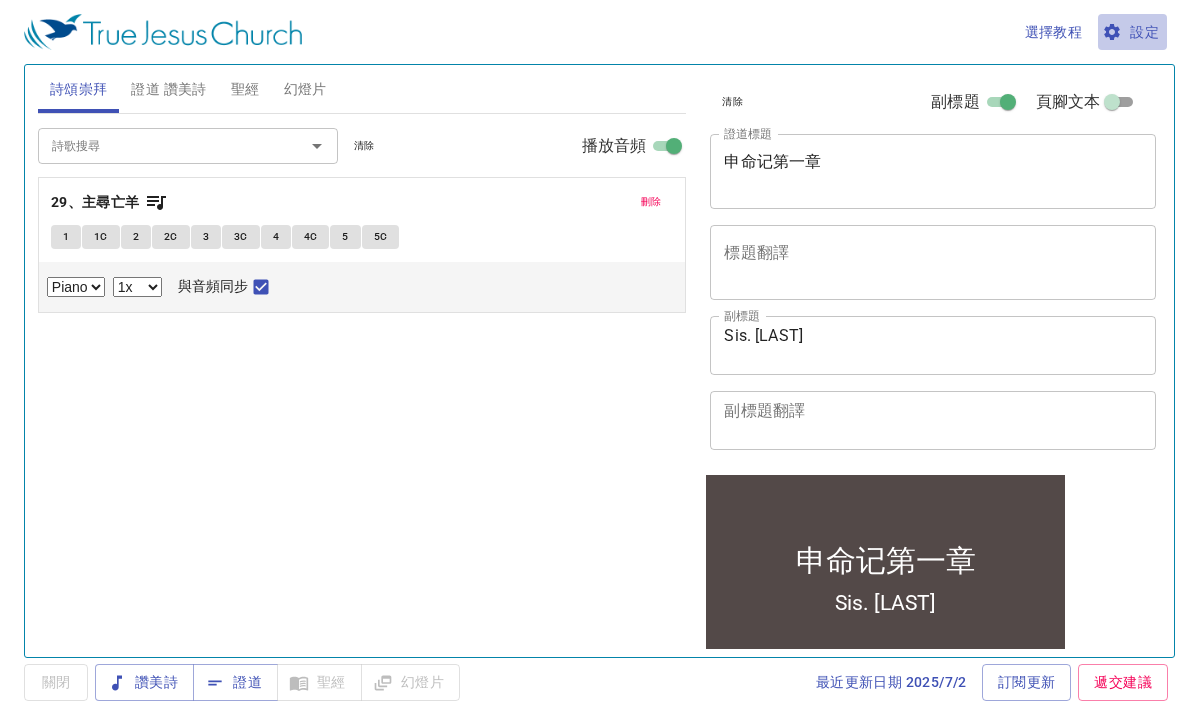click on "設定" at bounding box center [1132, 32] 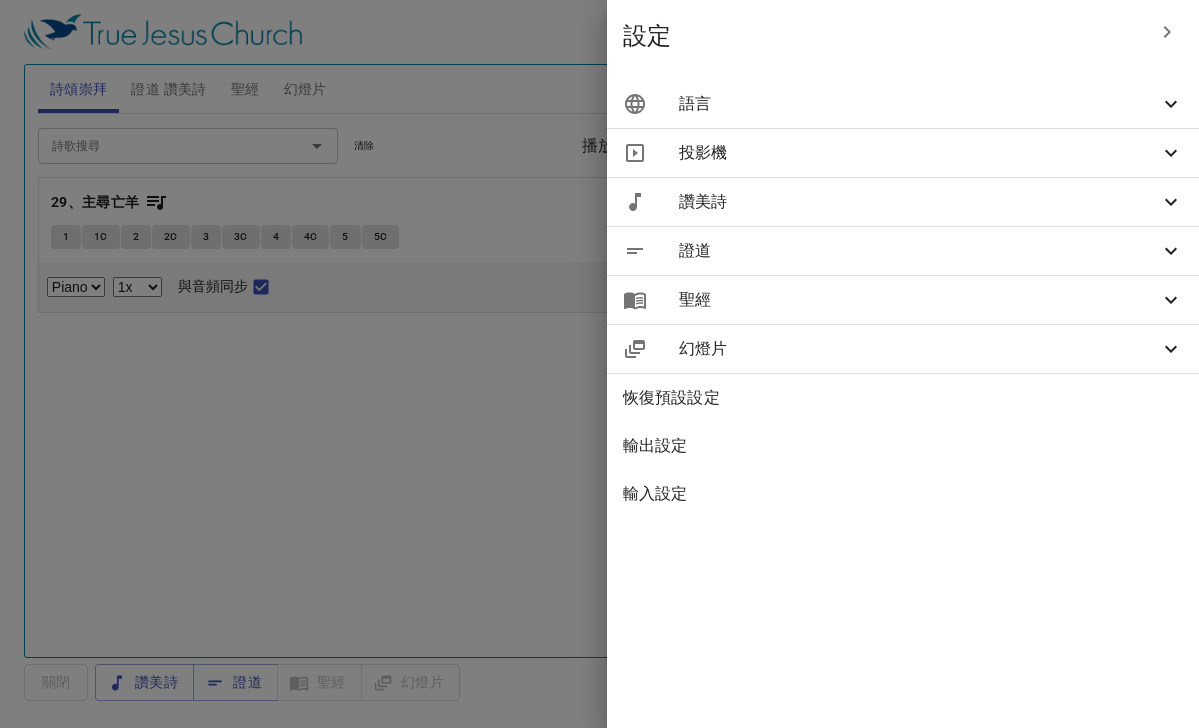 click 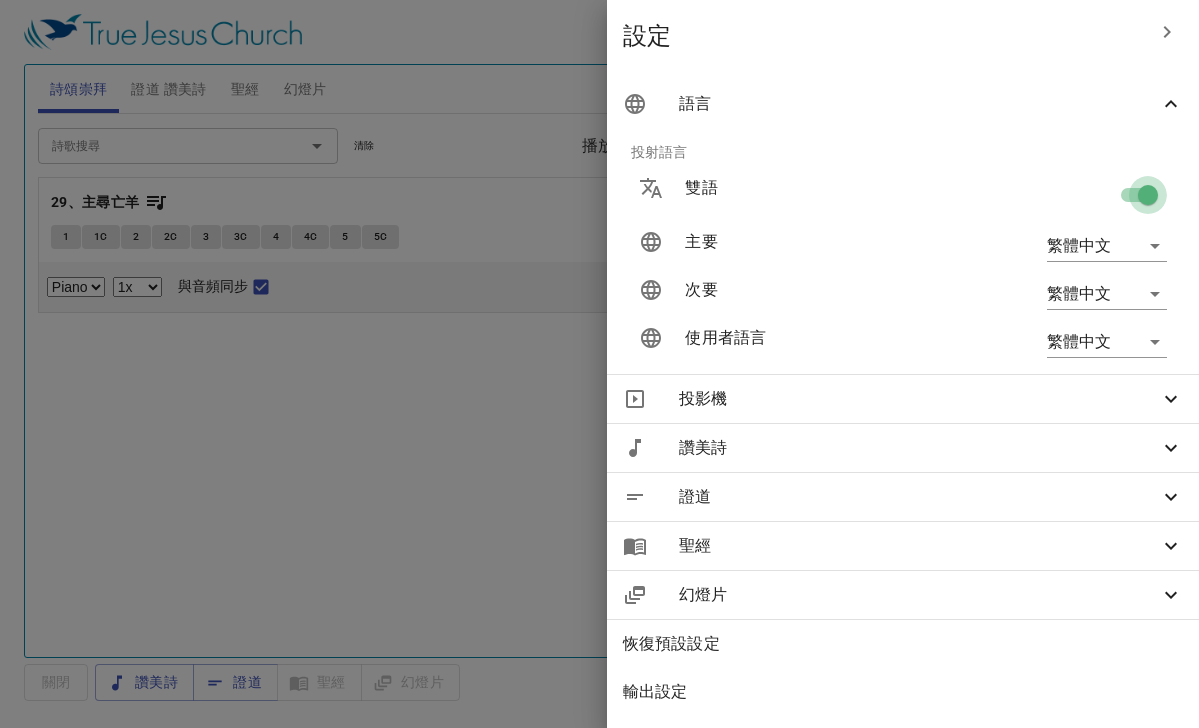 click at bounding box center (1148, 199) 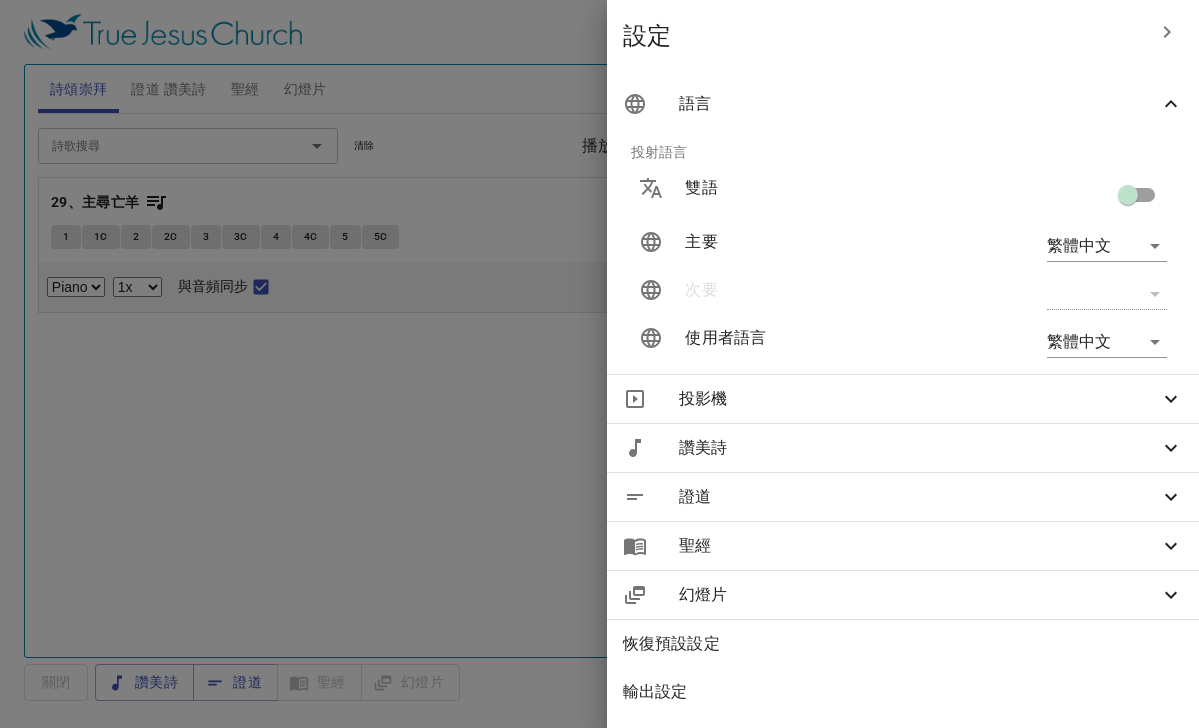 click at bounding box center [599, 364] 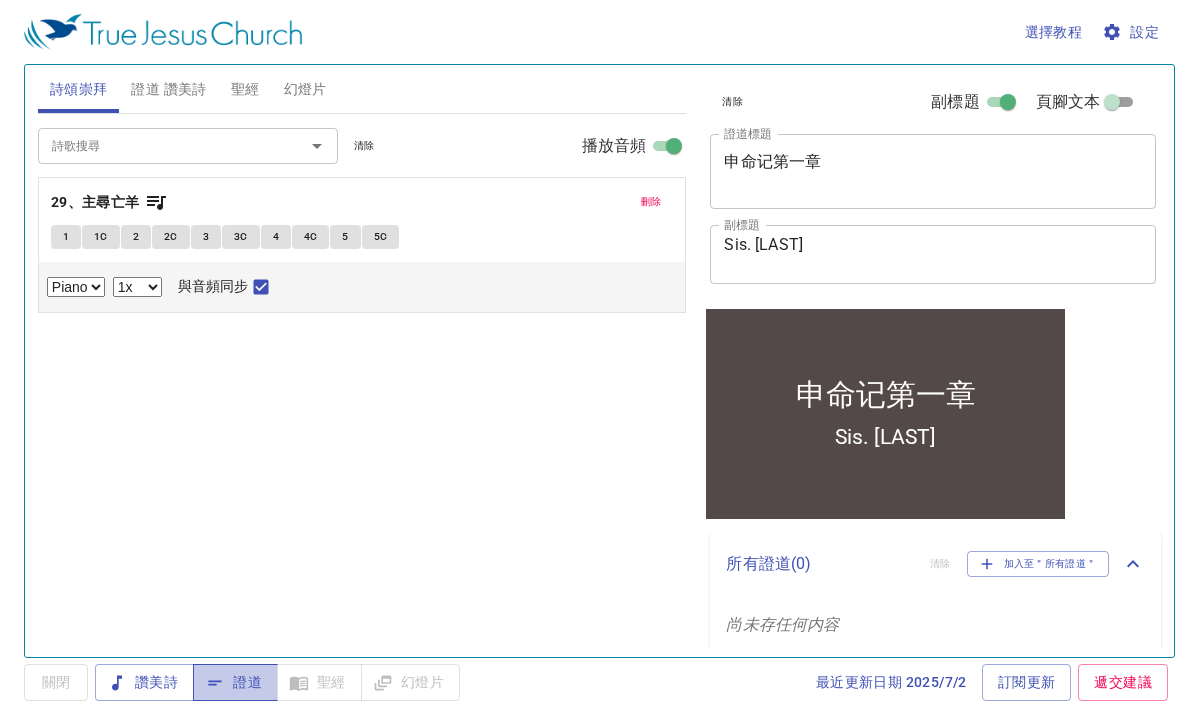 click on "證道" at bounding box center (235, 682) 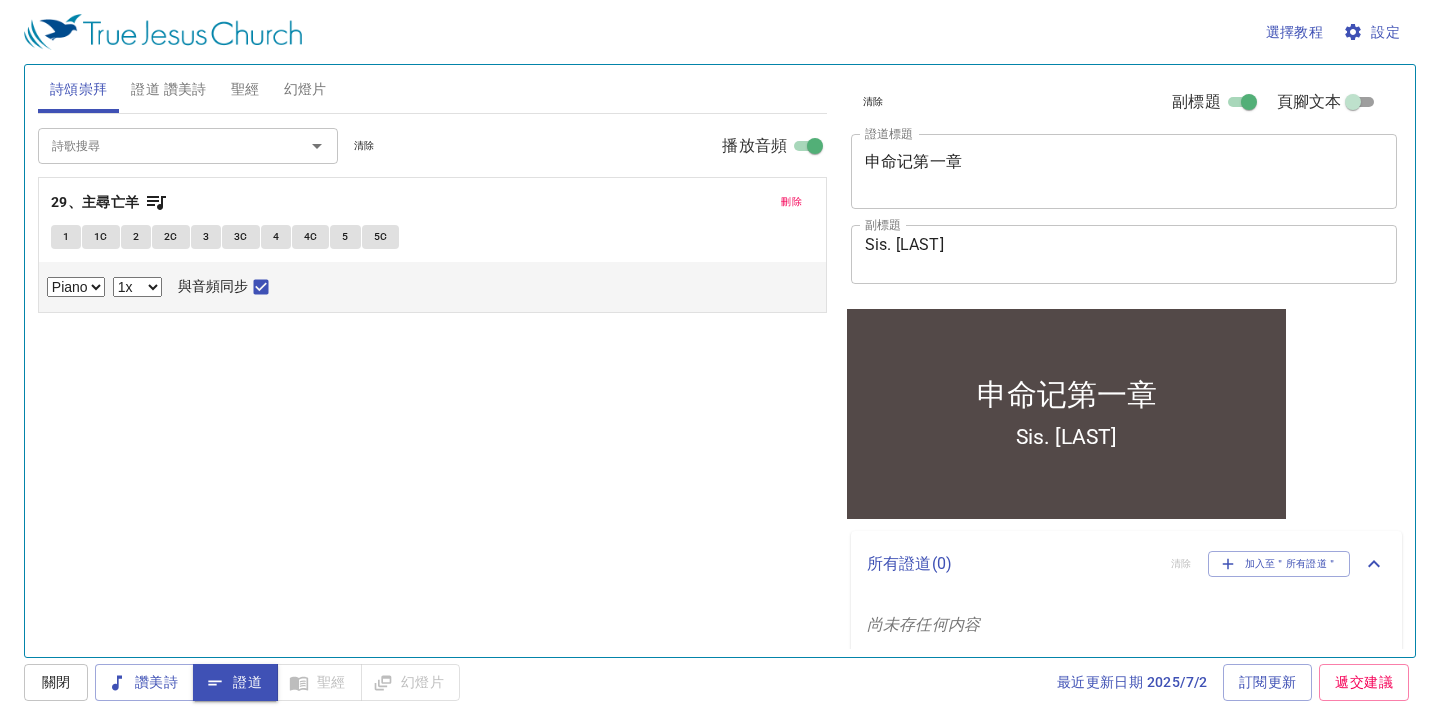 click on "證道" at bounding box center [235, 682] 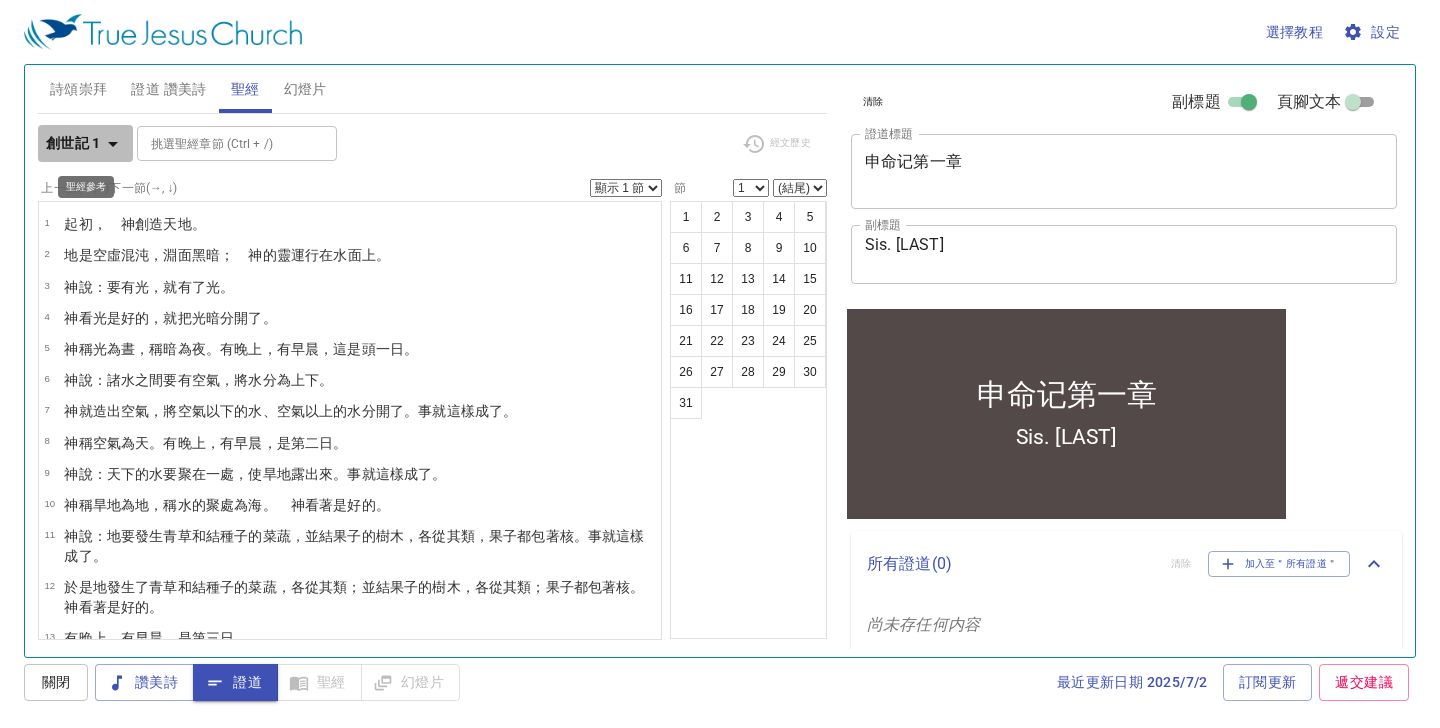 click 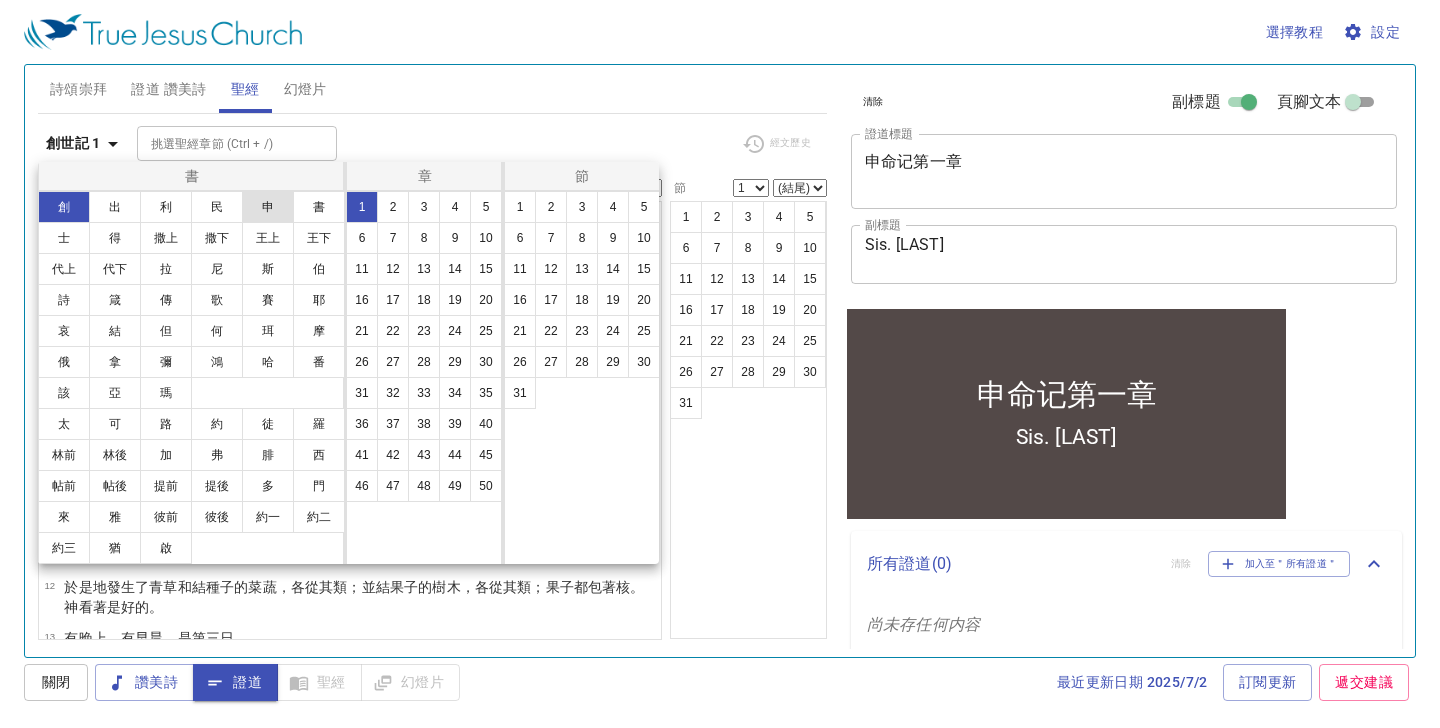 click on "申" at bounding box center [268, 207] 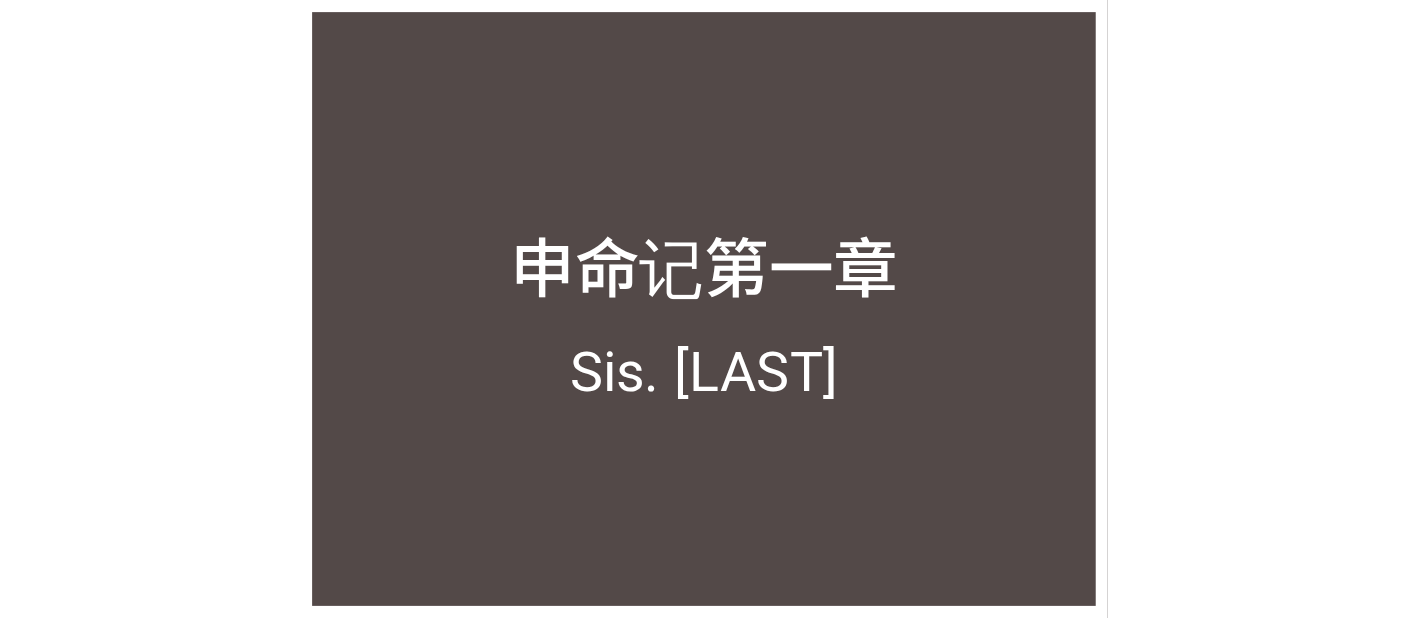 scroll, scrollTop: 0, scrollLeft: 0, axis: both 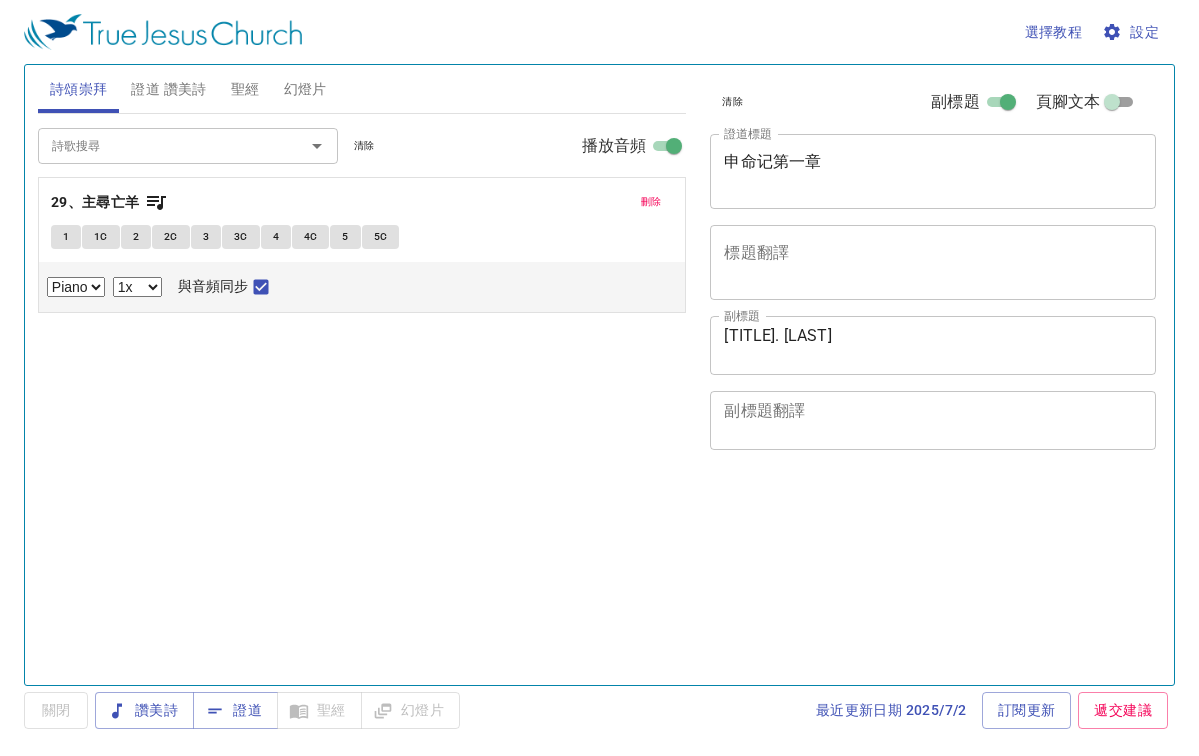 select on "1" 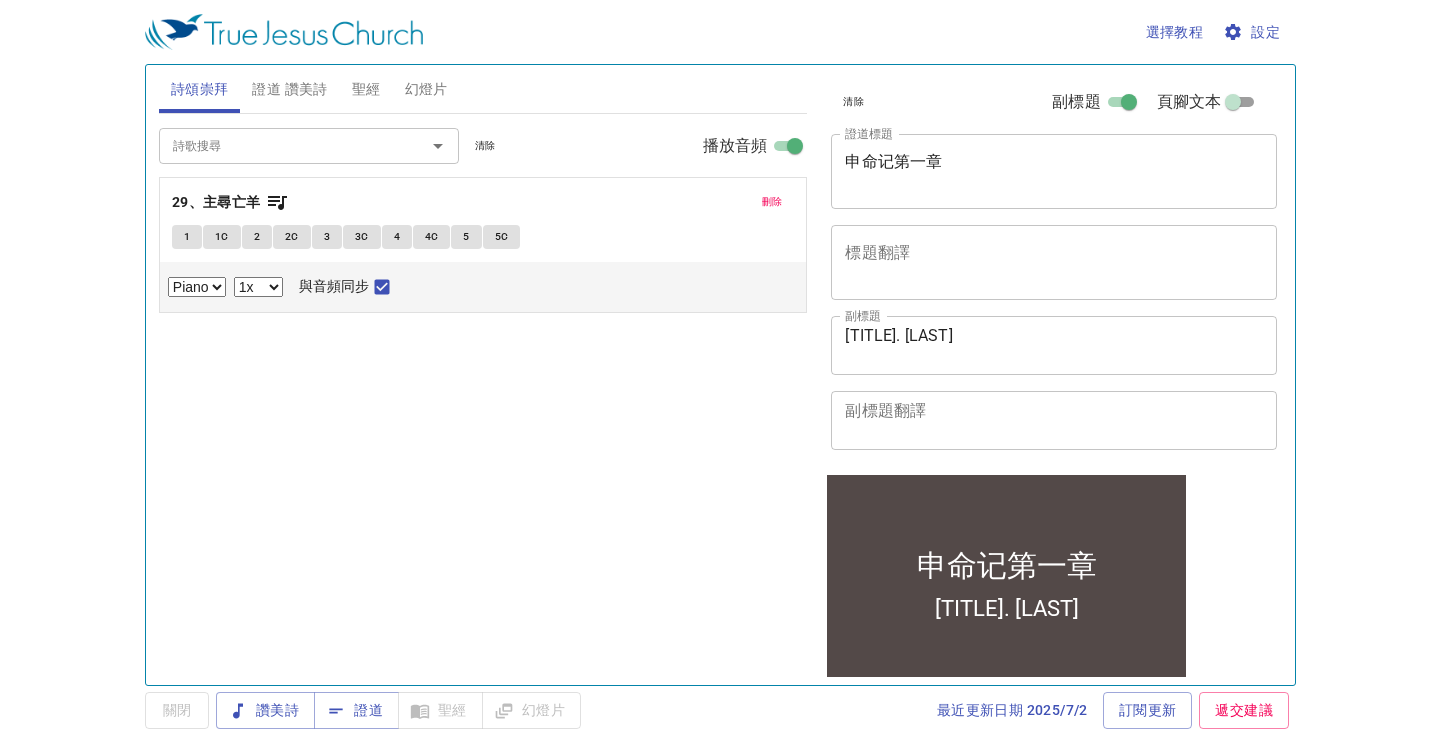 scroll, scrollTop: 0, scrollLeft: 0, axis: both 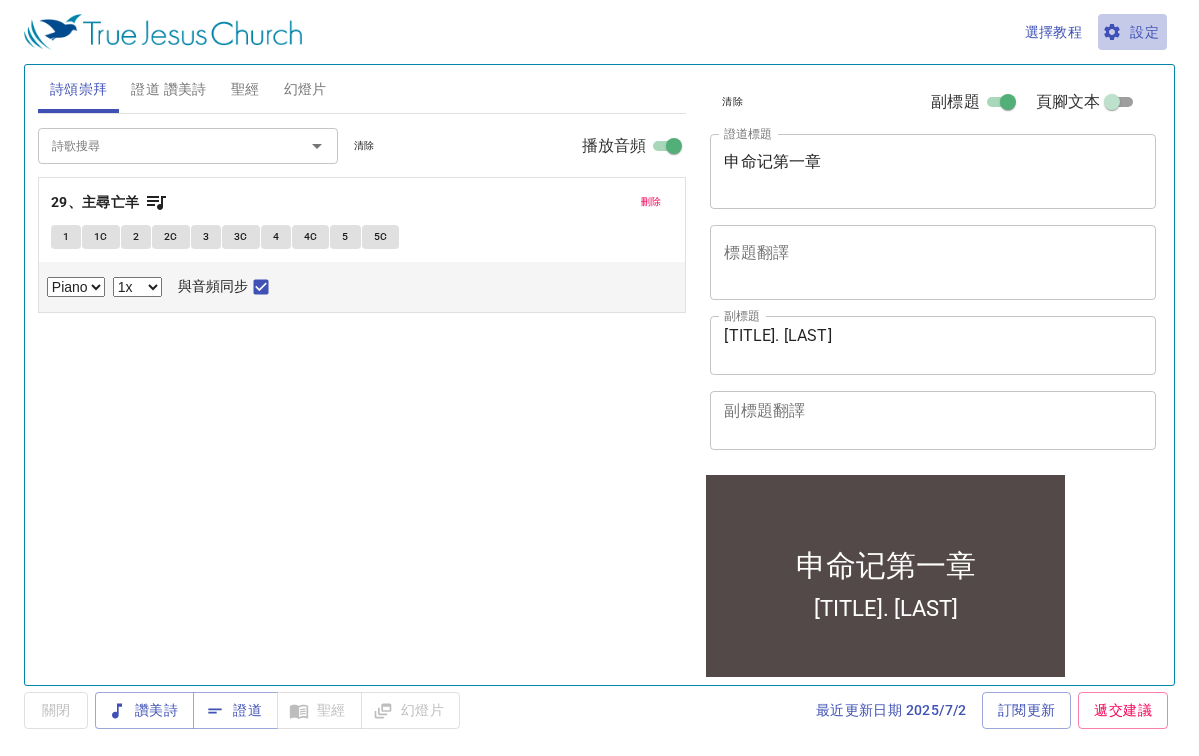 click on "設定" at bounding box center (1132, 32) 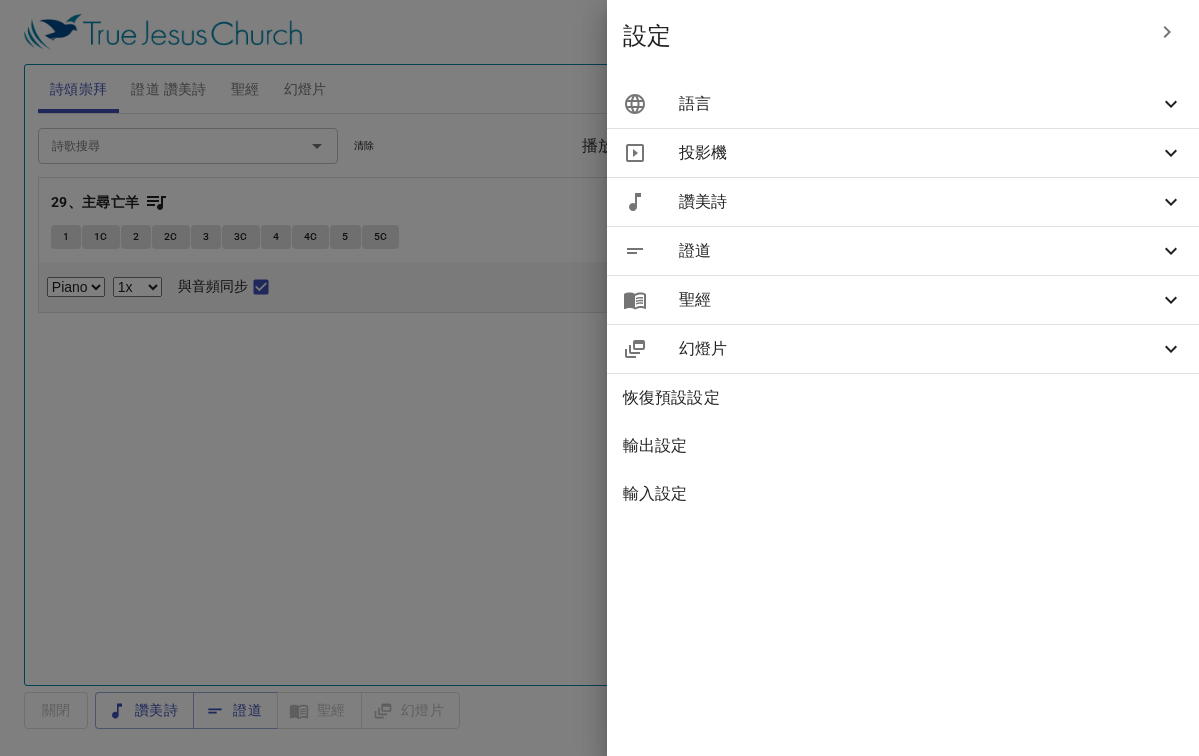click 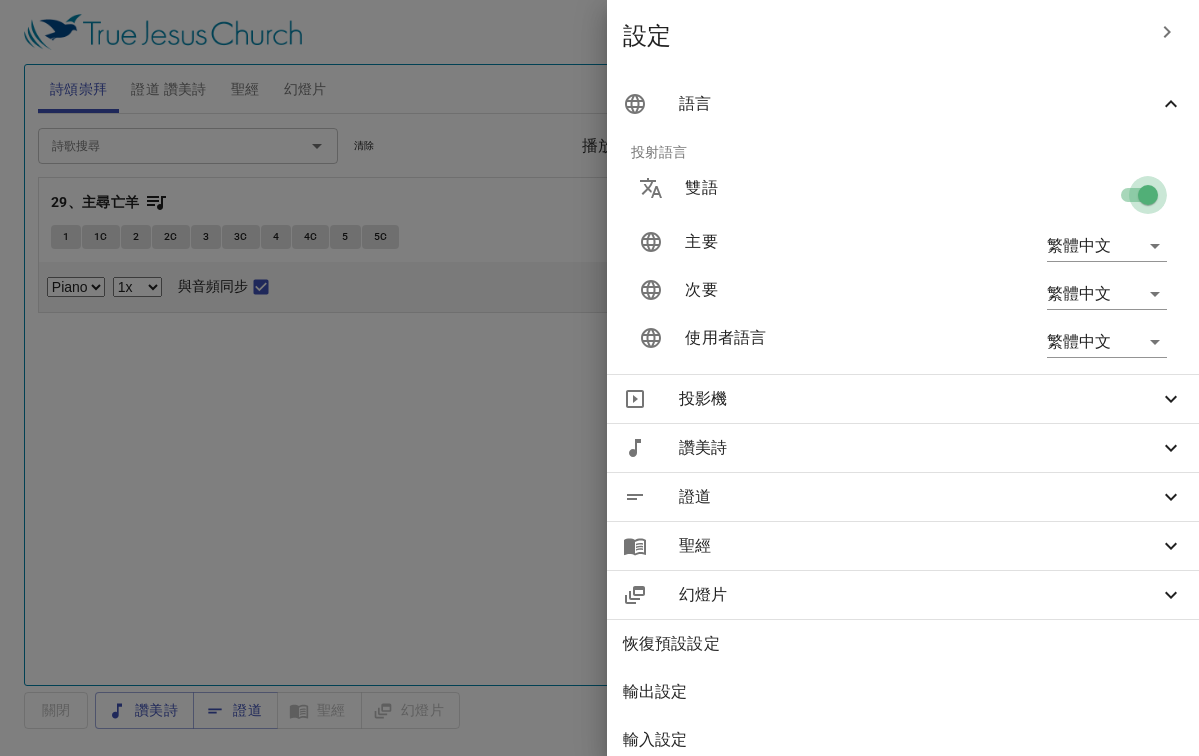 click at bounding box center [1148, 199] 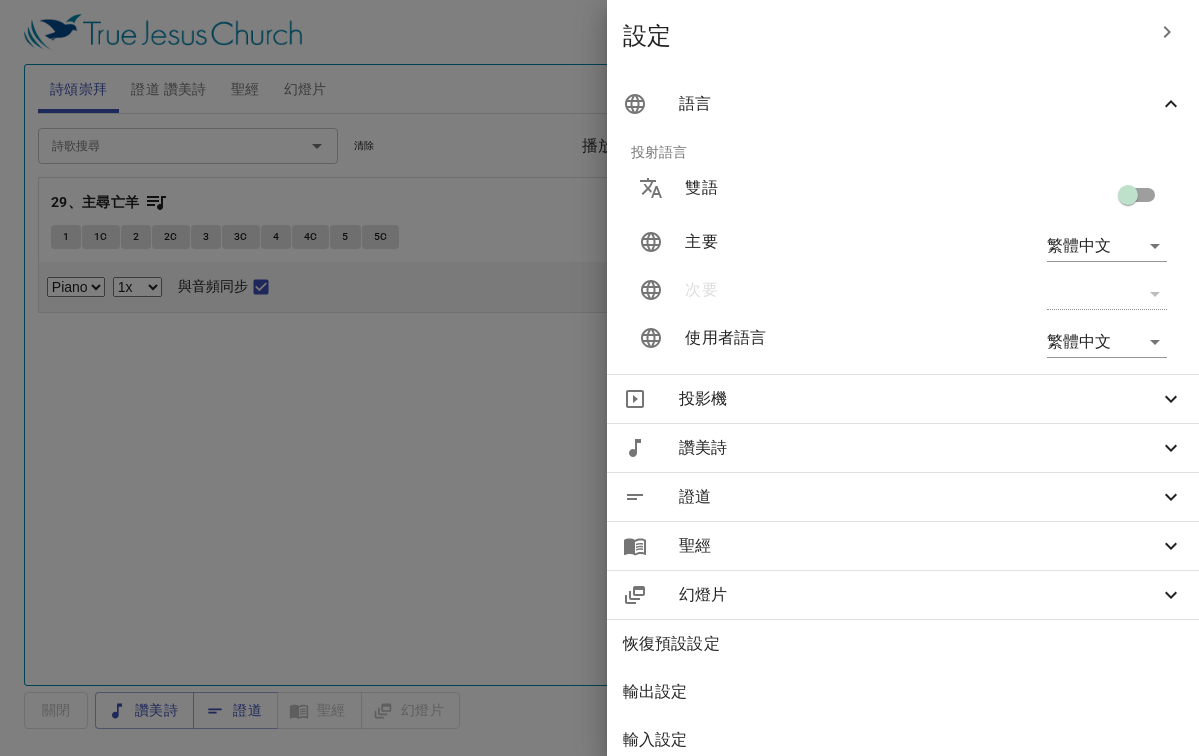 click at bounding box center (599, 378) 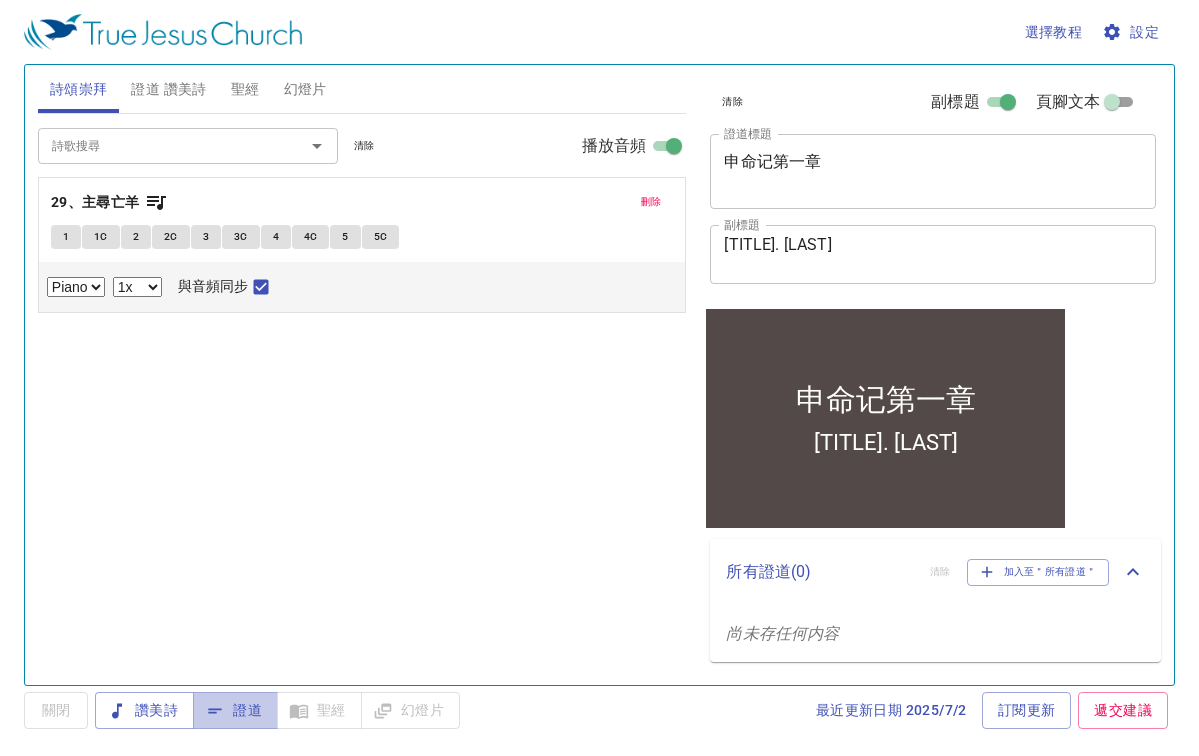 click on "證道" at bounding box center (235, 710) 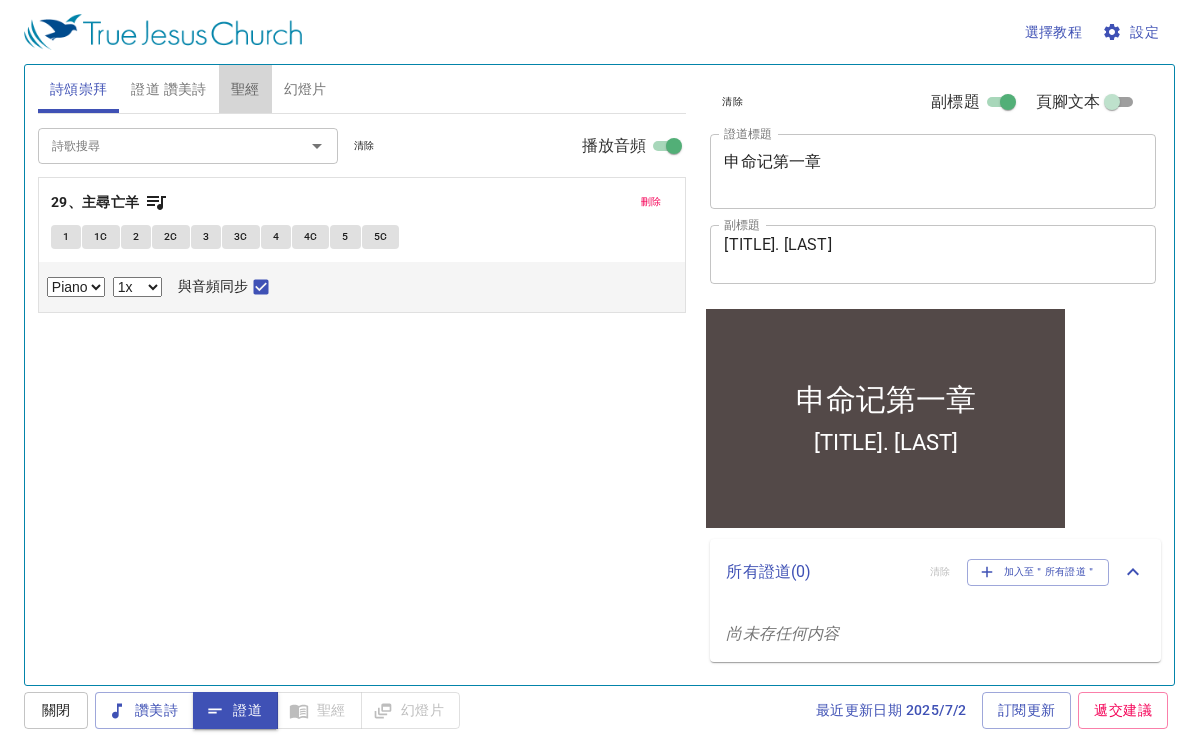 click on "聖經" at bounding box center (245, 89) 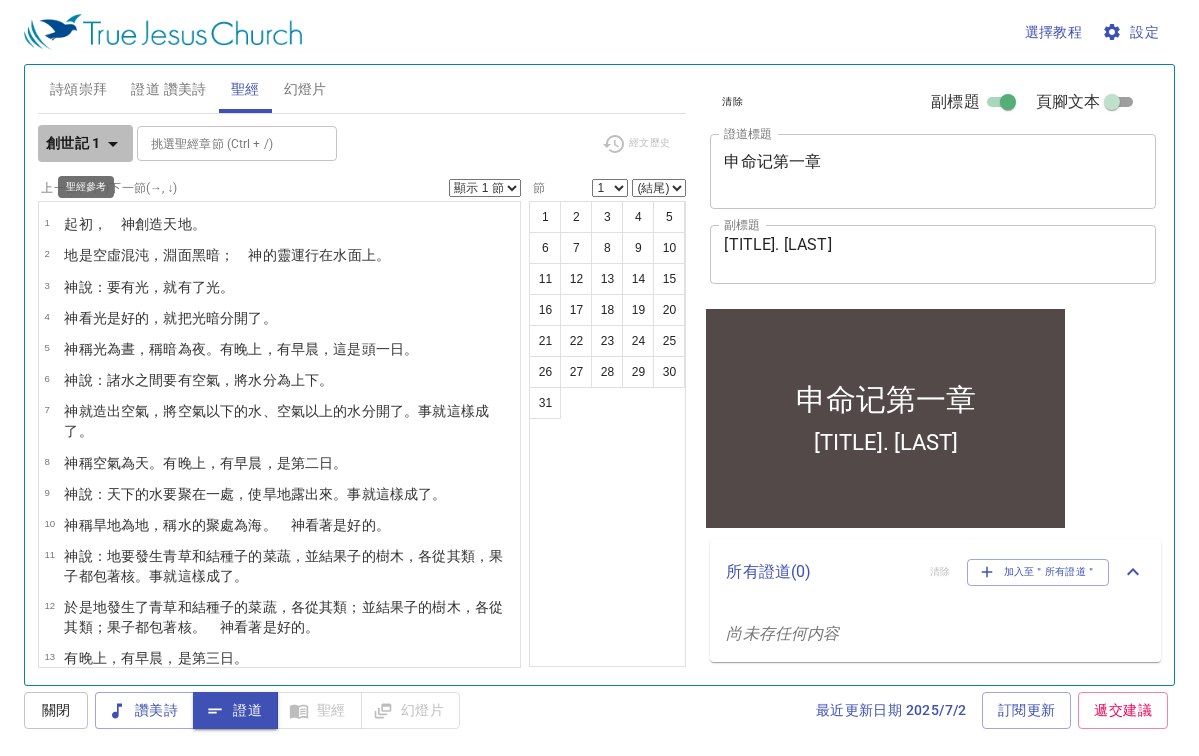 click 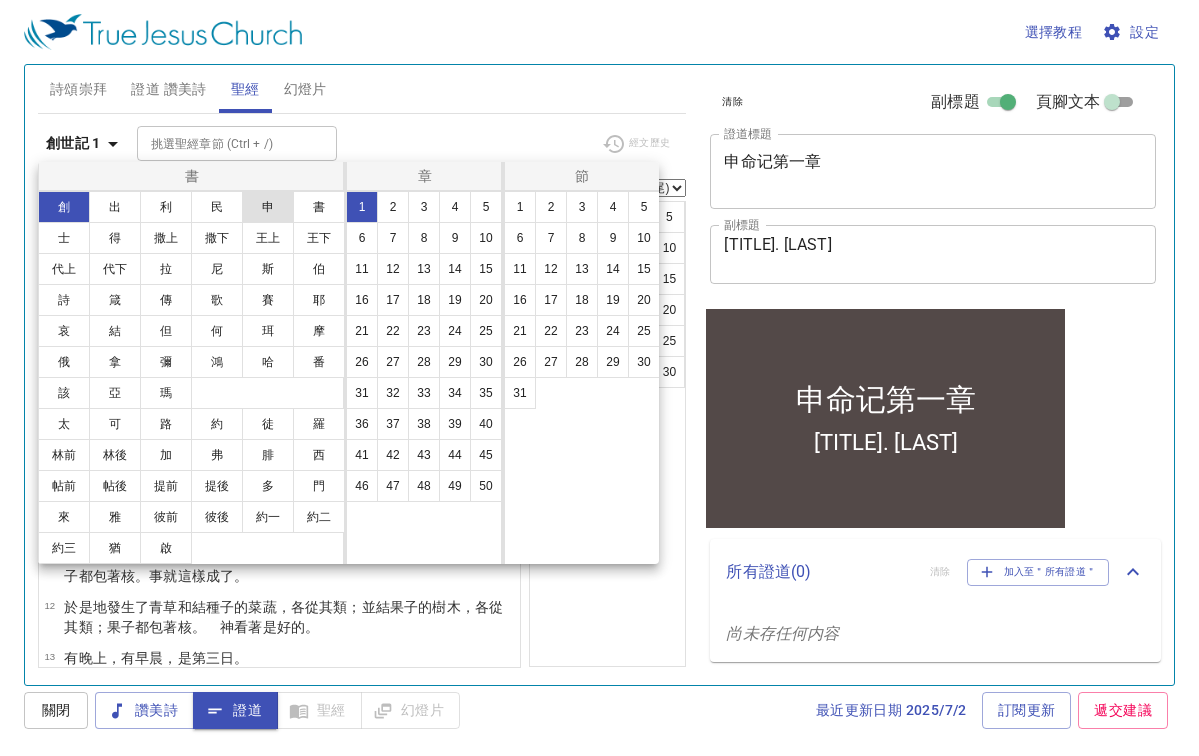 drag, startPoint x: 149, startPoint y: 209, endPoint x: 272, endPoint y: 207, distance: 123.01626 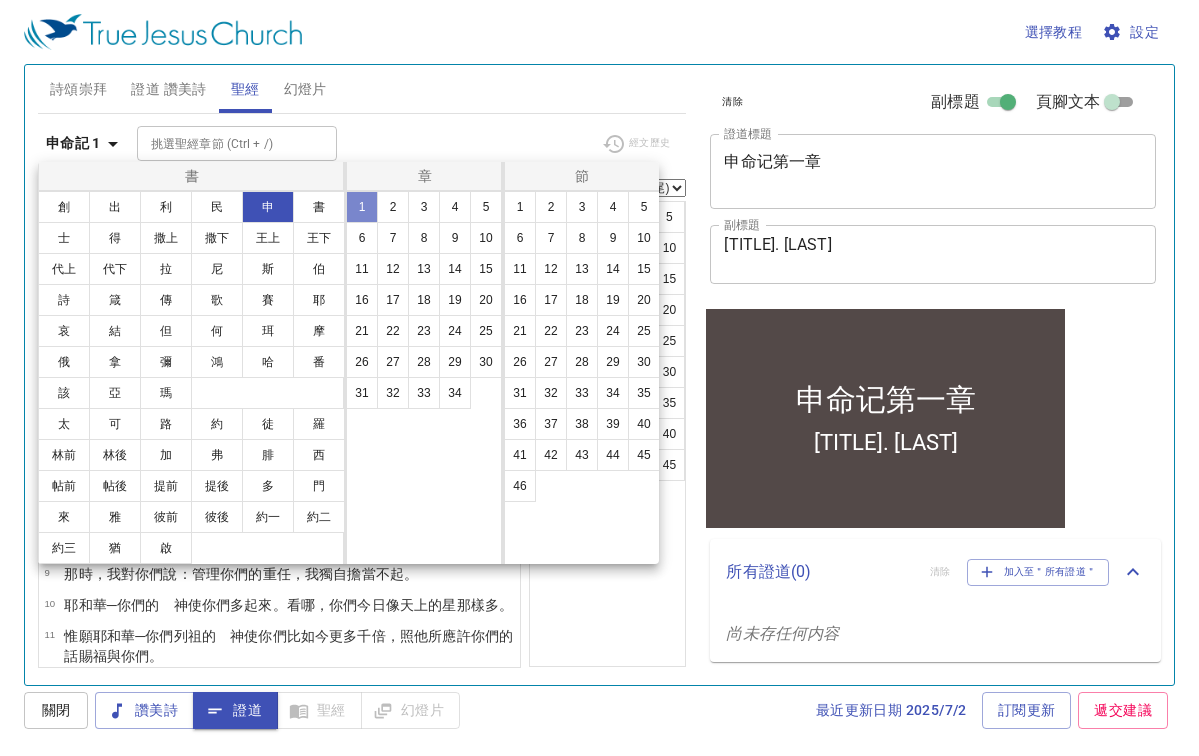 click on "1" at bounding box center (362, 207) 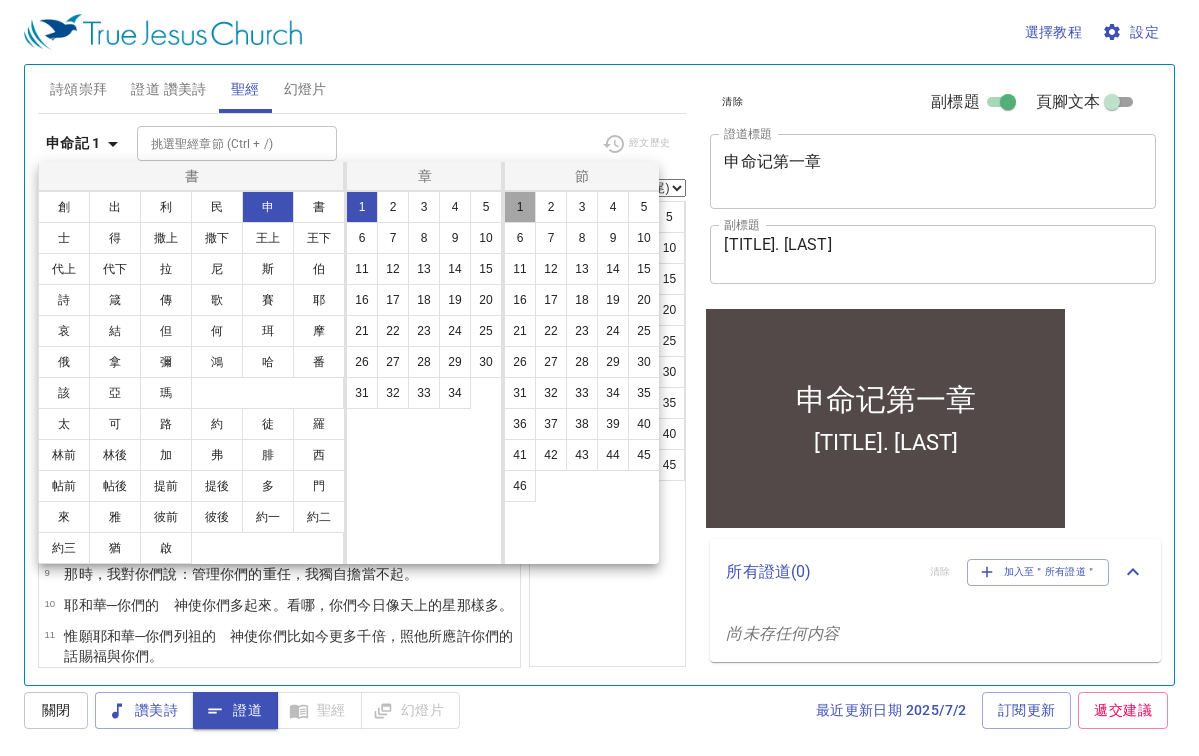 click on "1" at bounding box center (520, 207) 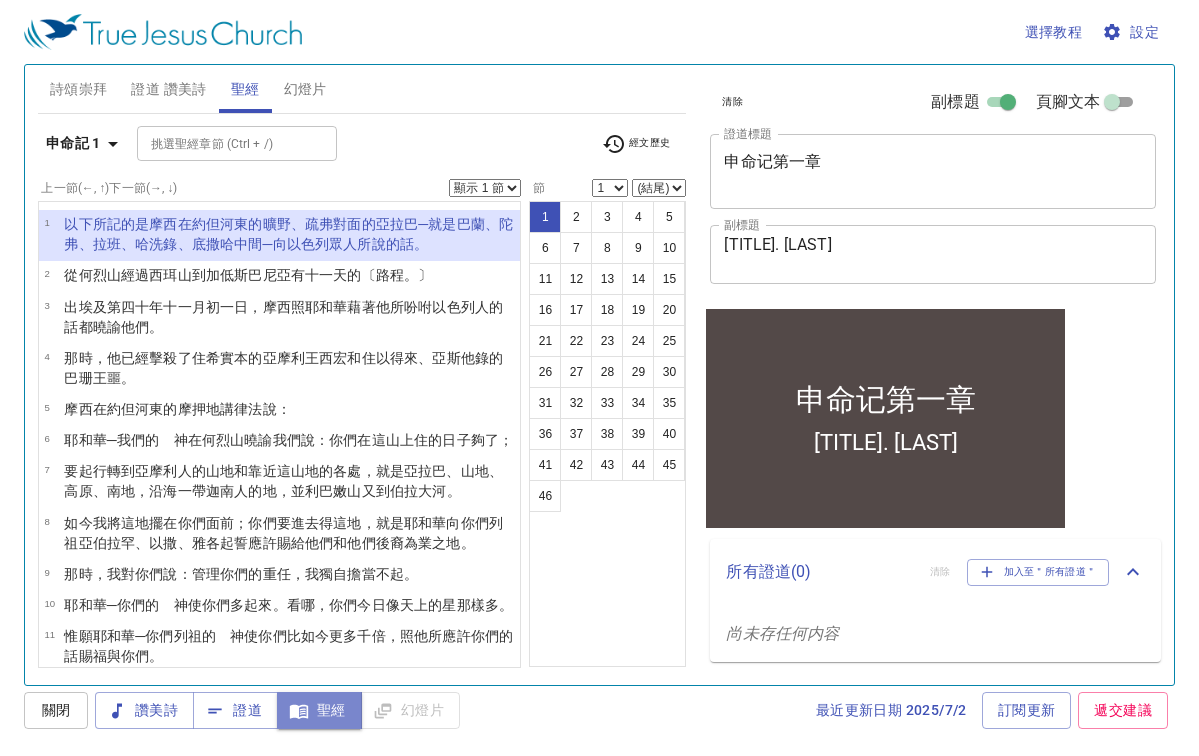 click on "聖經" at bounding box center [319, 710] 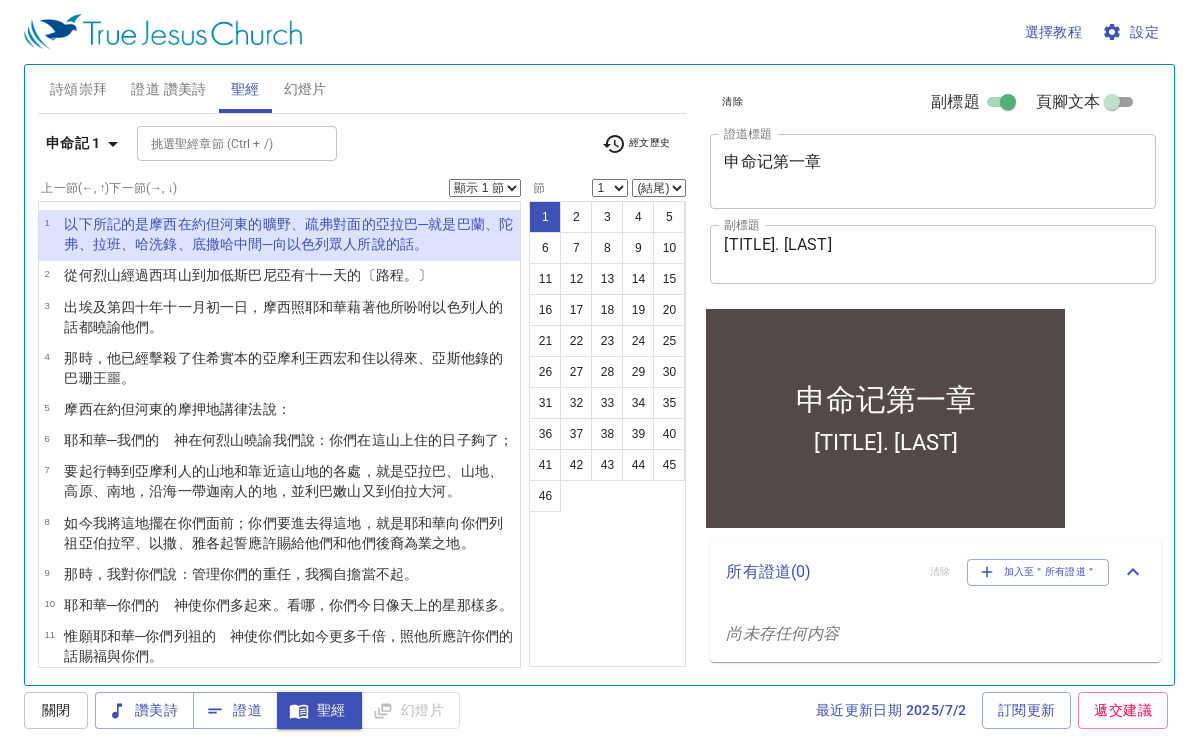 click on "聖經" at bounding box center [319, 710] 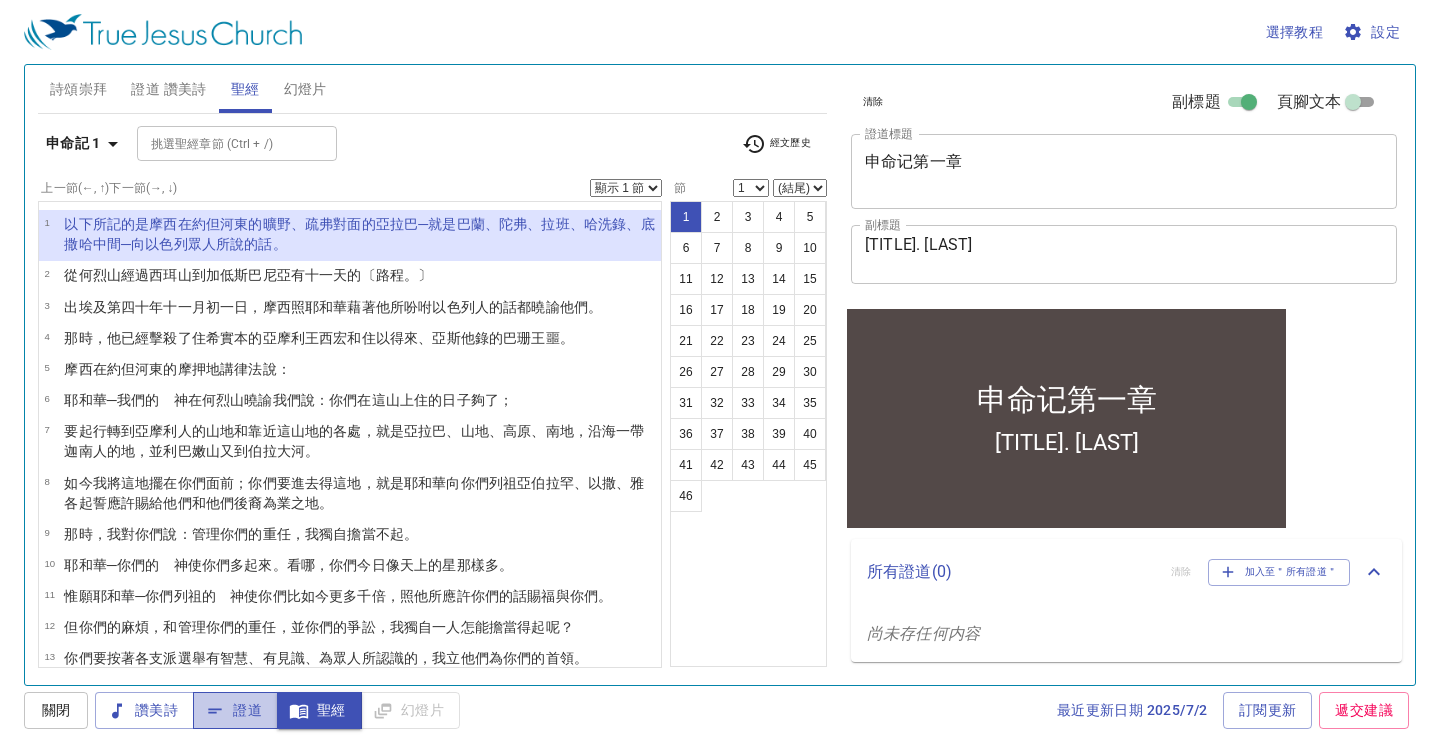 click on "證道" at bounding box center [235, 710] 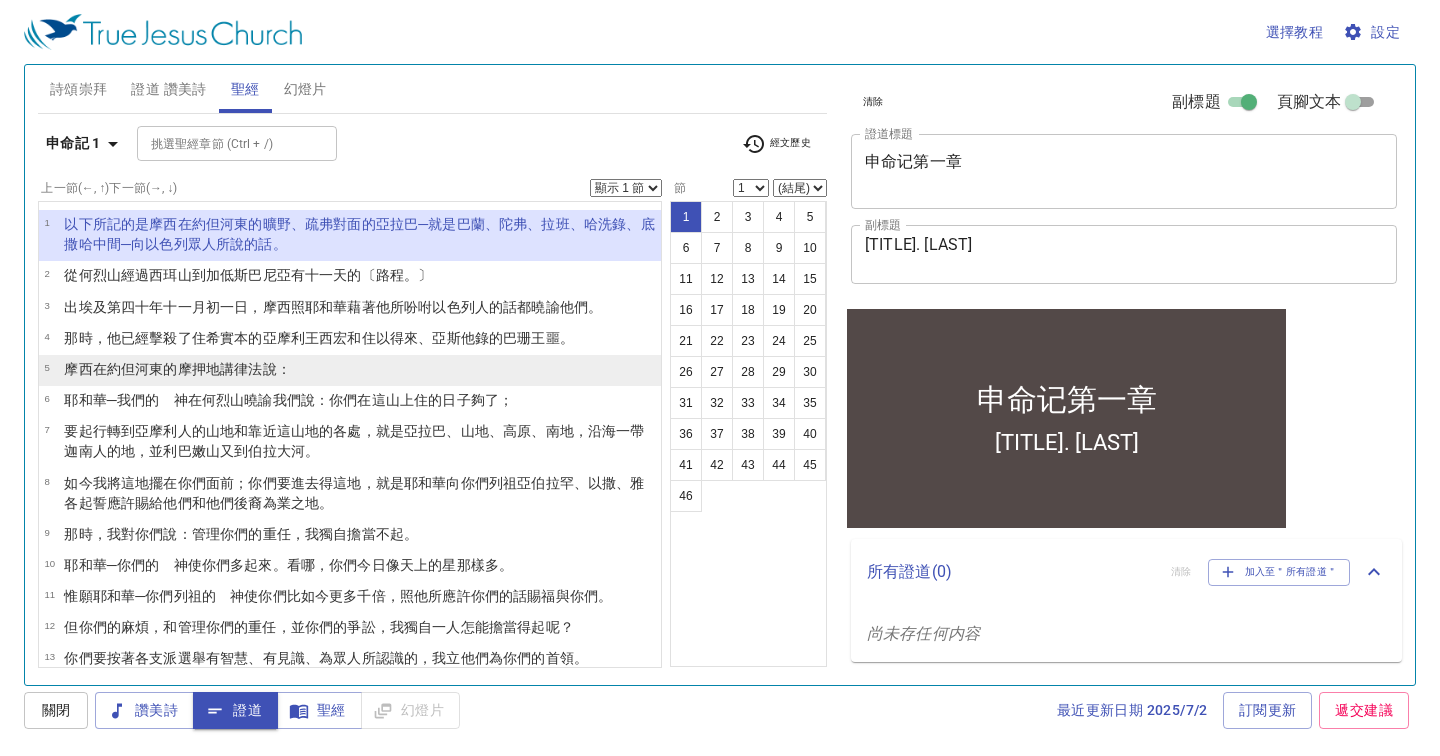 click on "5 摩西 在約但河 東 的摩押 地 講 律法 說 ：" at bounding box center (350, 370) 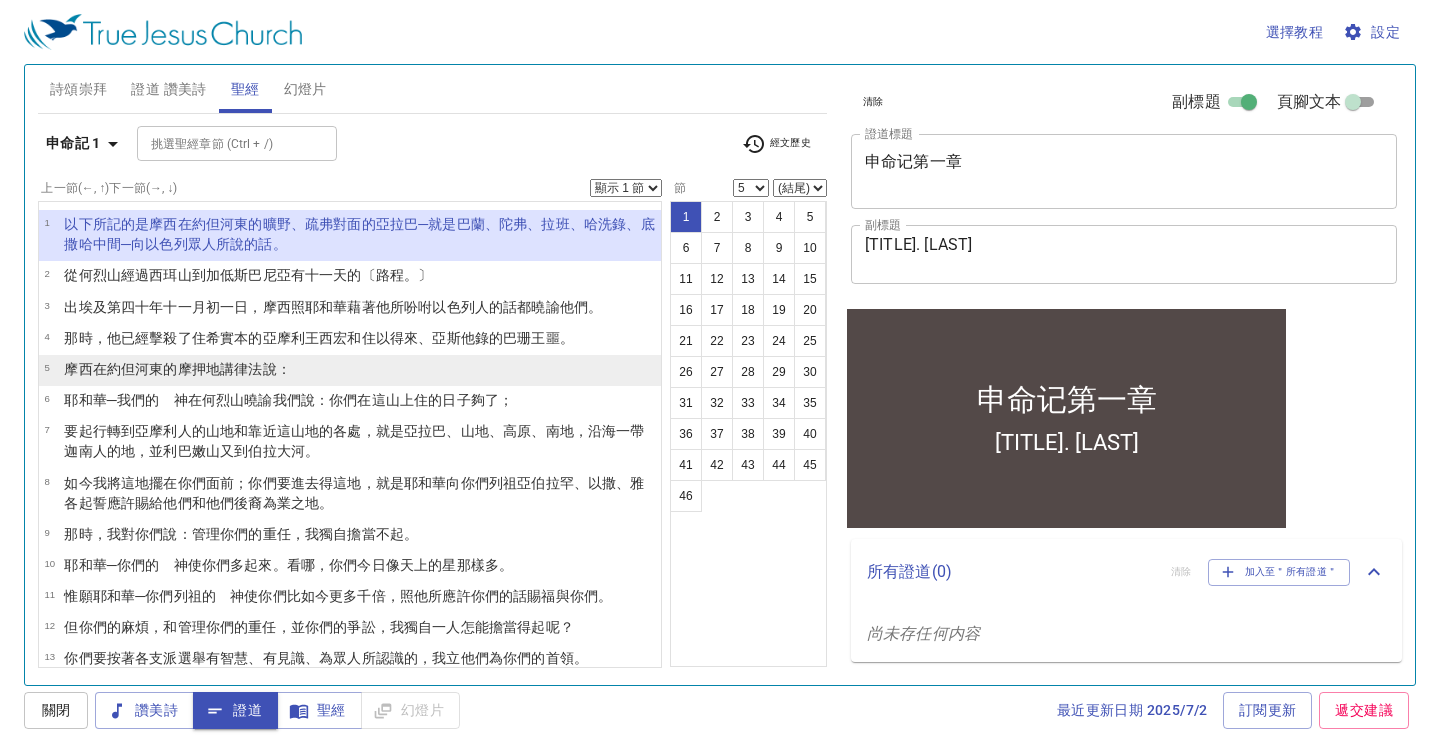 click on "5 摩西 在約但河 東 的摩押 地 講 律法 說 ：" at bounding box center [350, 370] 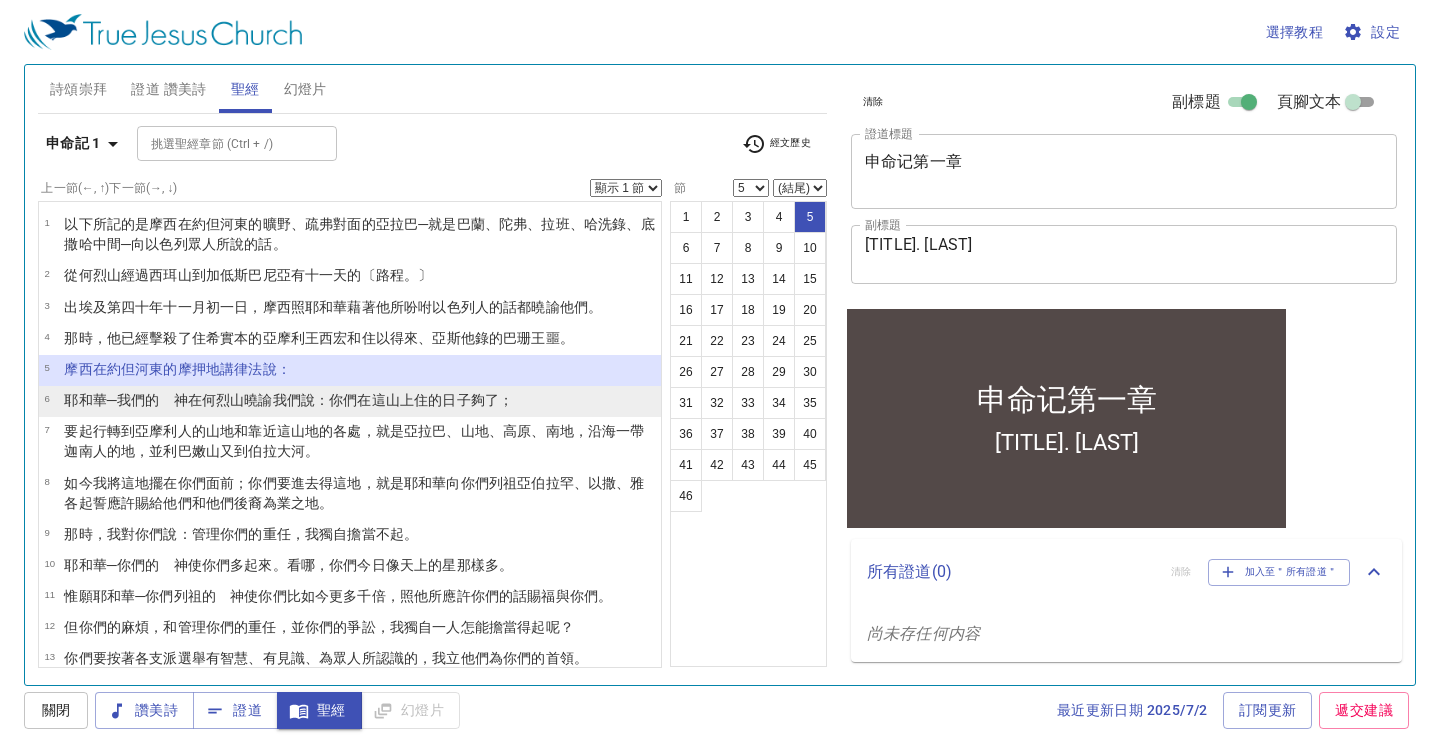 drag, startPoint x: 527, startPoint y: 0, endPoint x: 433, endPoint y: 402, distance: 412.8438 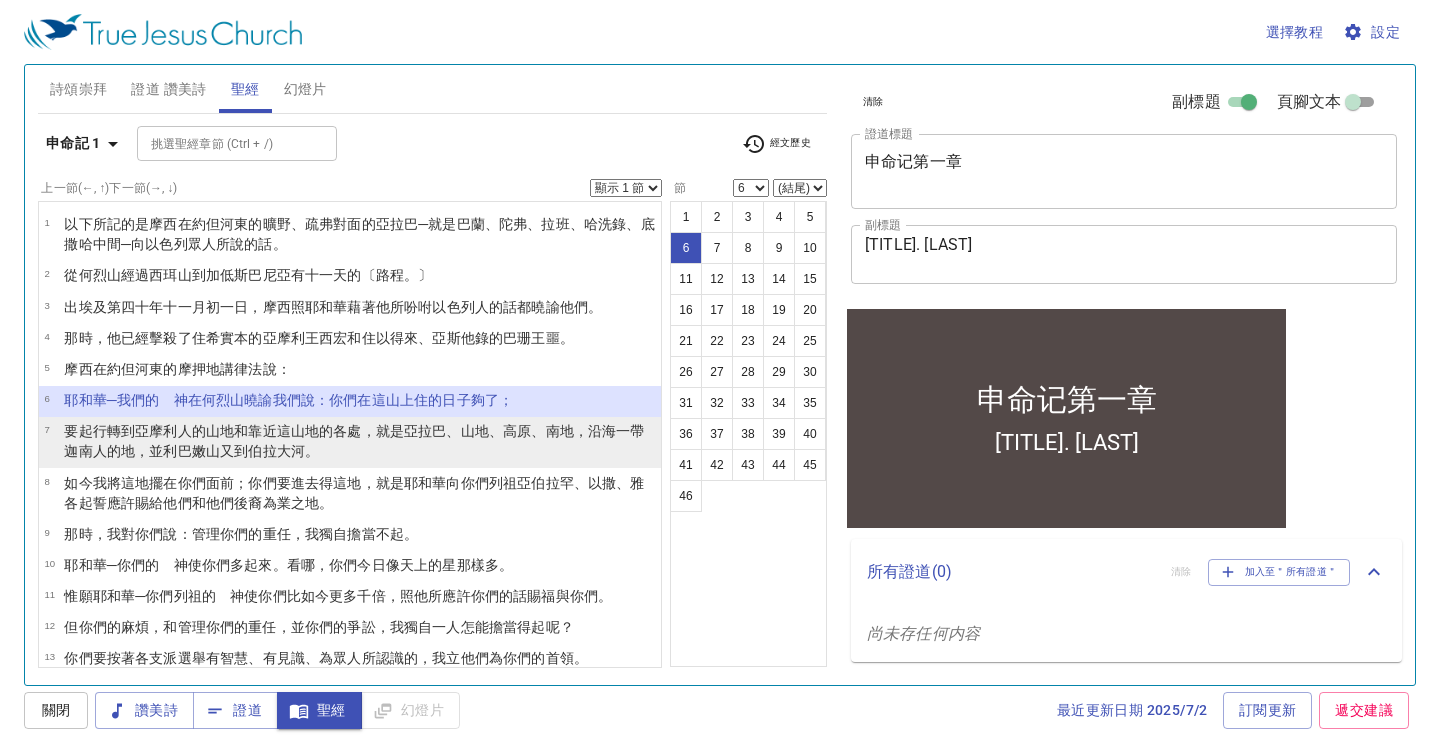 click on "要起行 轉 到 亞摩利人 的山地 和靠近 這山地的各處，就是亞拉巴 、山地 、高原 、南地 ，沿海 一帶 迦南人 的地 ，並利巴嫩山 又到伯拉 大 河 。" at bounding box center [359, 441] 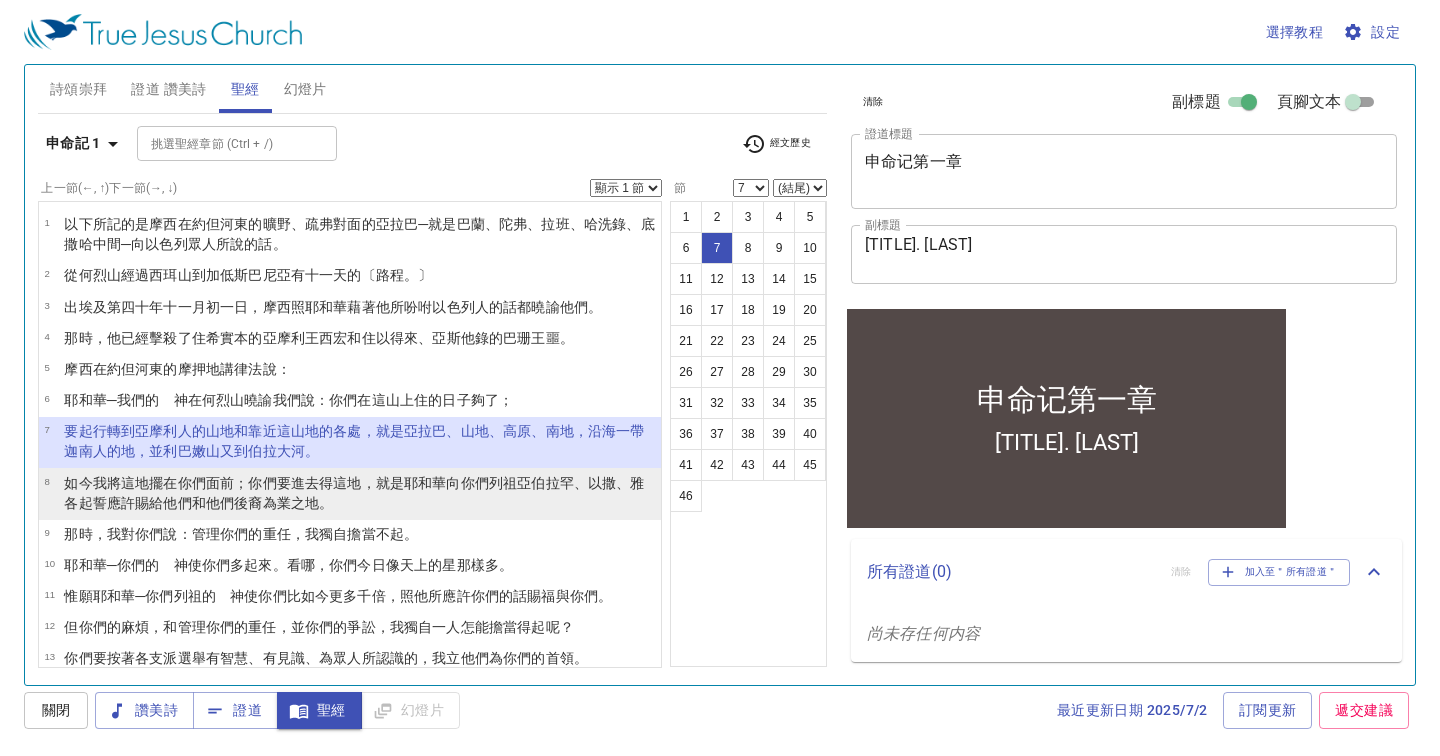 click on "；你們要進去 得 這地 ，就是耶和華 向你們列祖 亞伯拉罕 、以撒 、雅各 起誓 應許賜 給他們和他們 後裔 為業之地。" at bounding box center [354, 493] 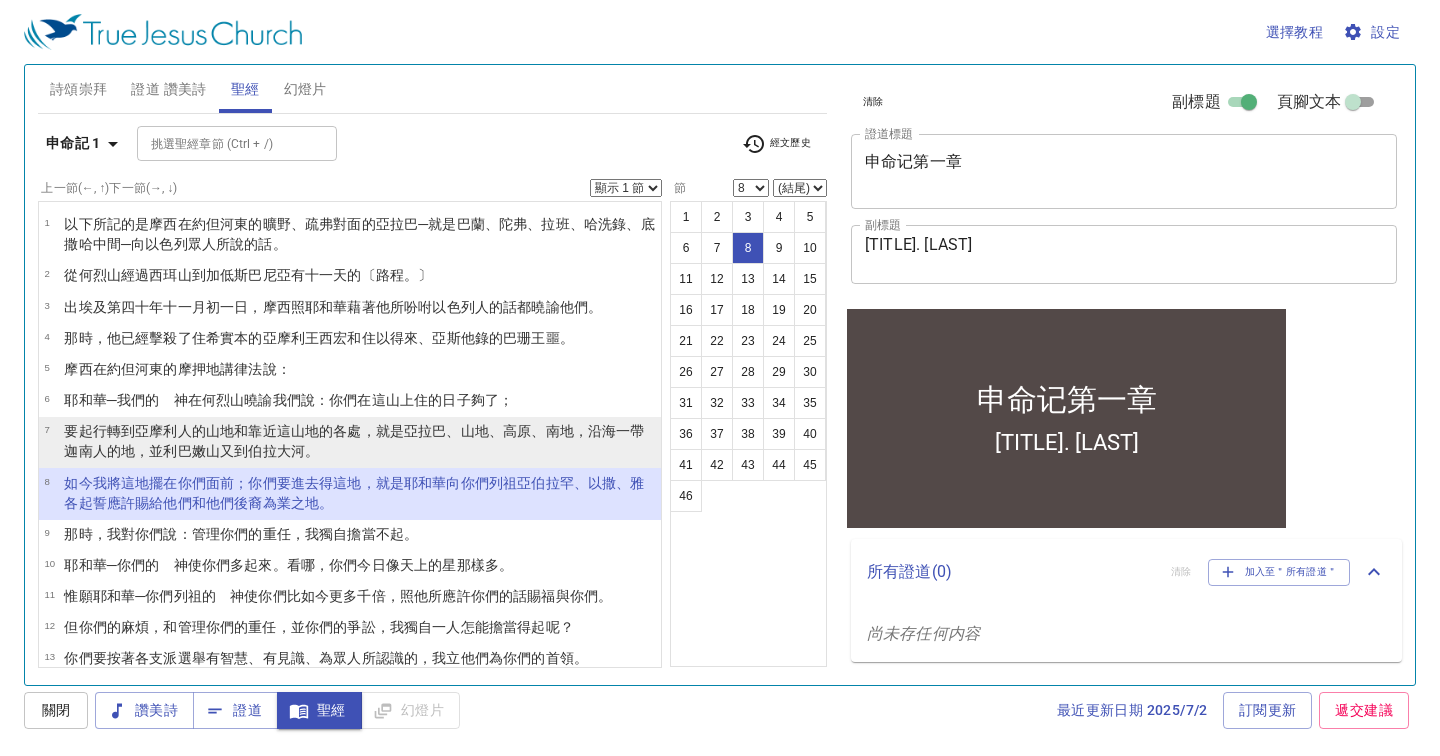 click on "這山地的各處，就是亞拉巴 、山地 、高原 、南地 ，沿海 一帶 迦南人 的地 ，並利巴嫩山 又到伯拉 大 河 。" at bounding box center (354, 441) 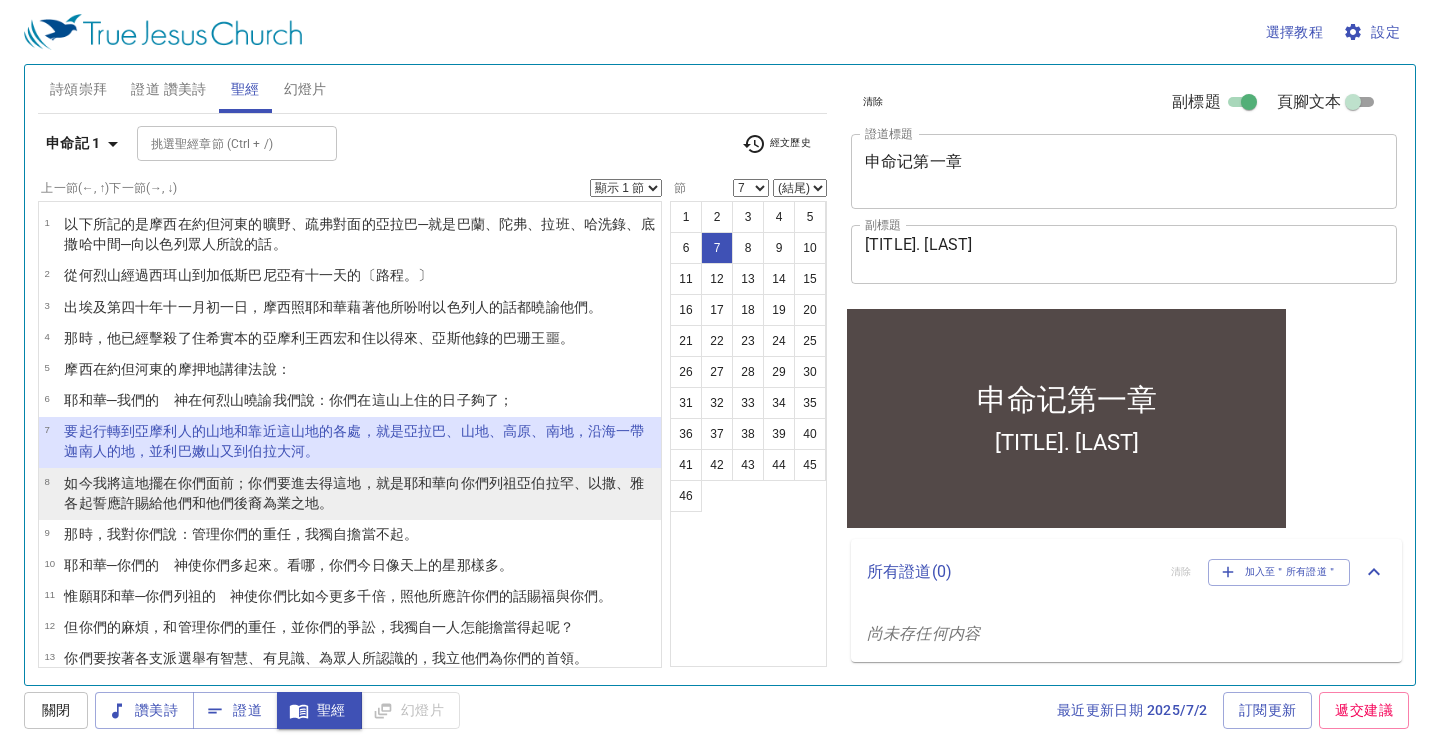 click on "；你們要進去 得 這地 ，就是耶和華 向你們列祖 亞伯拉罕 、以撒 、雅各 起誓 應許賜 給他們和他們 後裔 為業之地。" at bounding box center (354, 493) 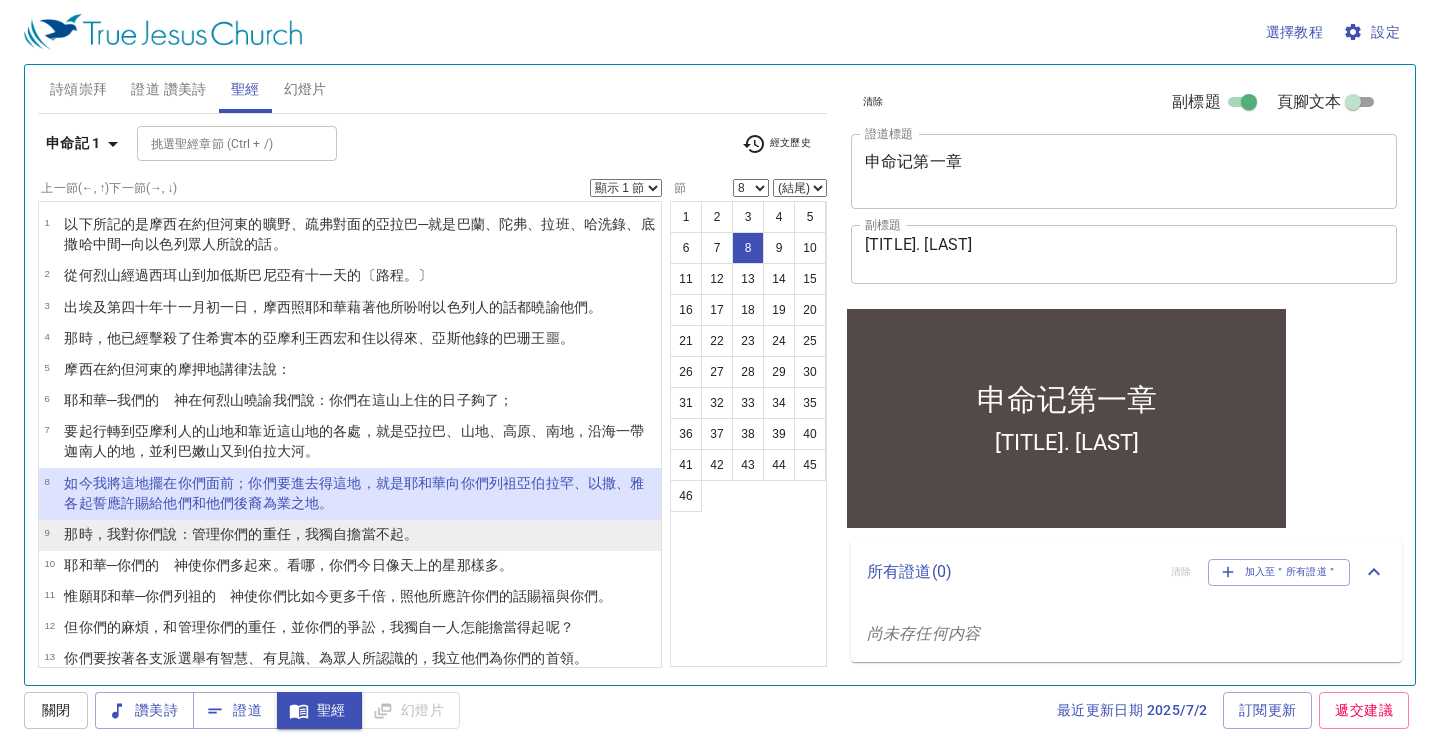 click on "：管理你們的重任，我獨自 擔當 不起 。" at bounding box center [298, 534] 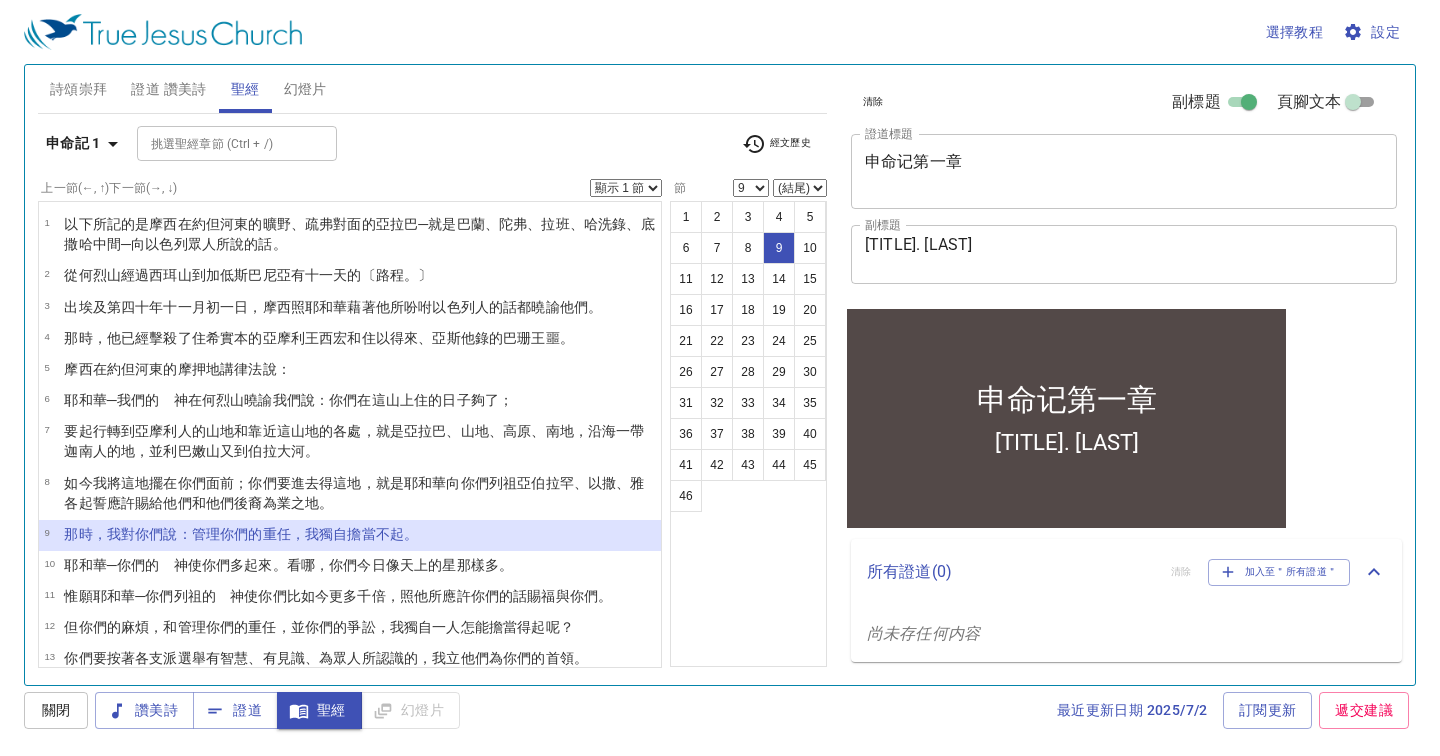 click on "：管理你們的重任，我獨自 擔當 不起 。" at bounding box center (298, 534) 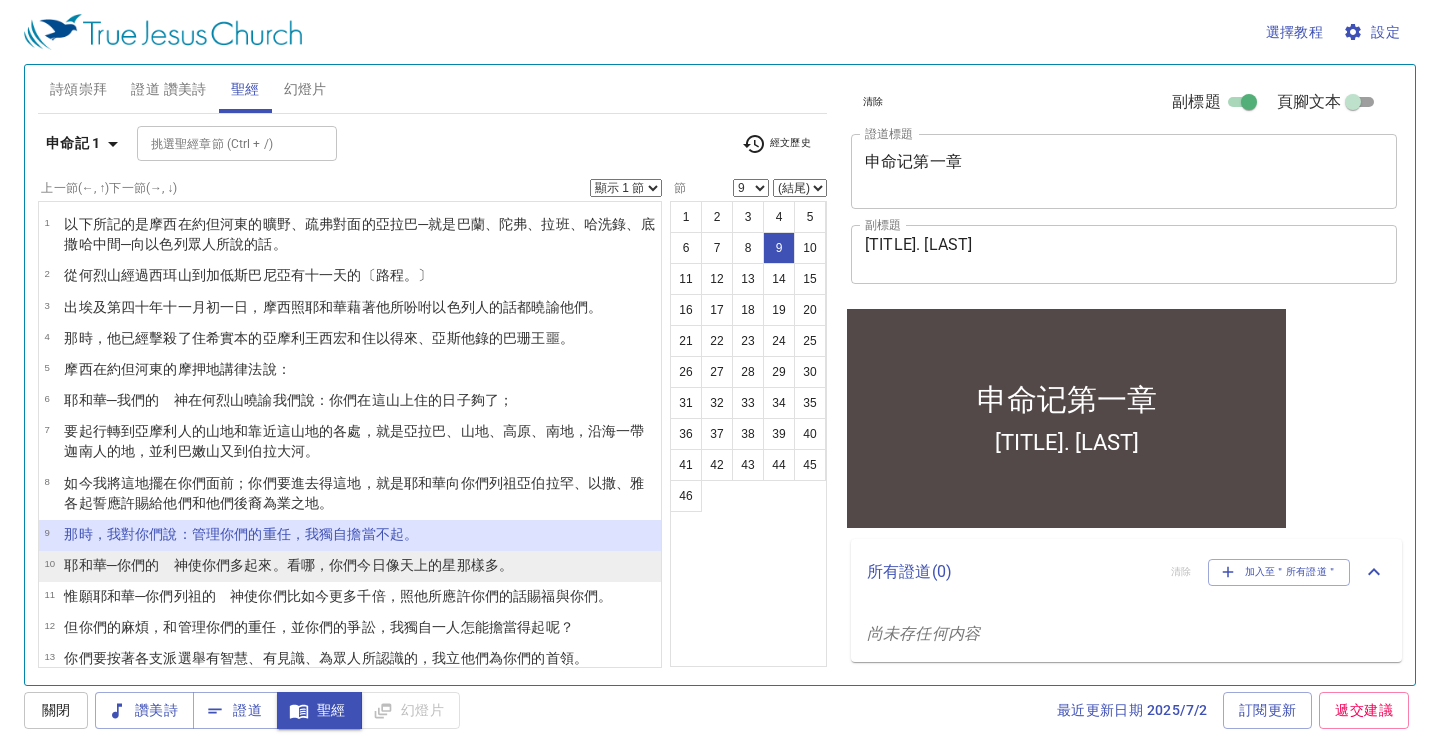click on "。看哪，你們今日 像天上 的星 那樣多 。" at bounding box center [393, 565] 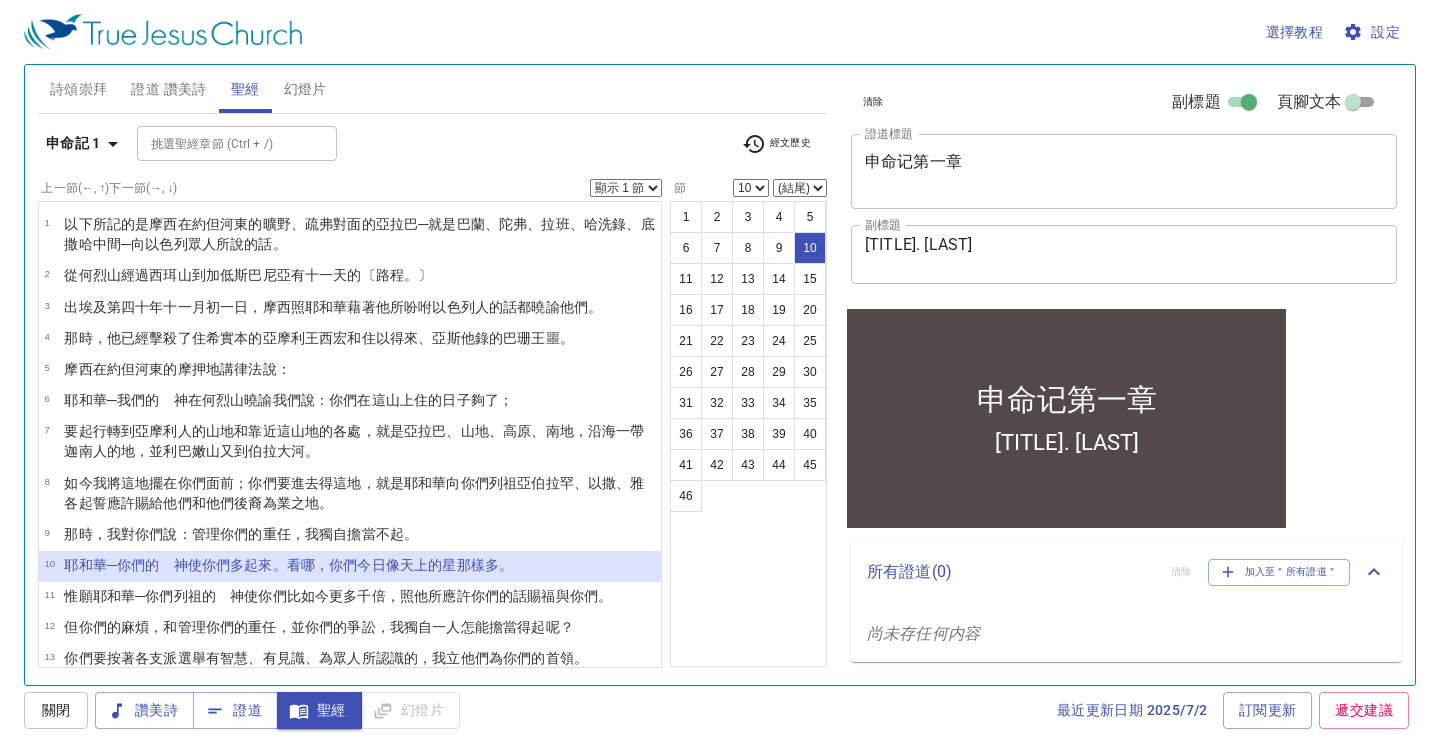 click on "。看哪，你們今日 像天上 的星 那樣多 。" at bounding box center [393, 565] 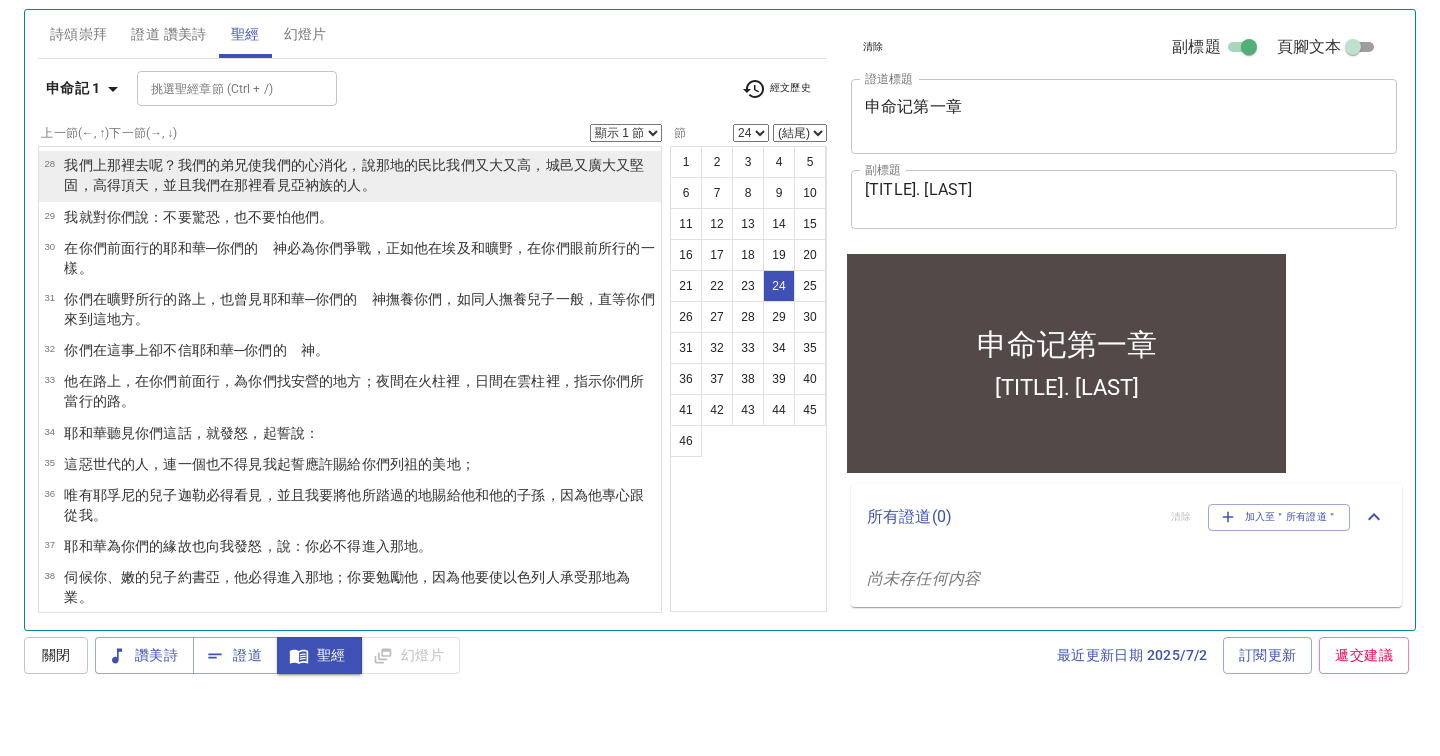 scroll, scrollTop: 688, scrollLeft: 0, axis: vertical 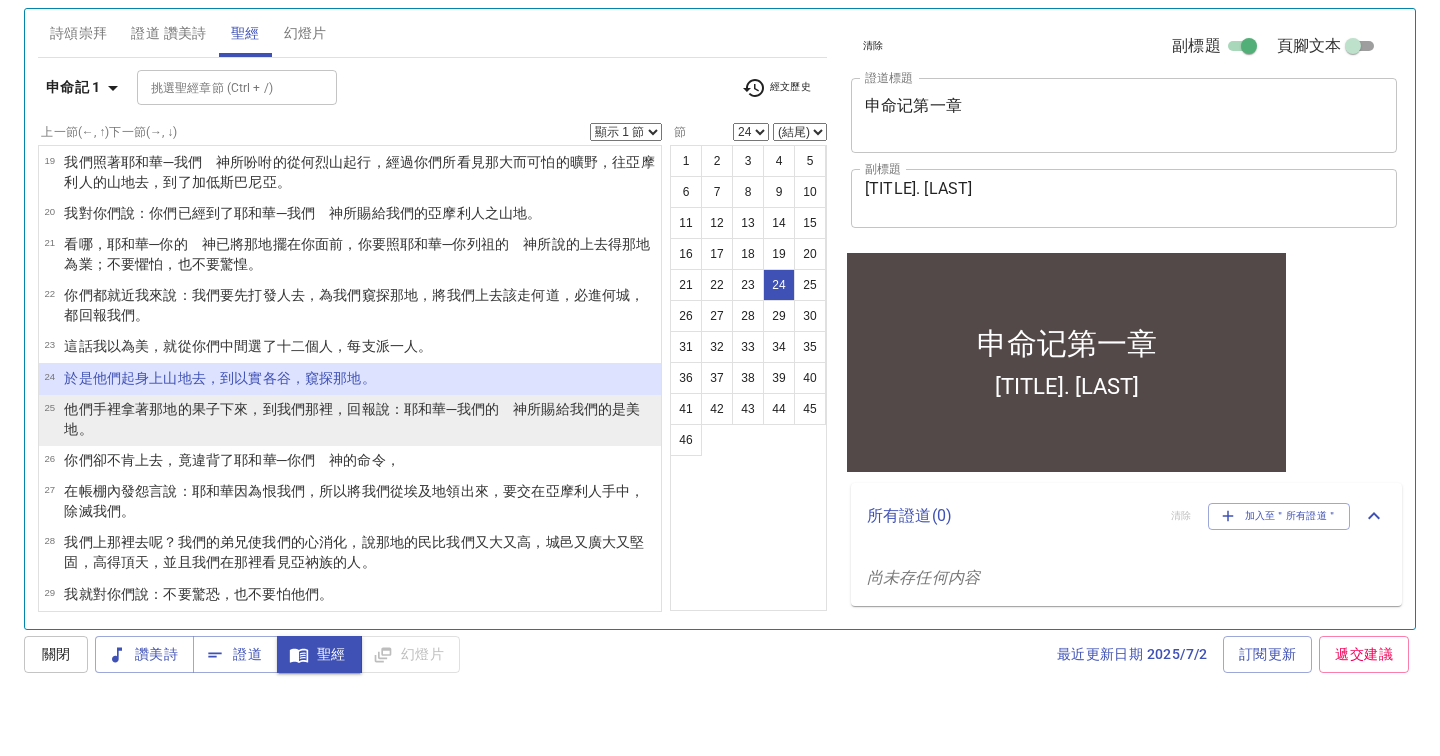 drag, startPoint x: 536, startPoint y: 84, endPoint x: 416, endPoint y: 408, distance: 345.50833 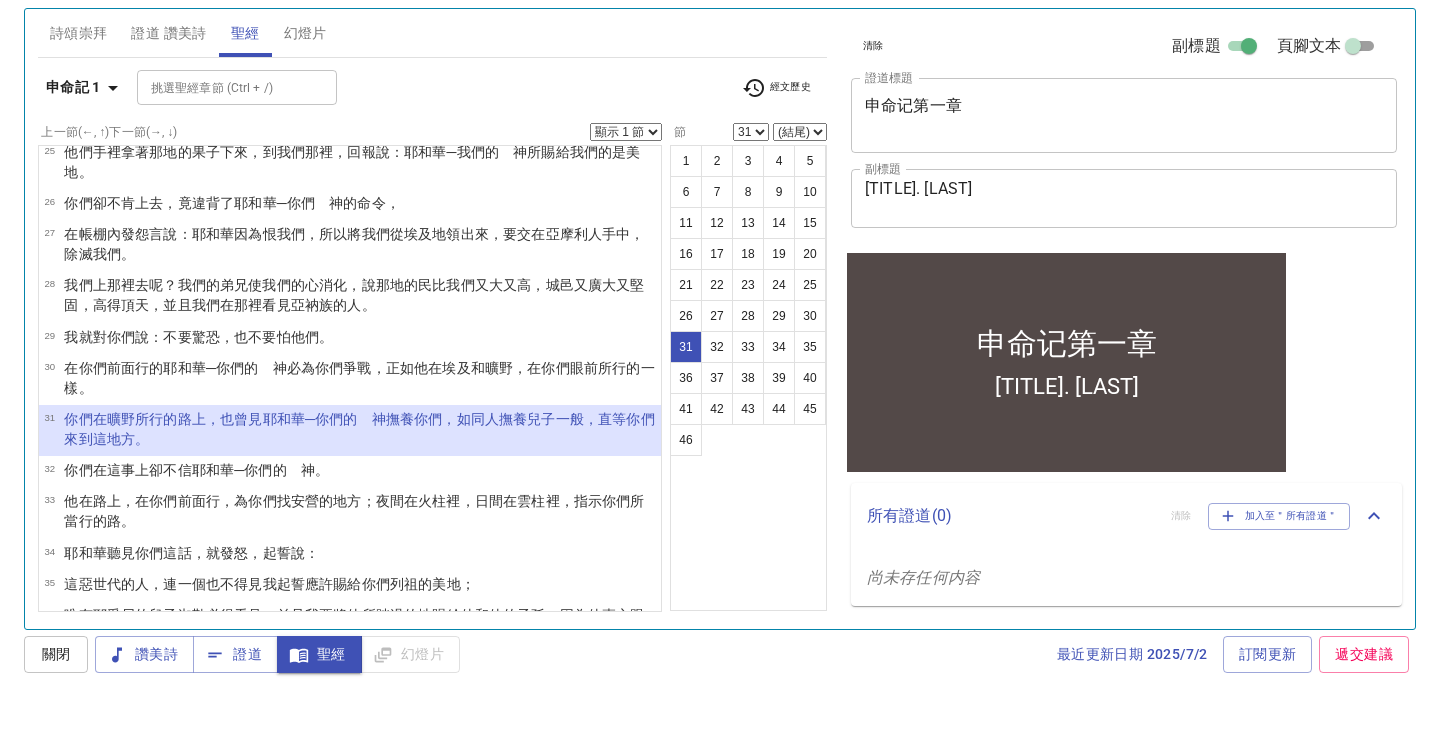 scroll, scrollTop: 1406, scrollLeft: 0, axis: vertical 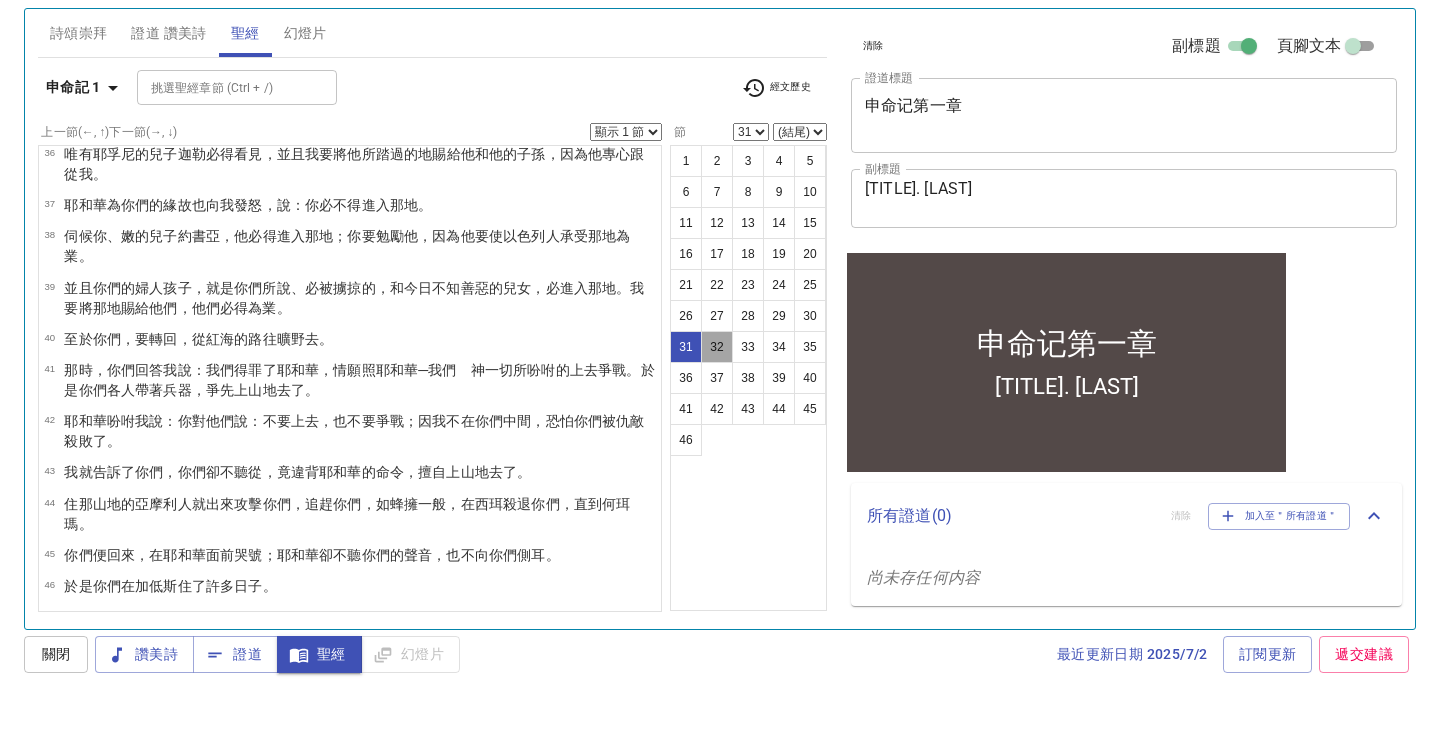 drag, startPoint x: 671, startPoint y: 0, endPoint x: 718, endPoint y: 346, distance: 349.1776 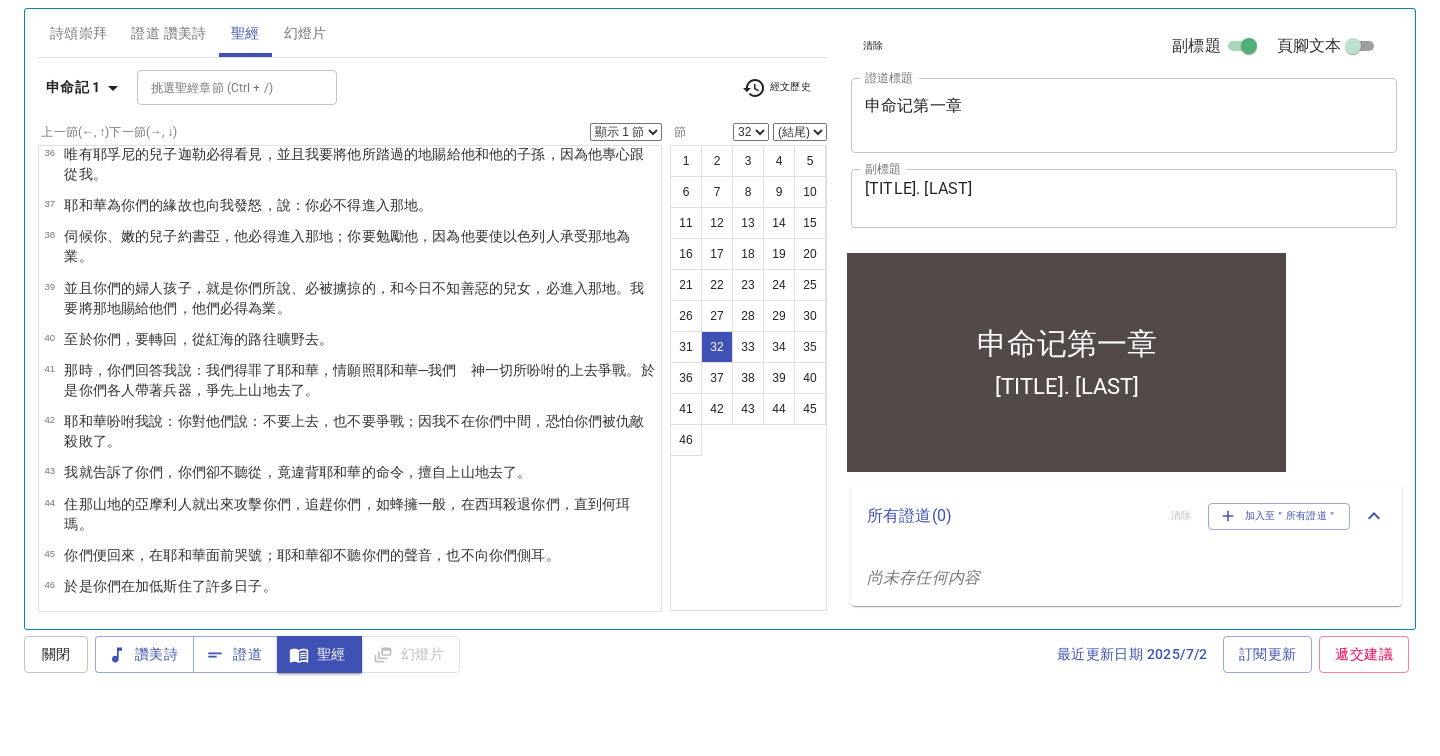 scroll, scrollTop: 1037, scrollLeft: 0, axis: vertical 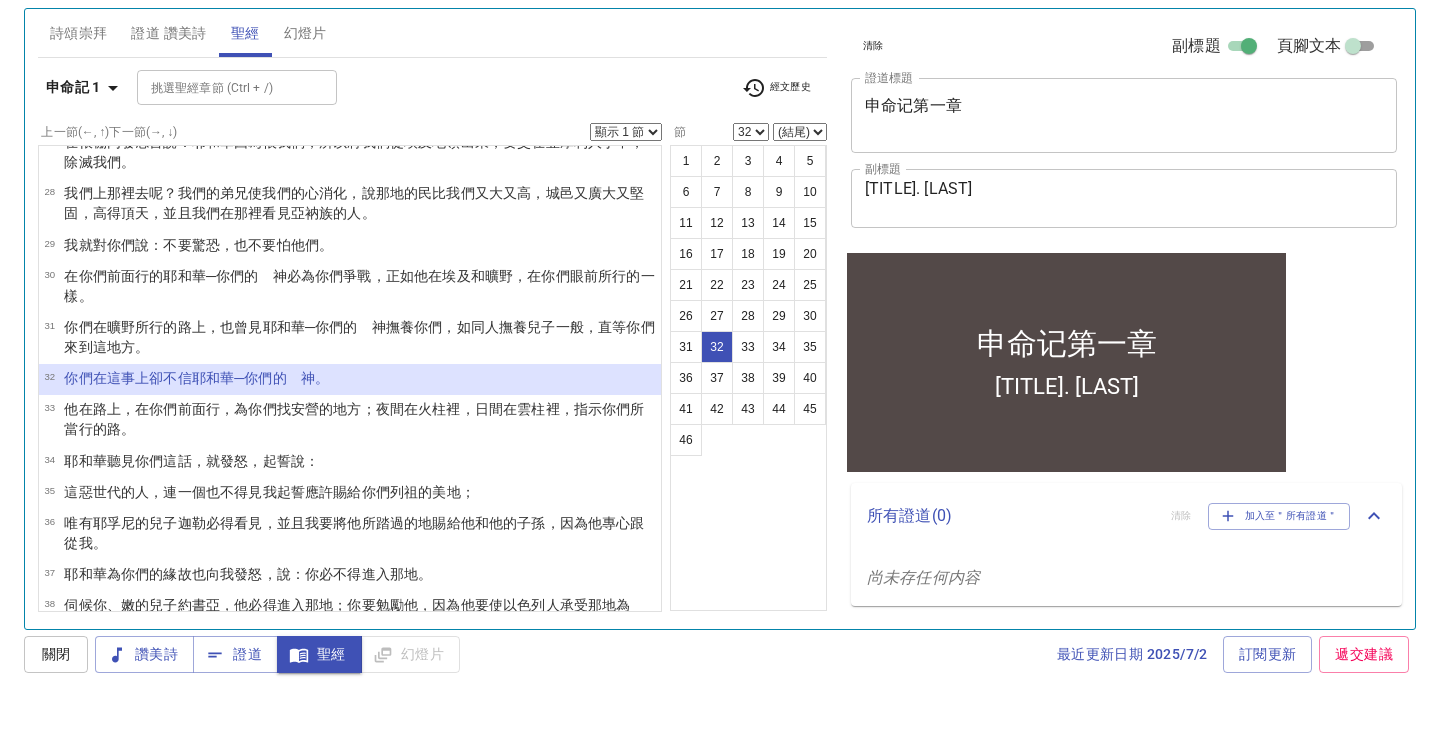 select on "33" 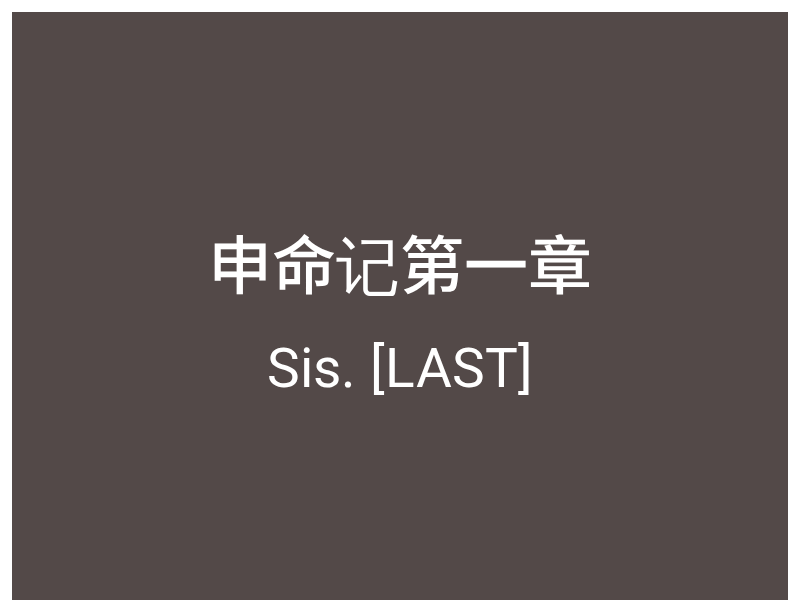 scroll, scrollTop: 0, scrollLeft: 0, axis: both 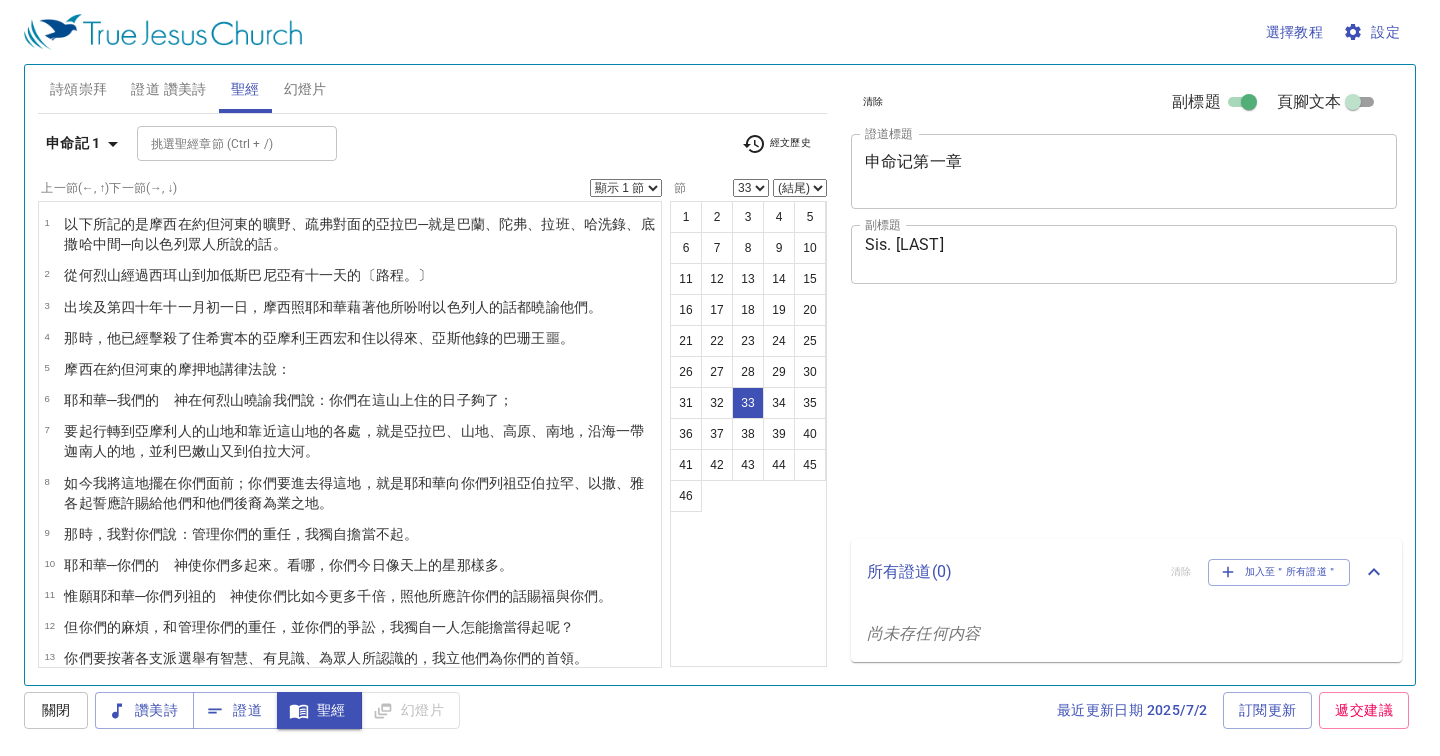 select on "33" 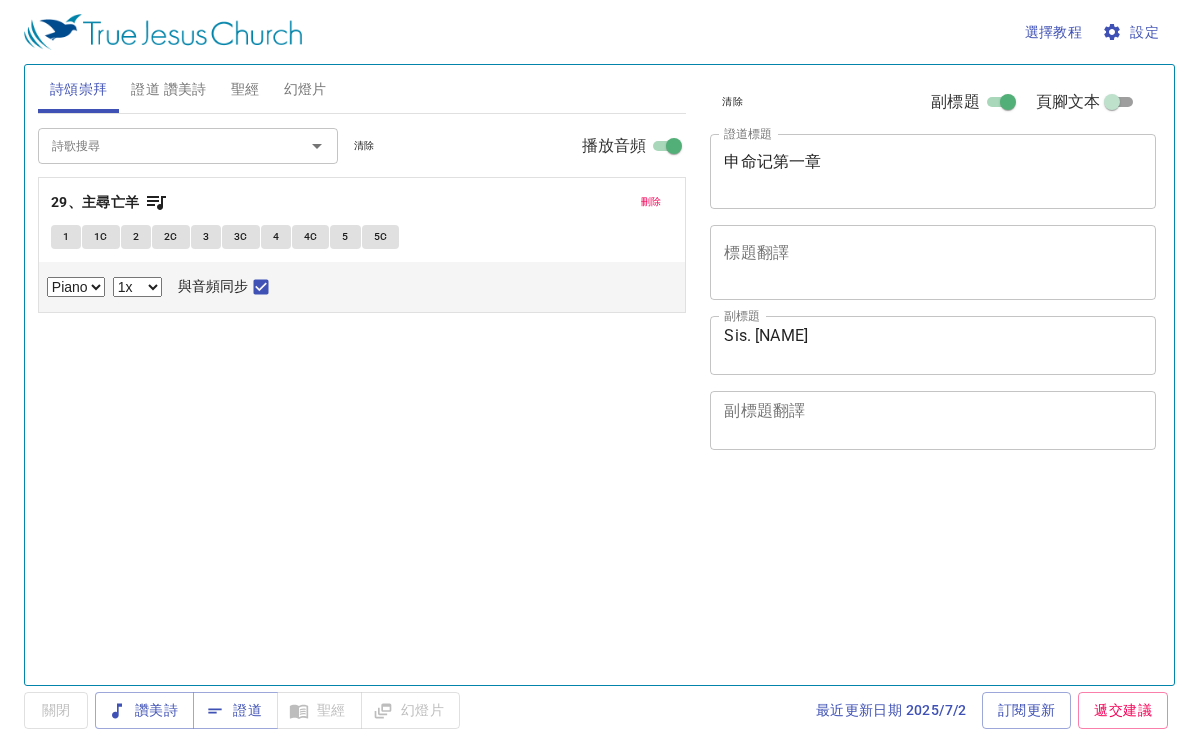 select on "1" 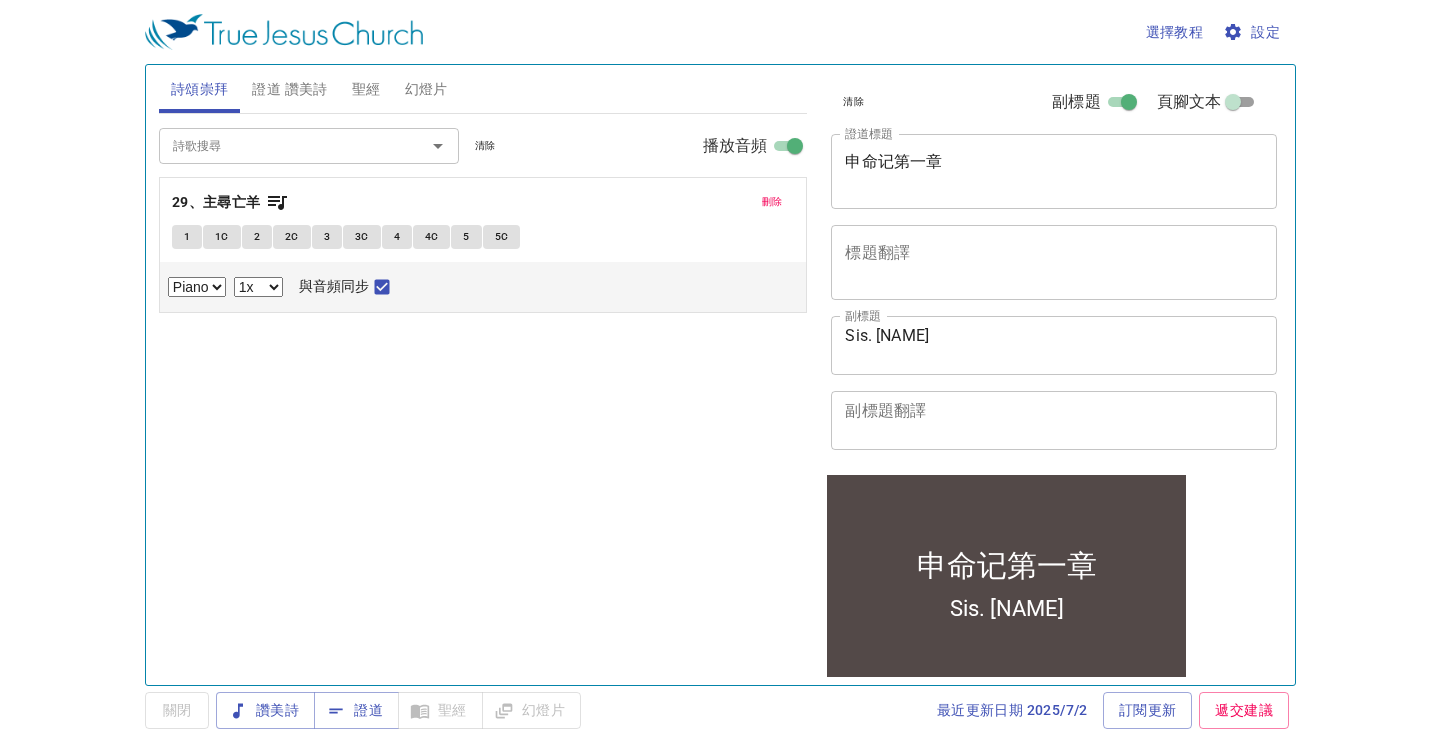 scroll, scrollTop: 0, scrollLeft: 0, axis: both 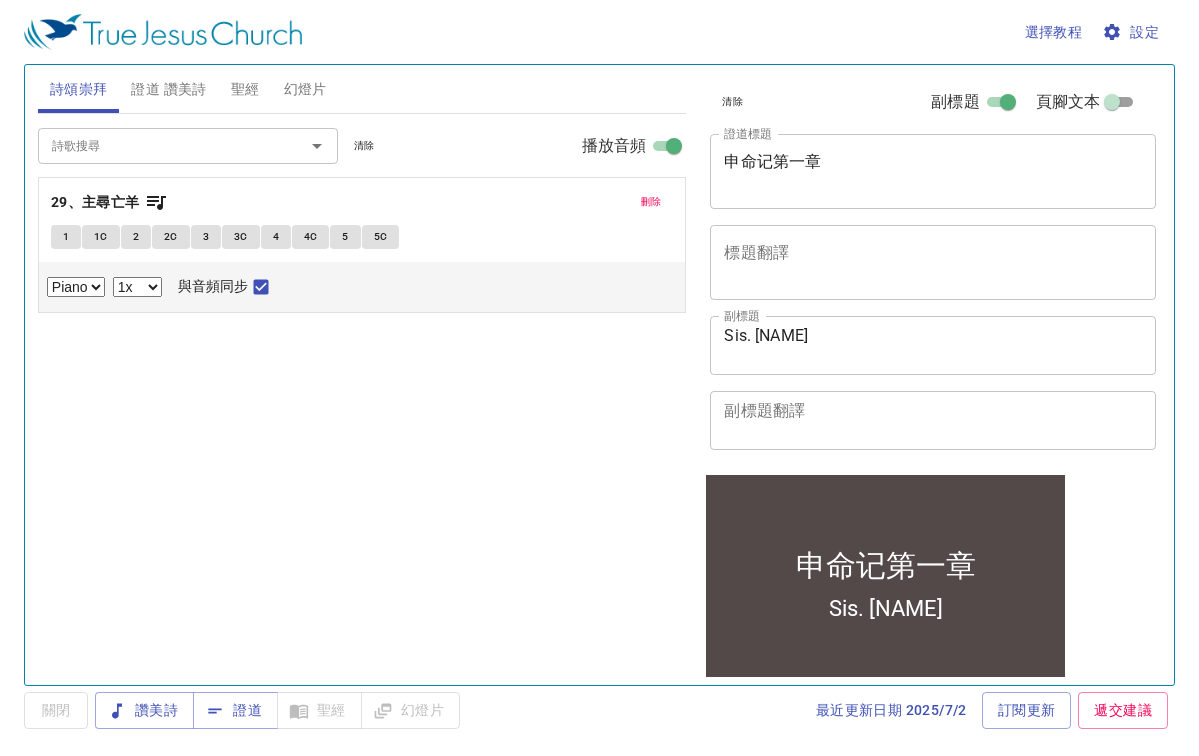 click on "設定" at bounding box center [1132, 32] 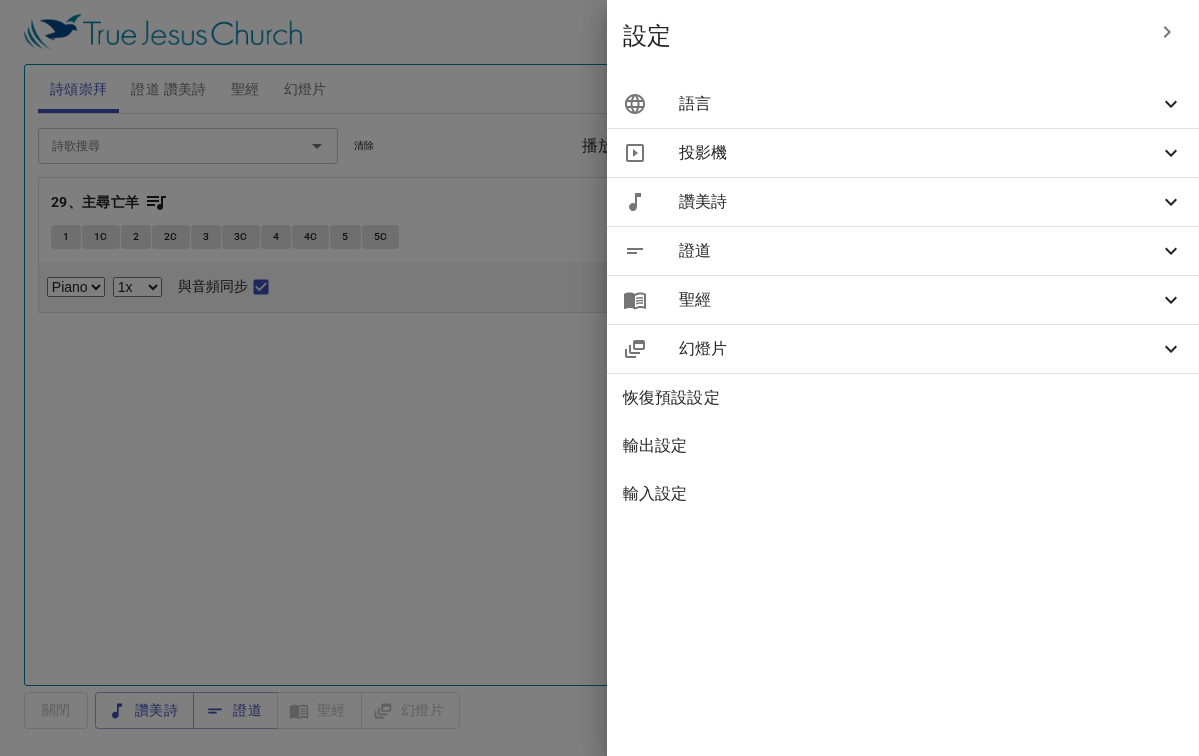 click 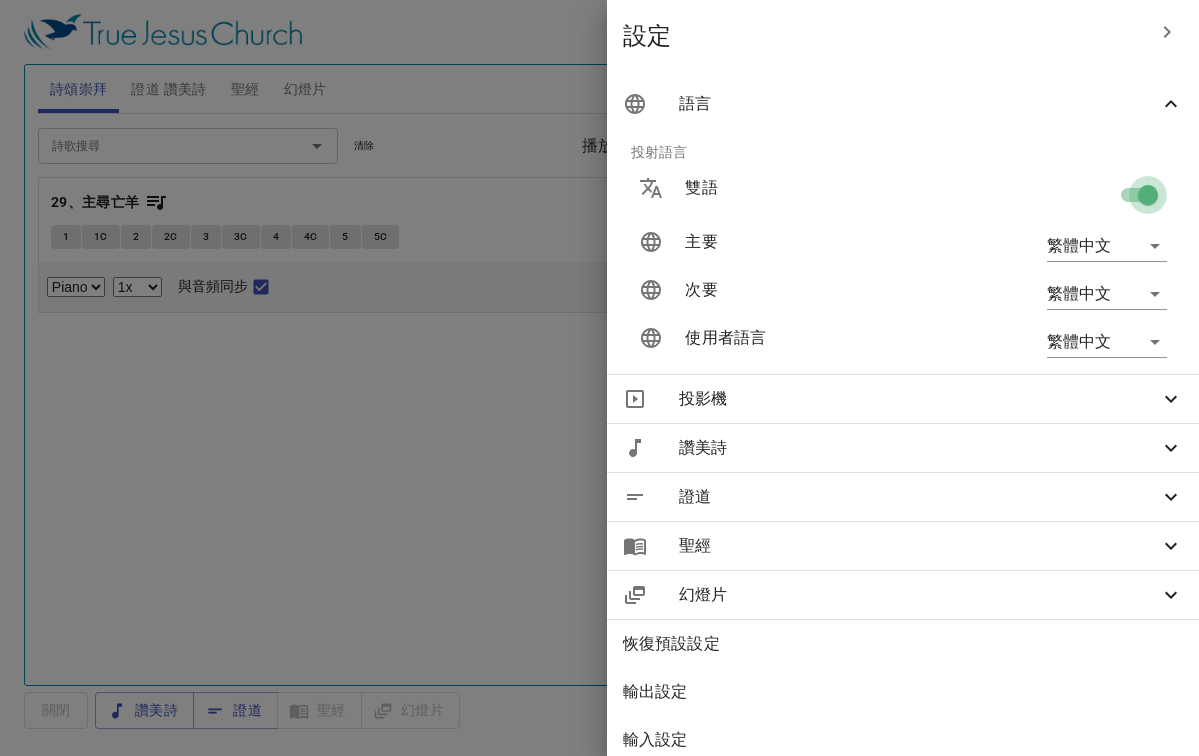 click at bounding box center (1148, 199) 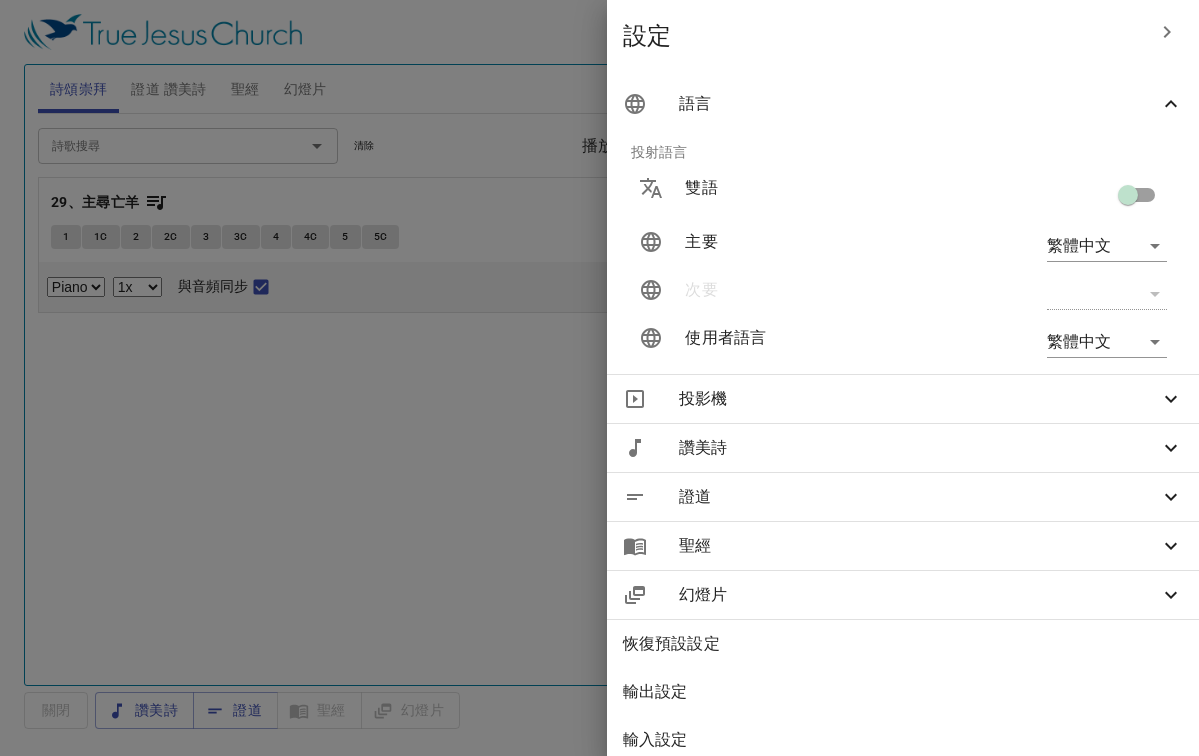 click at bounding box center [599, 378] 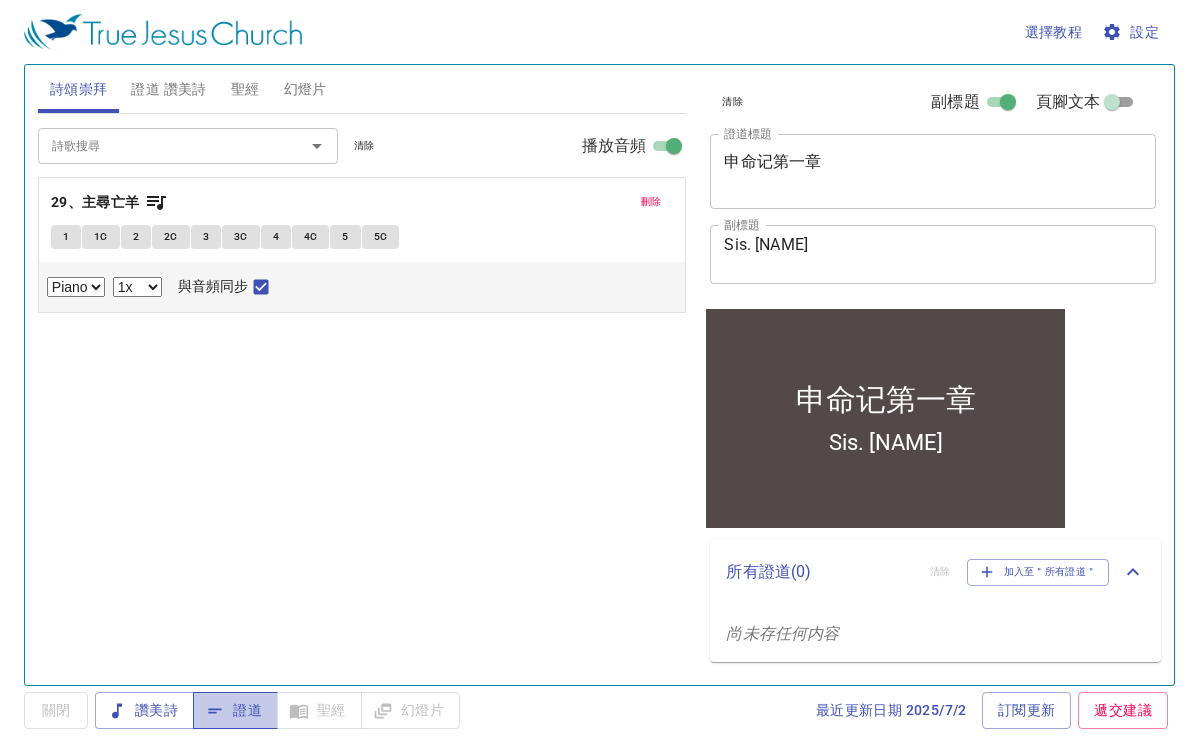 click on "證道" at bounding box center (235, 710) 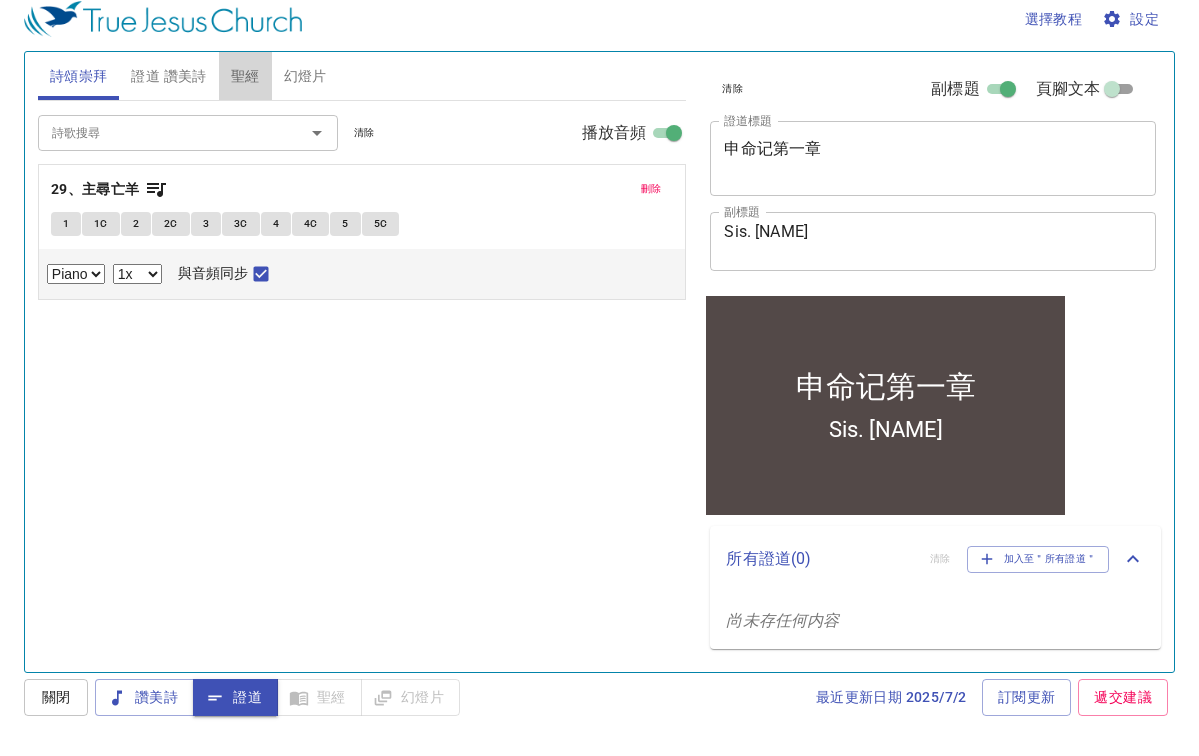 click on "聖經" at bounding box center [245, 89] 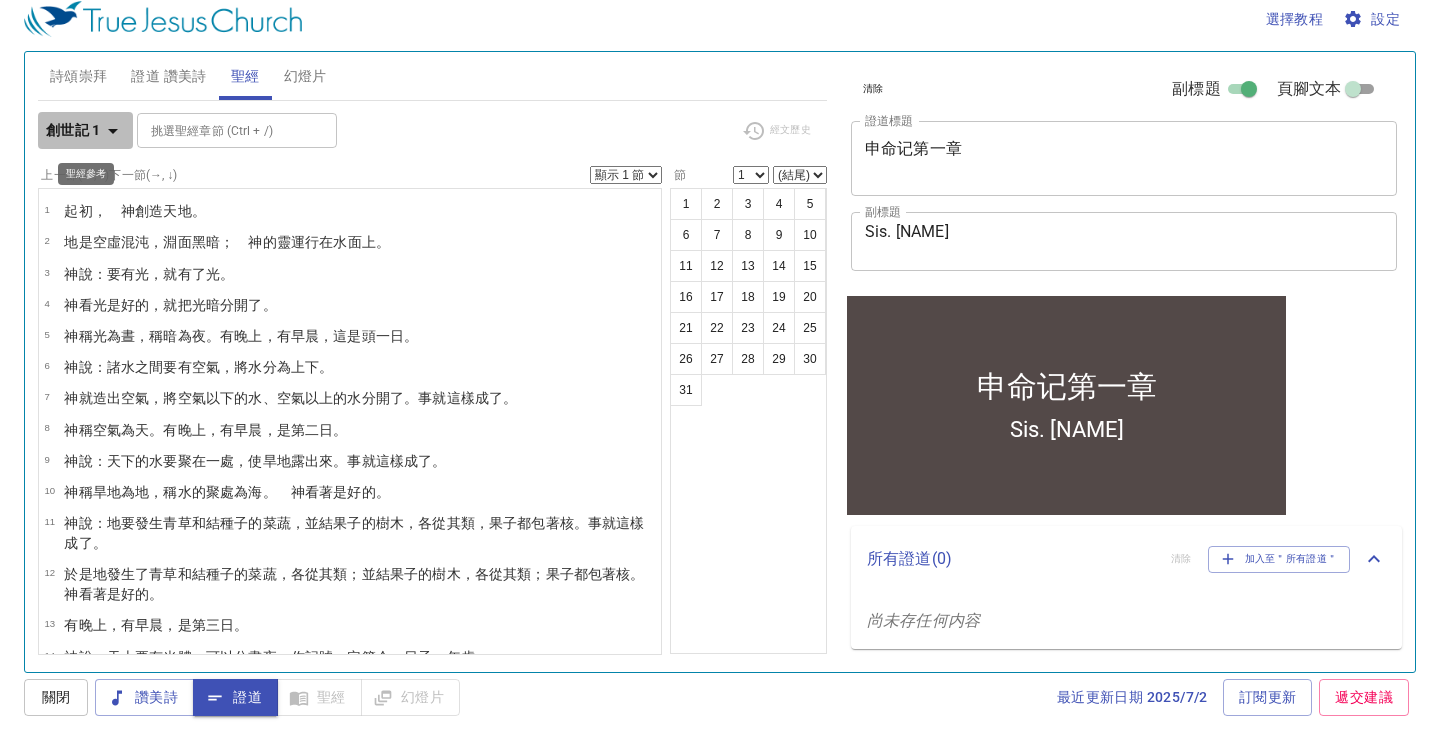 click 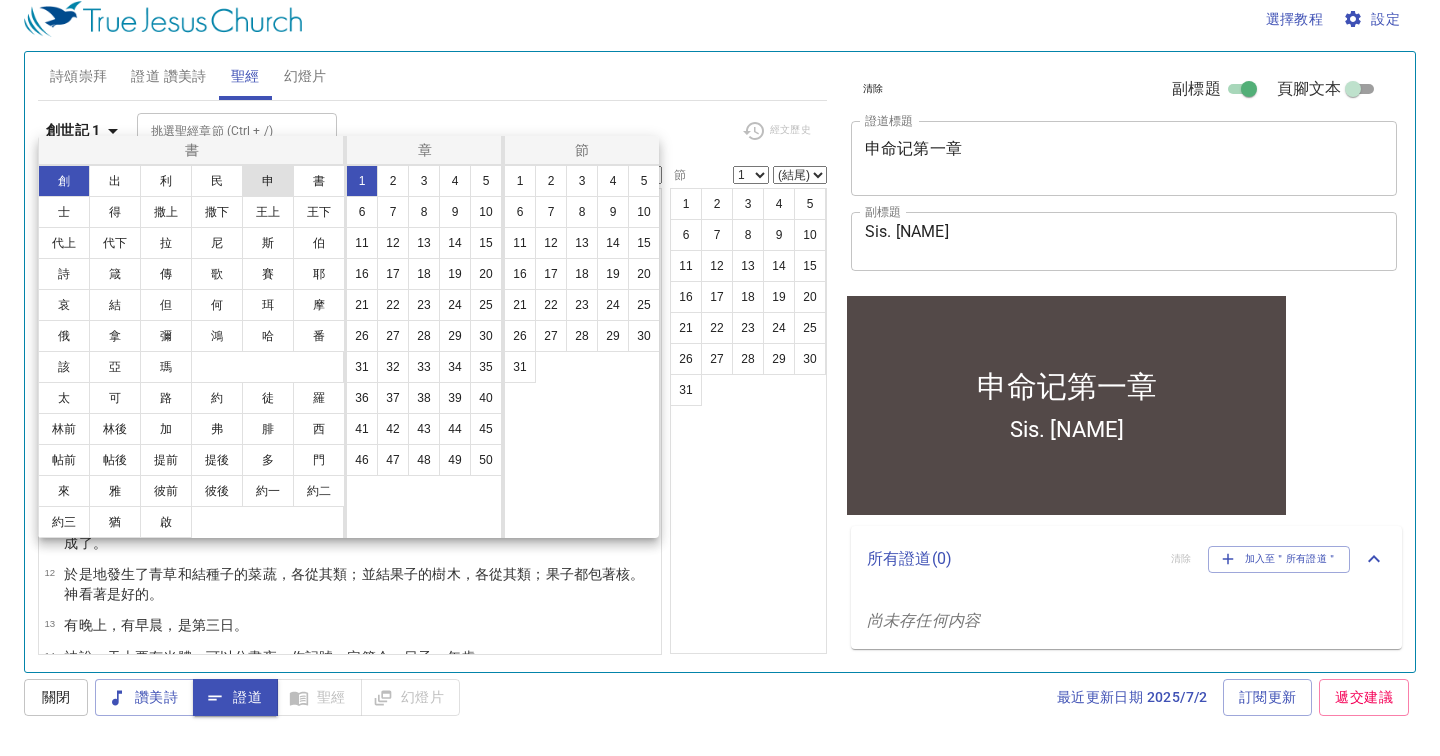 click on "申" at bounding box center [268, 194] 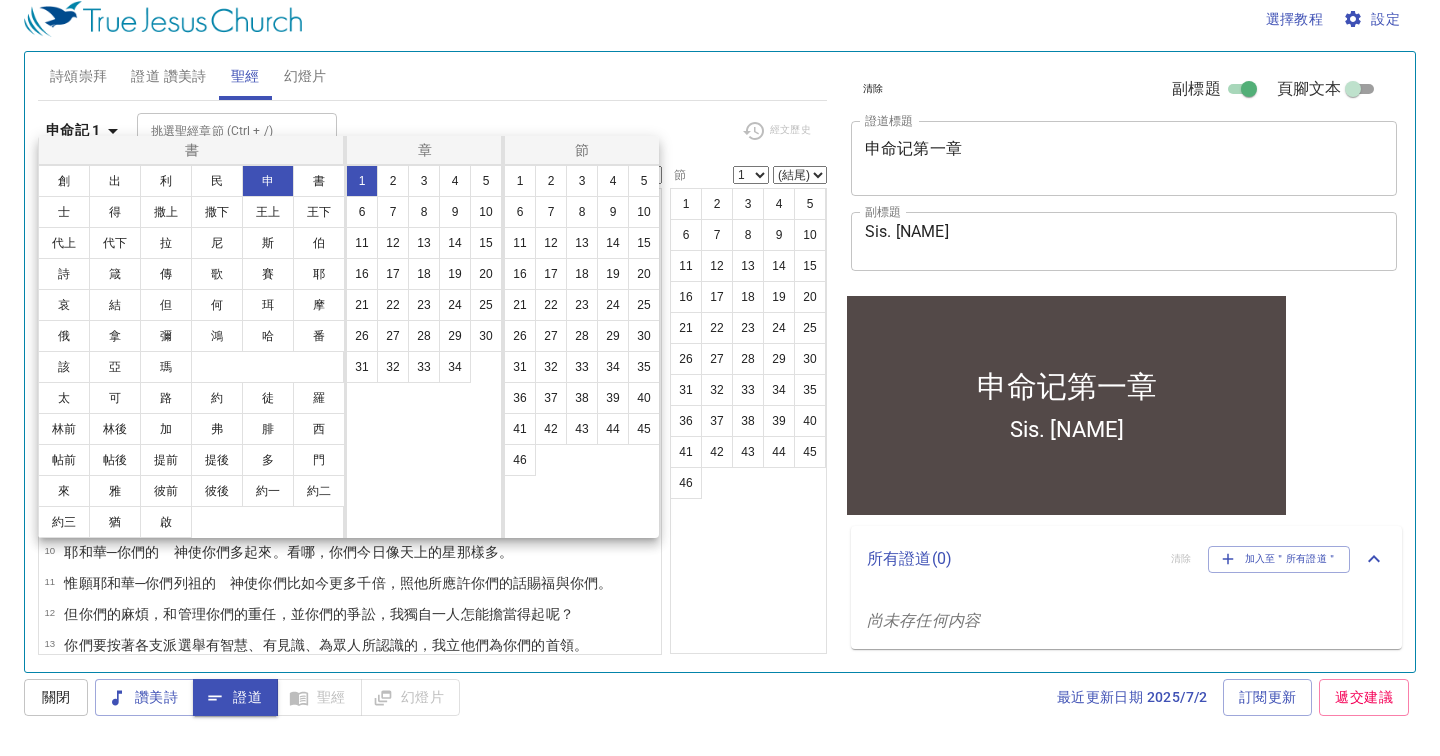drag, startPoint x: 701, startPoint y: 0, endPoint x: 747, endPoint y: 207, distance: 212.04953 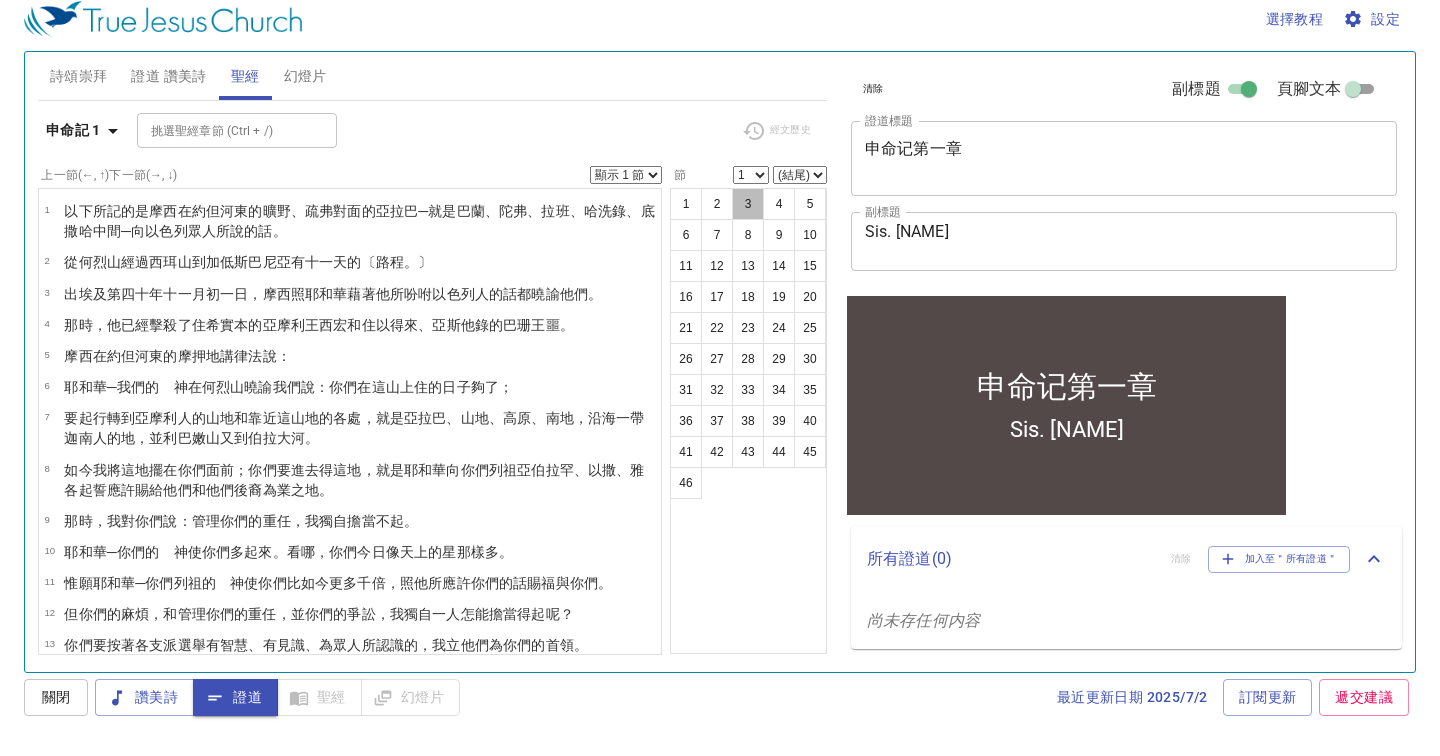 click on "3" at bounding box center [748, 217] 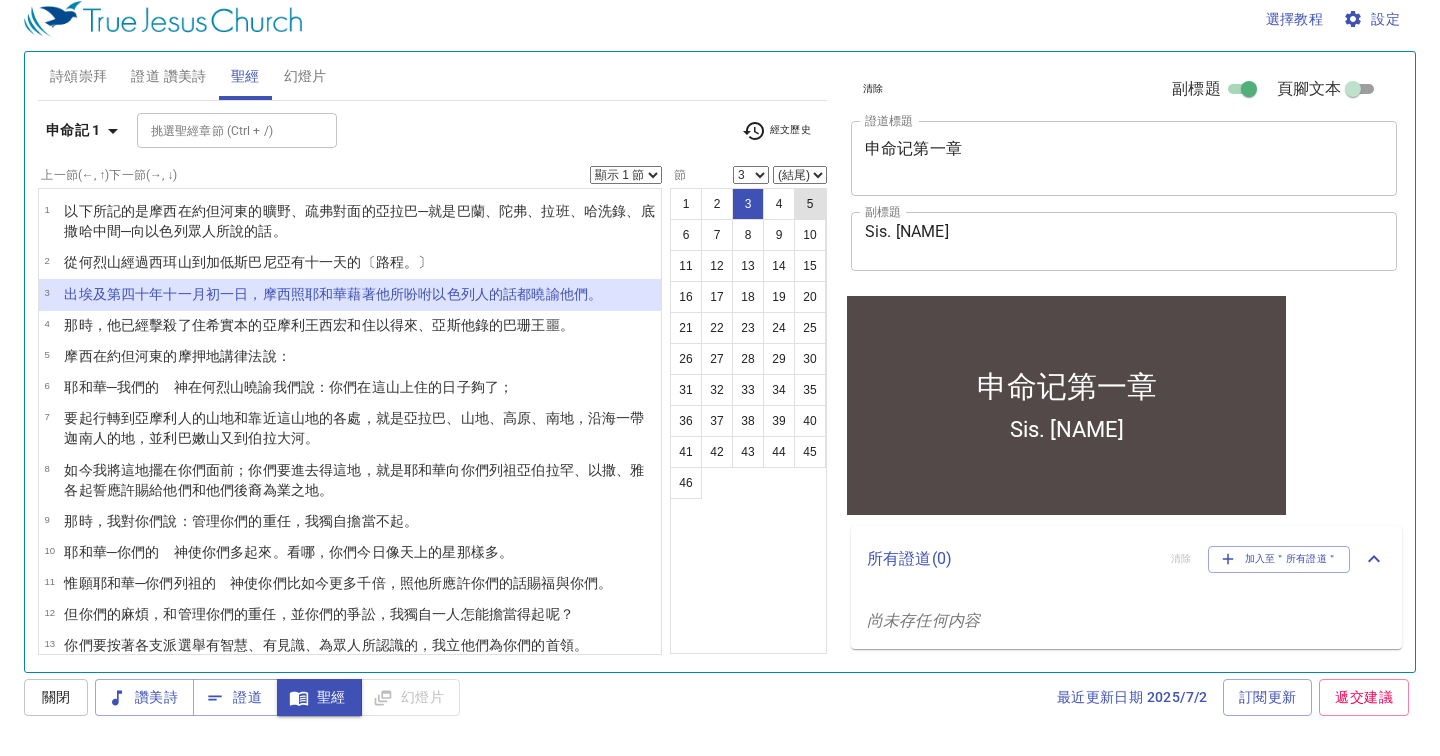 click on "5" at bounding box center [810, 217] 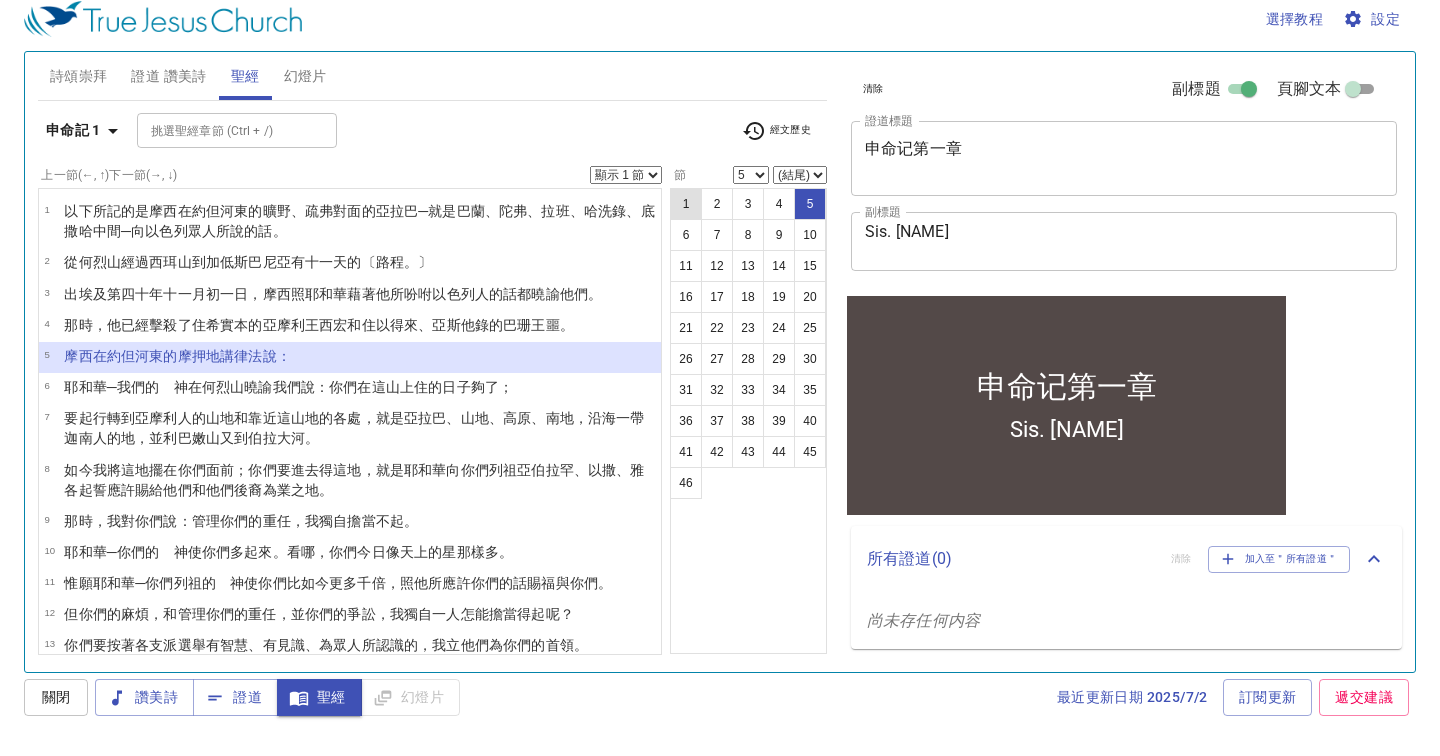 click on "1" at bounding box center [686, 217] 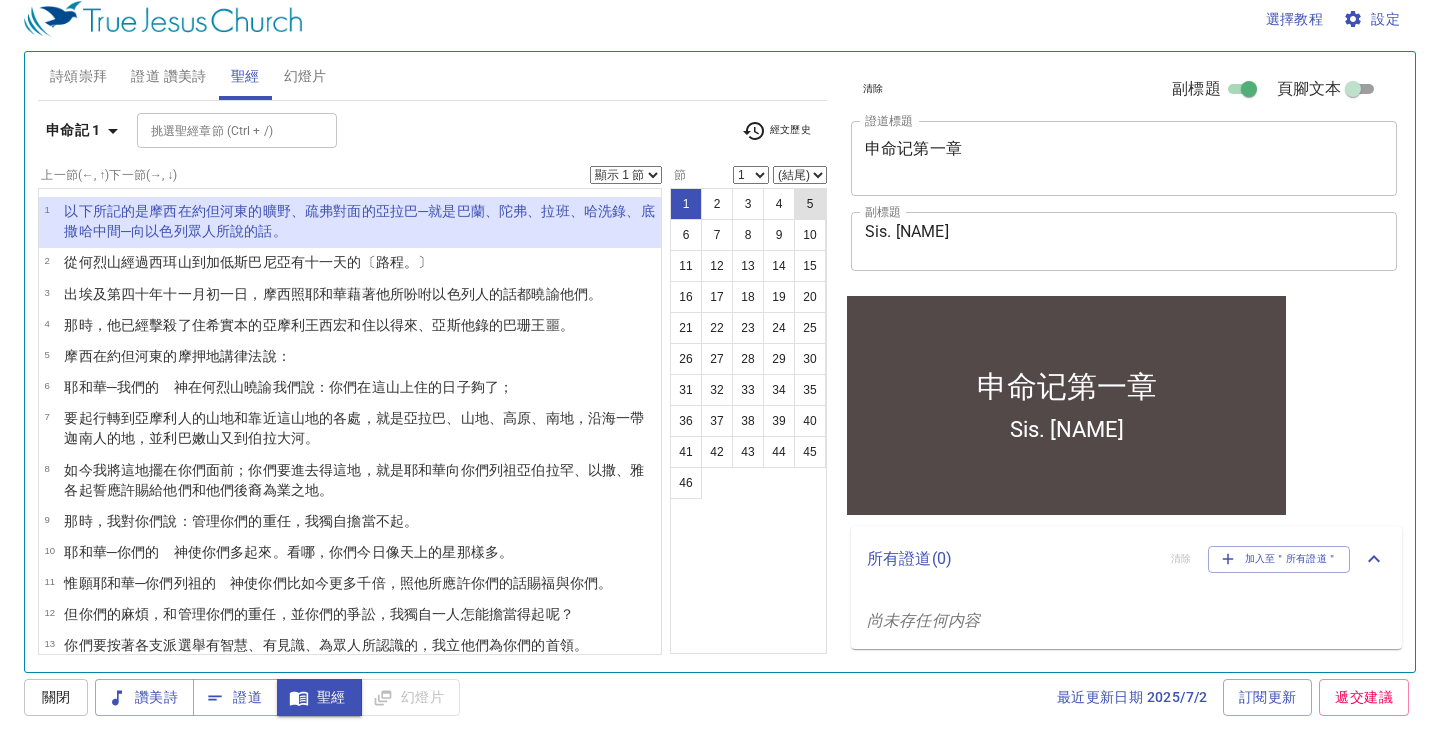 click on "5" at bounding box center (810, 217) 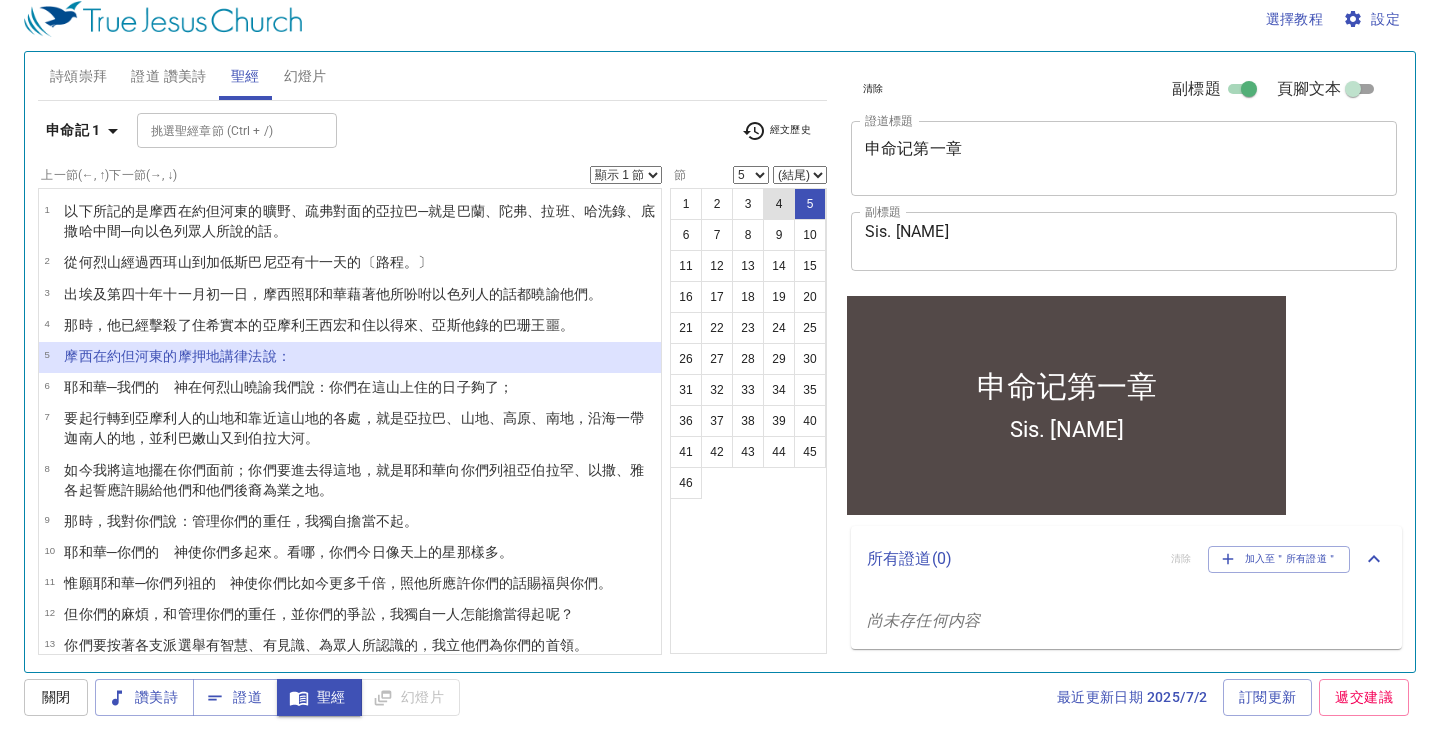 click on "4" at bounding box center [779, 217] 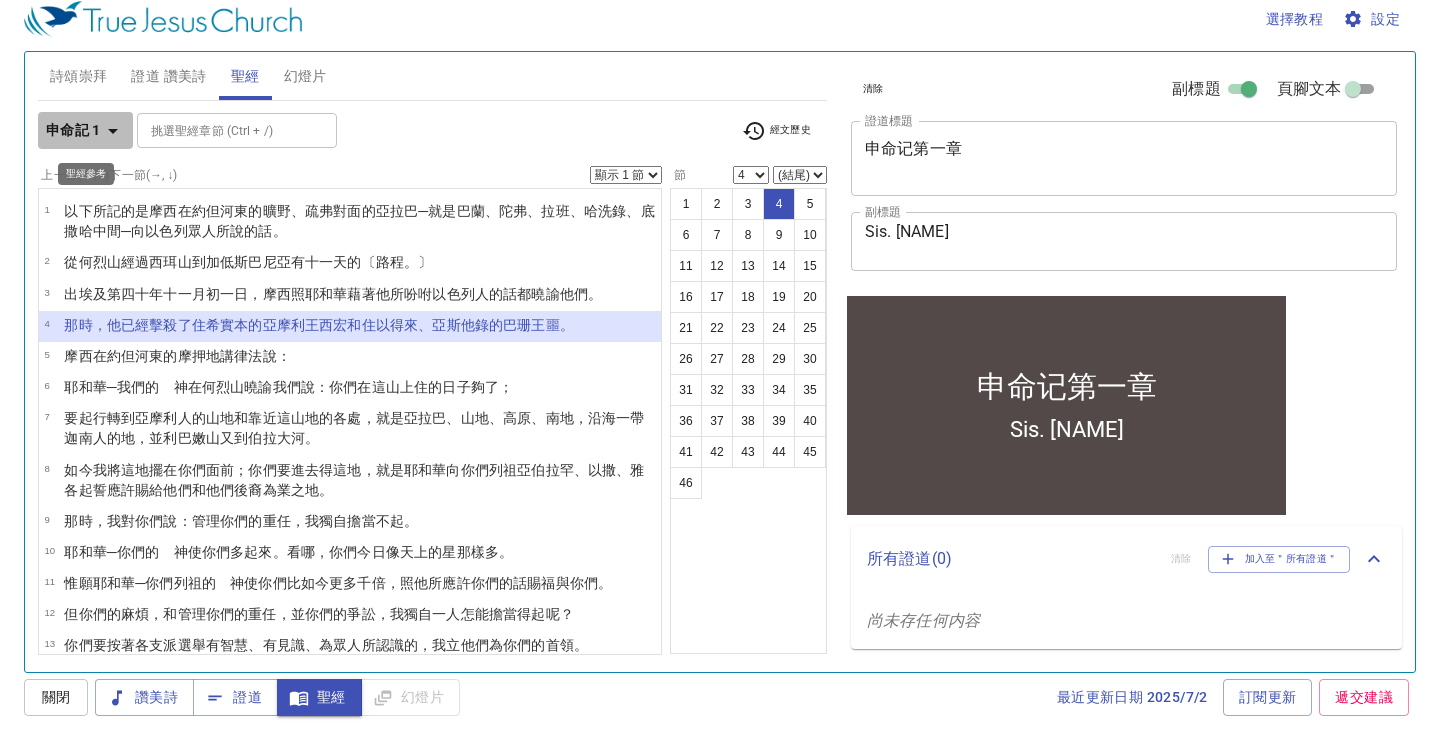 click 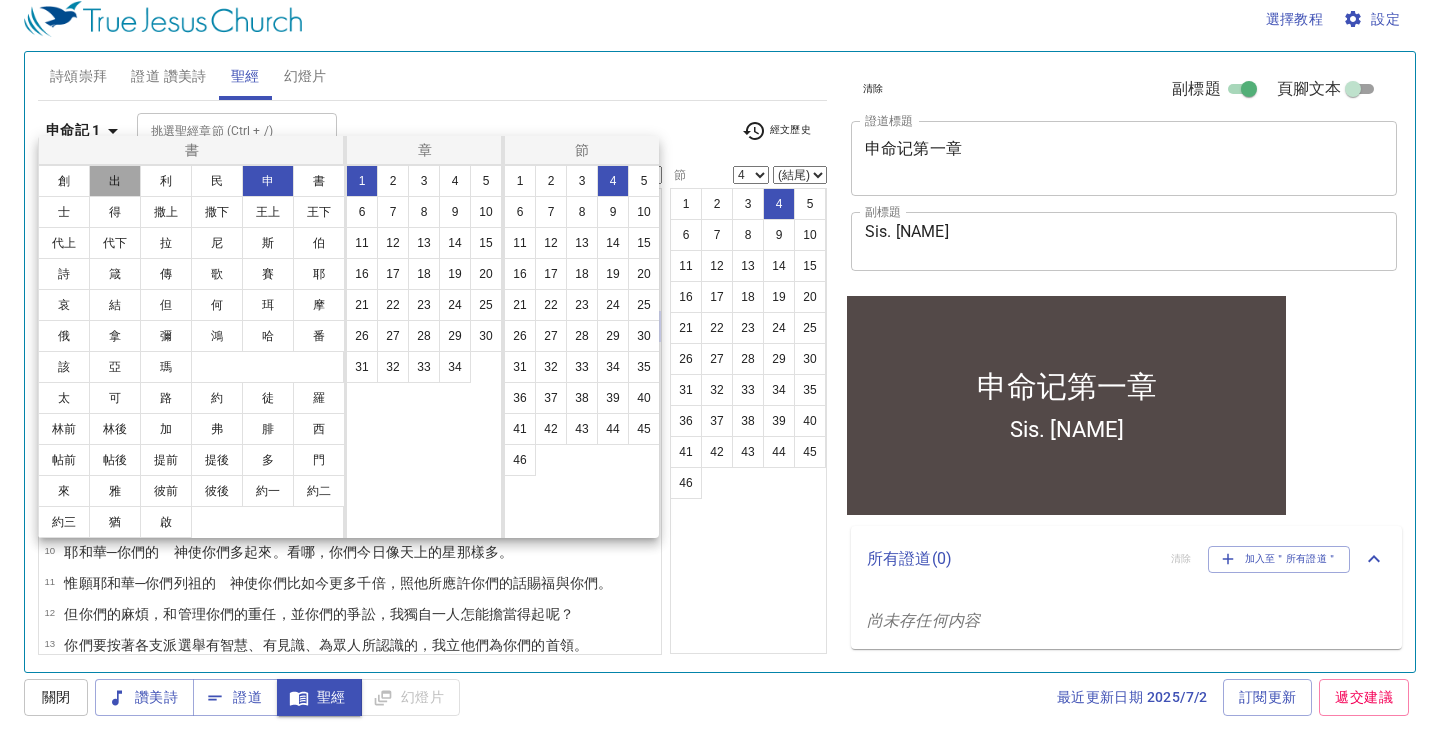 click on "出" at bounding box center [115, 194] 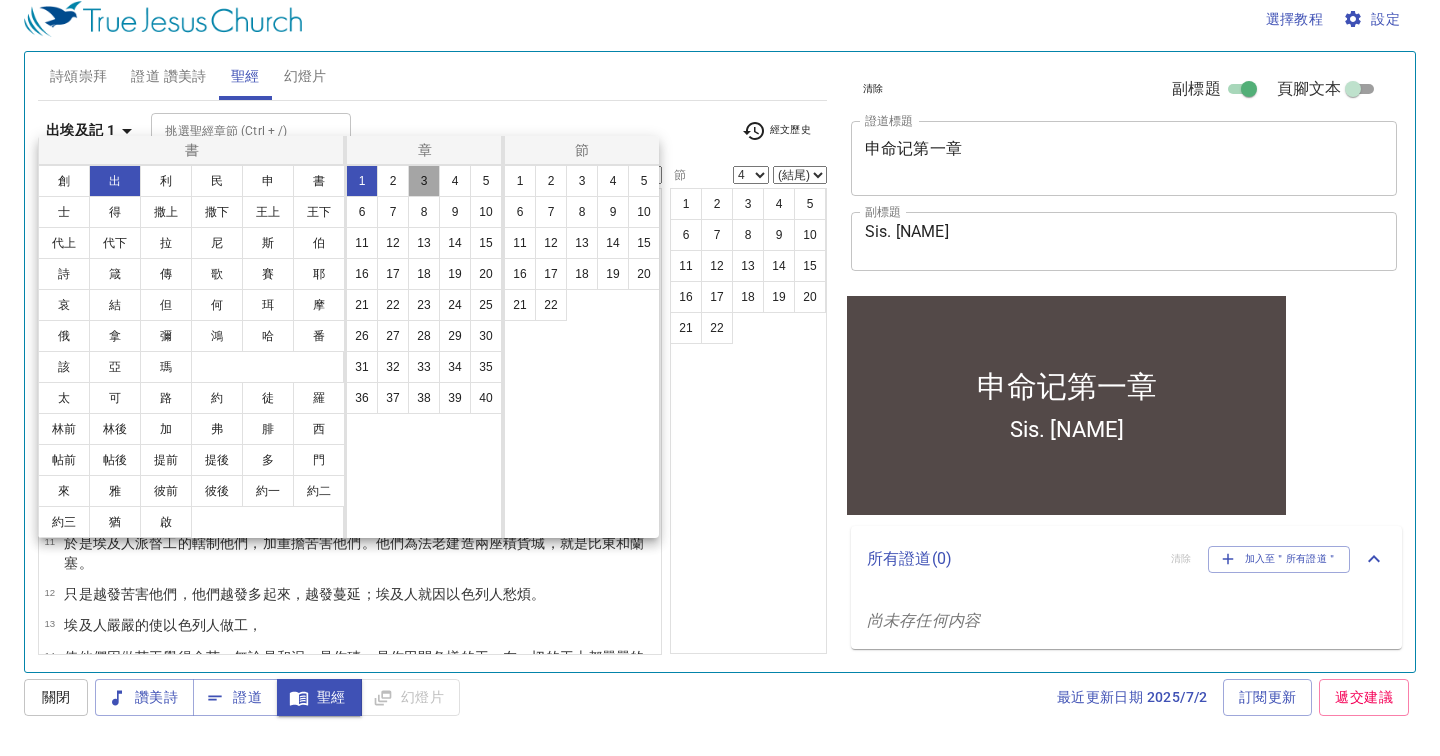click on "3" at bounding box center [424, 194] 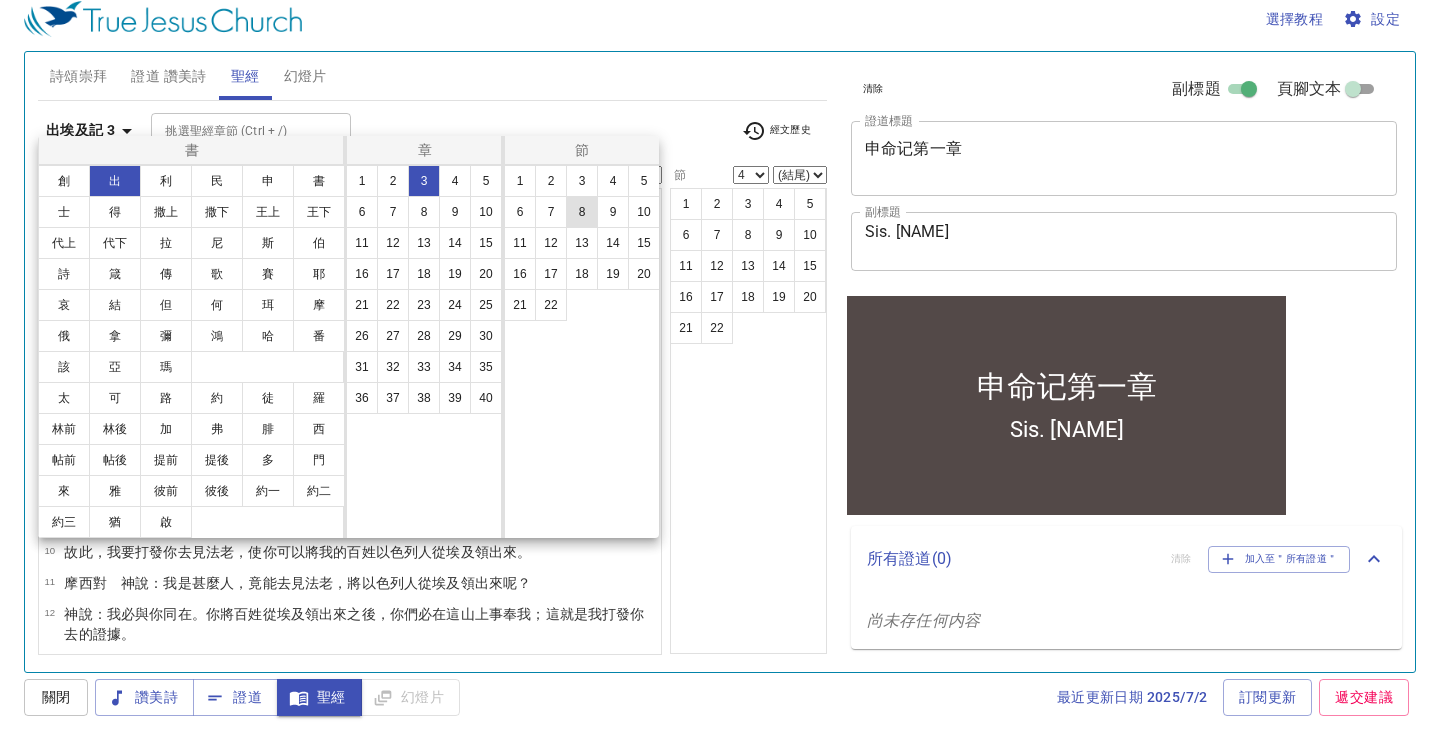 click on "8" at bounding box center (582, 225) 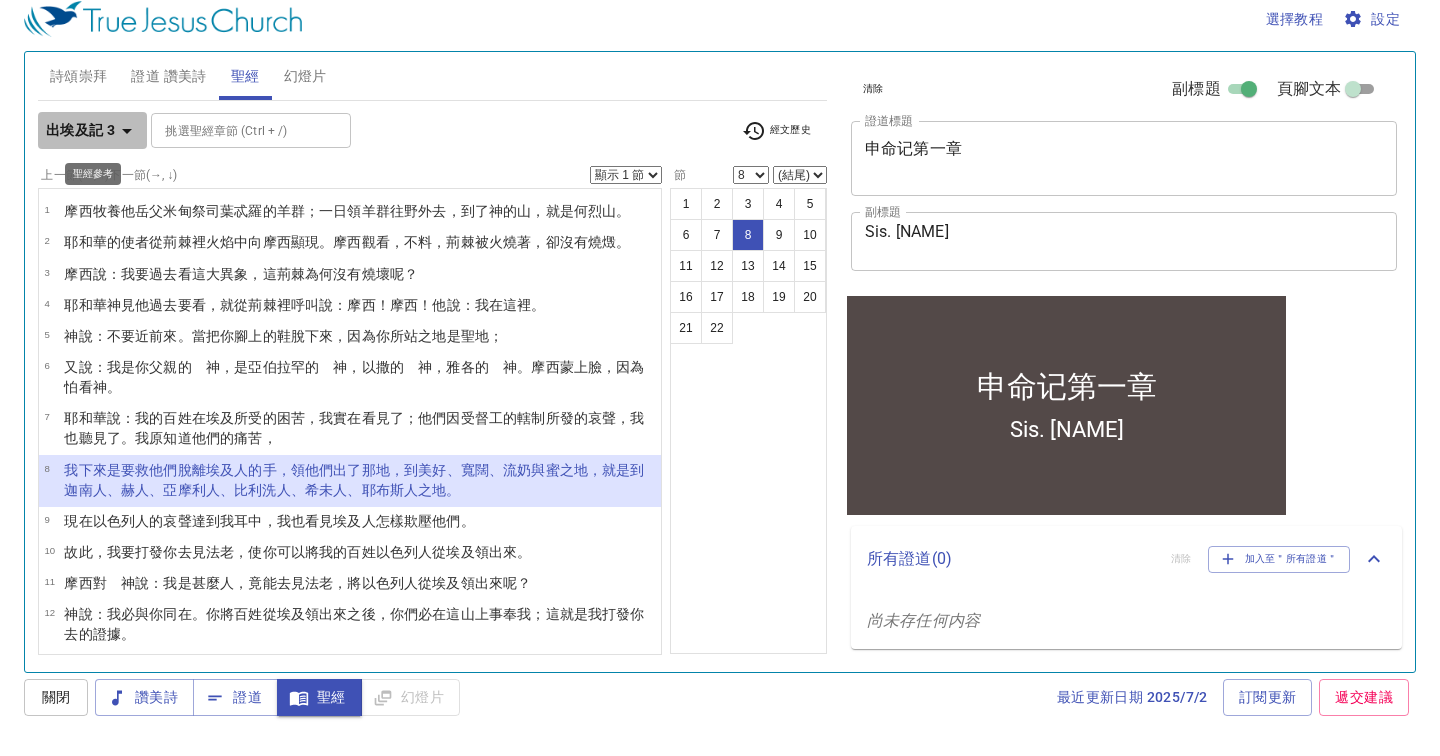 click 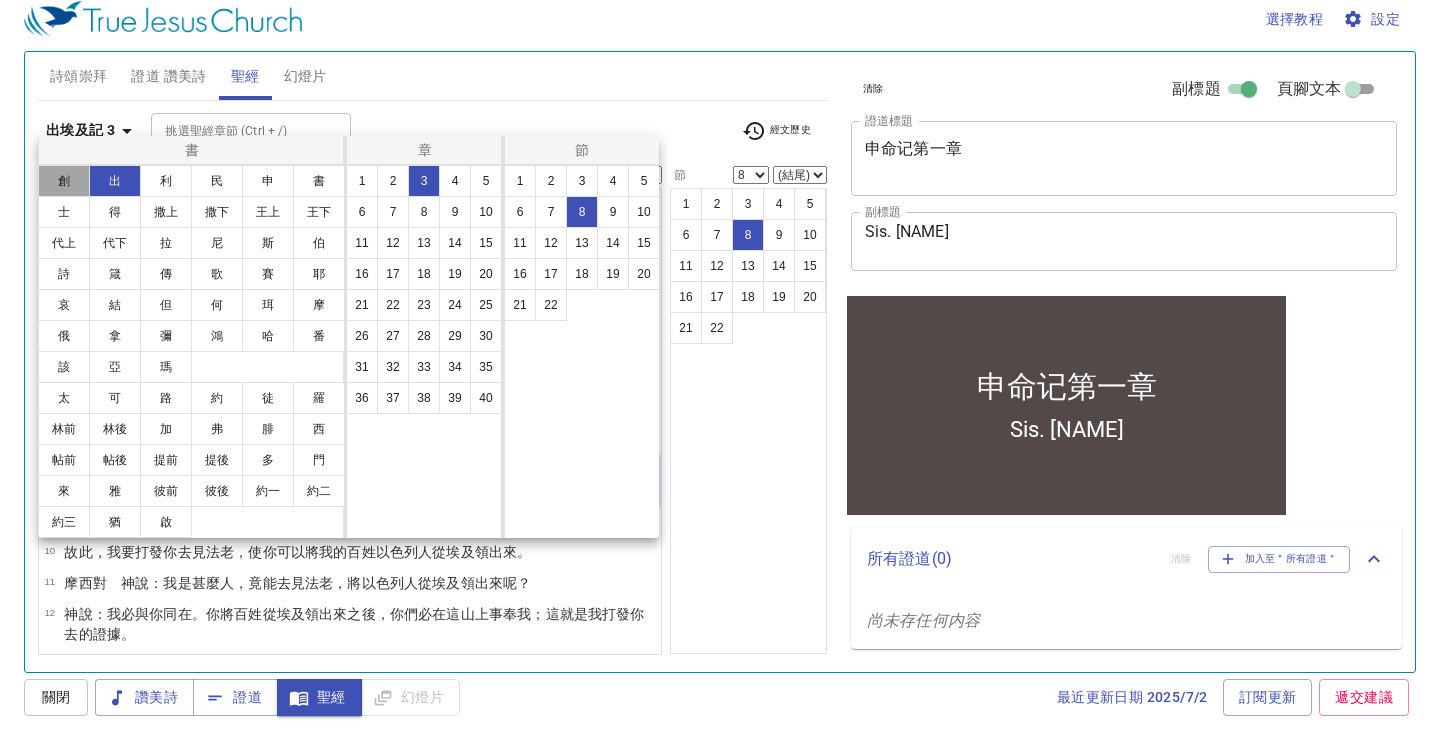 click on "創" at bounding box center [64, 194] 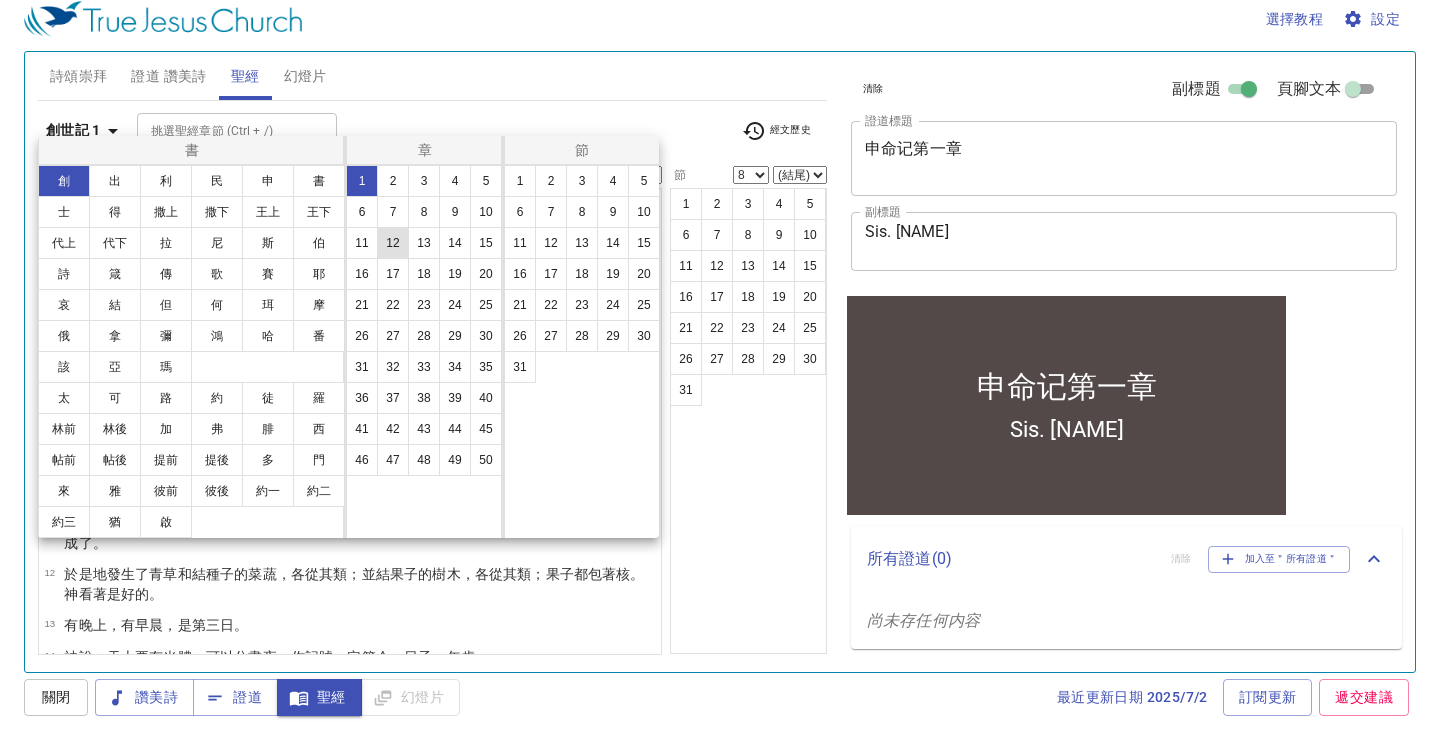 click on "12" at bounding box center [393, 256] 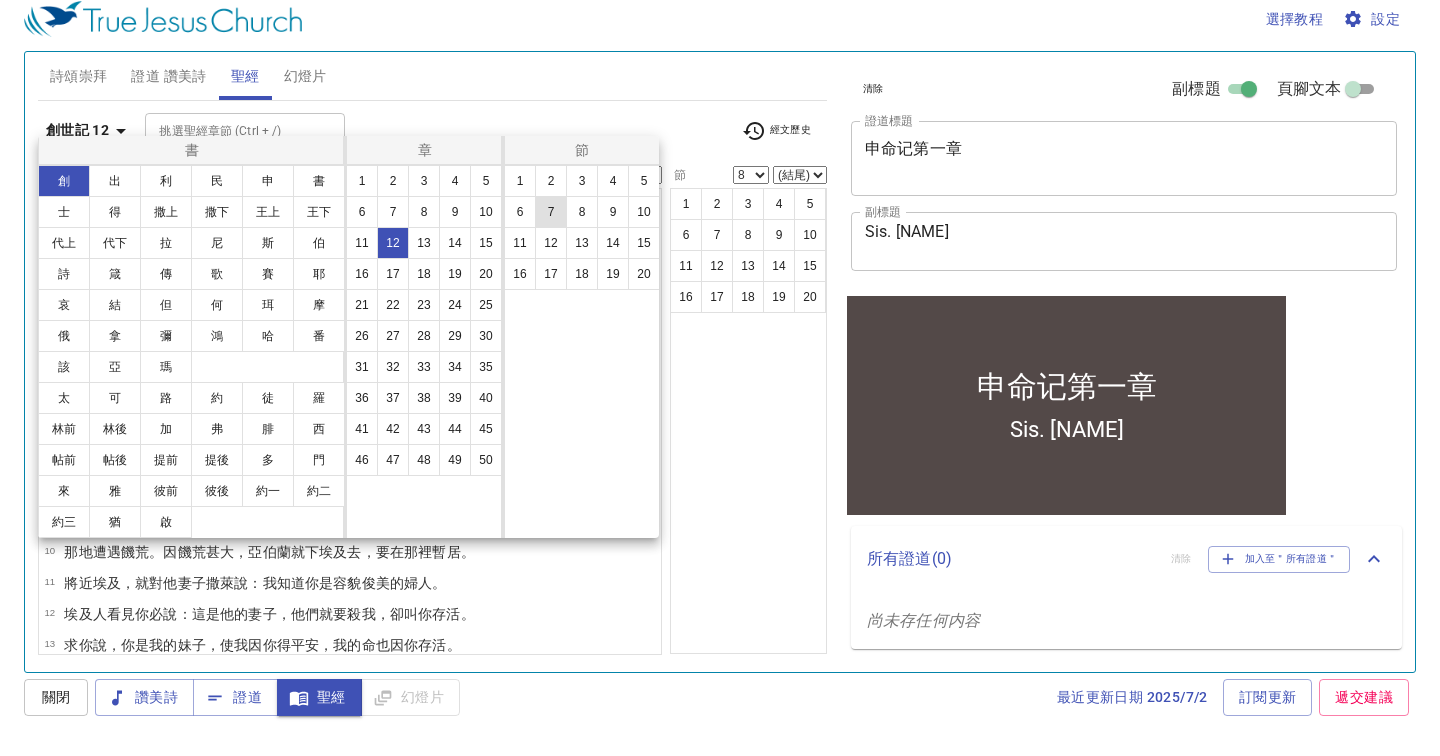 click on "7" at bounding box center (551, 225) 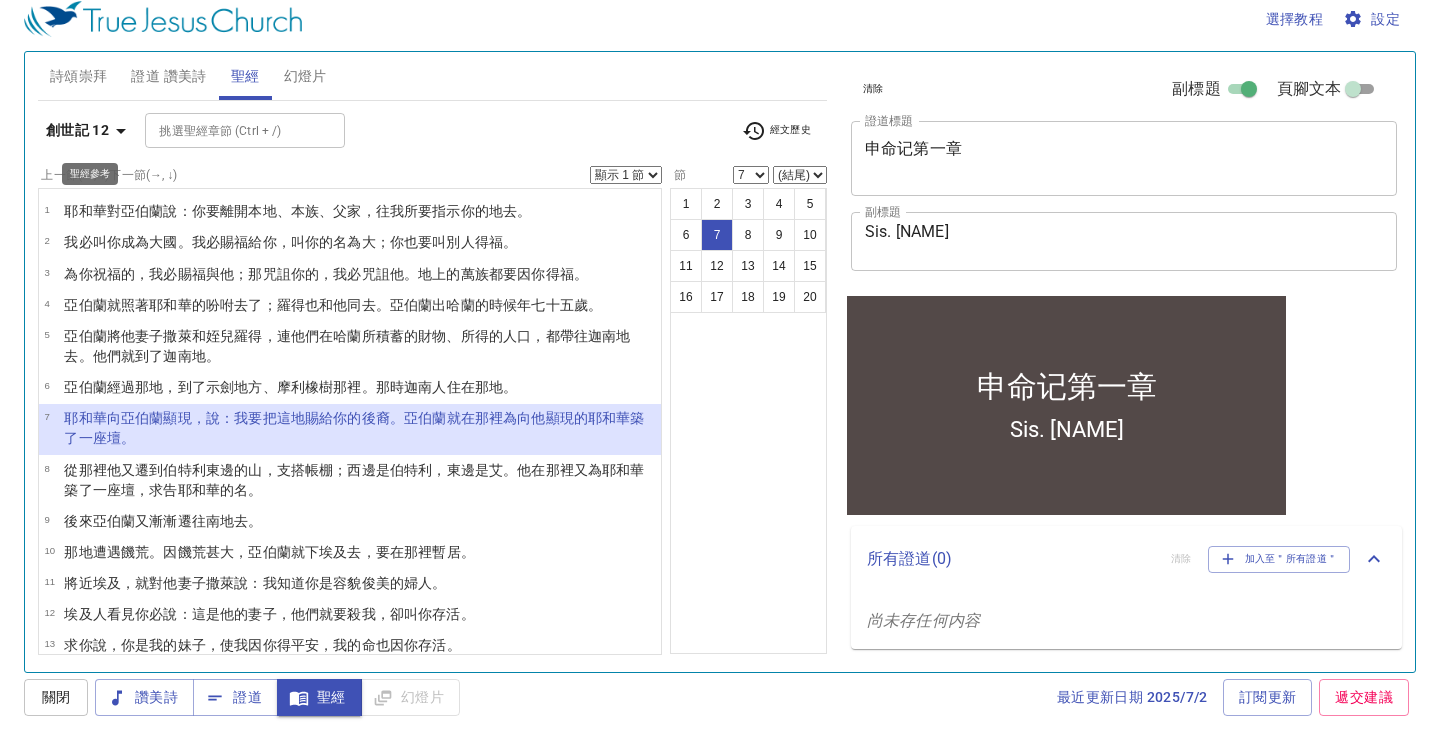 click 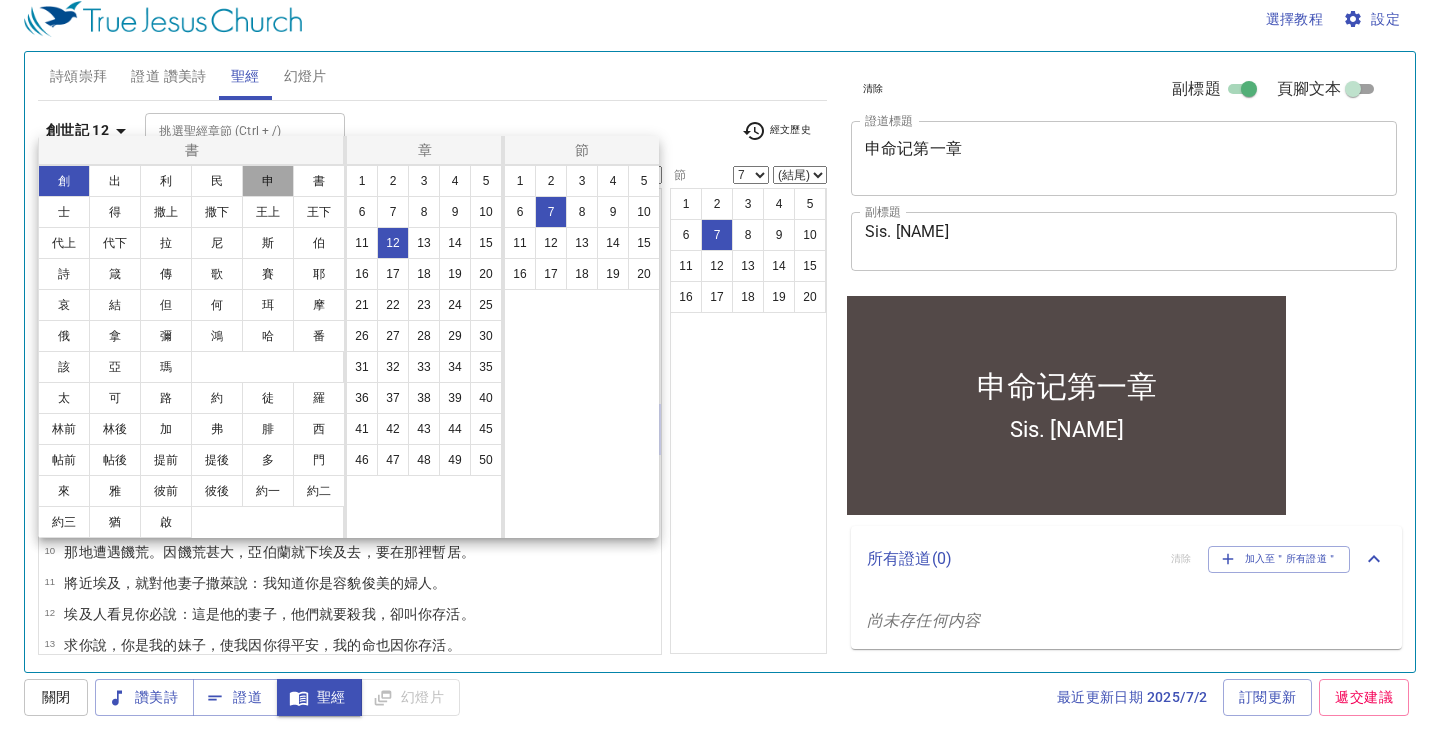 click on "申" at bounding box center (268, 194) 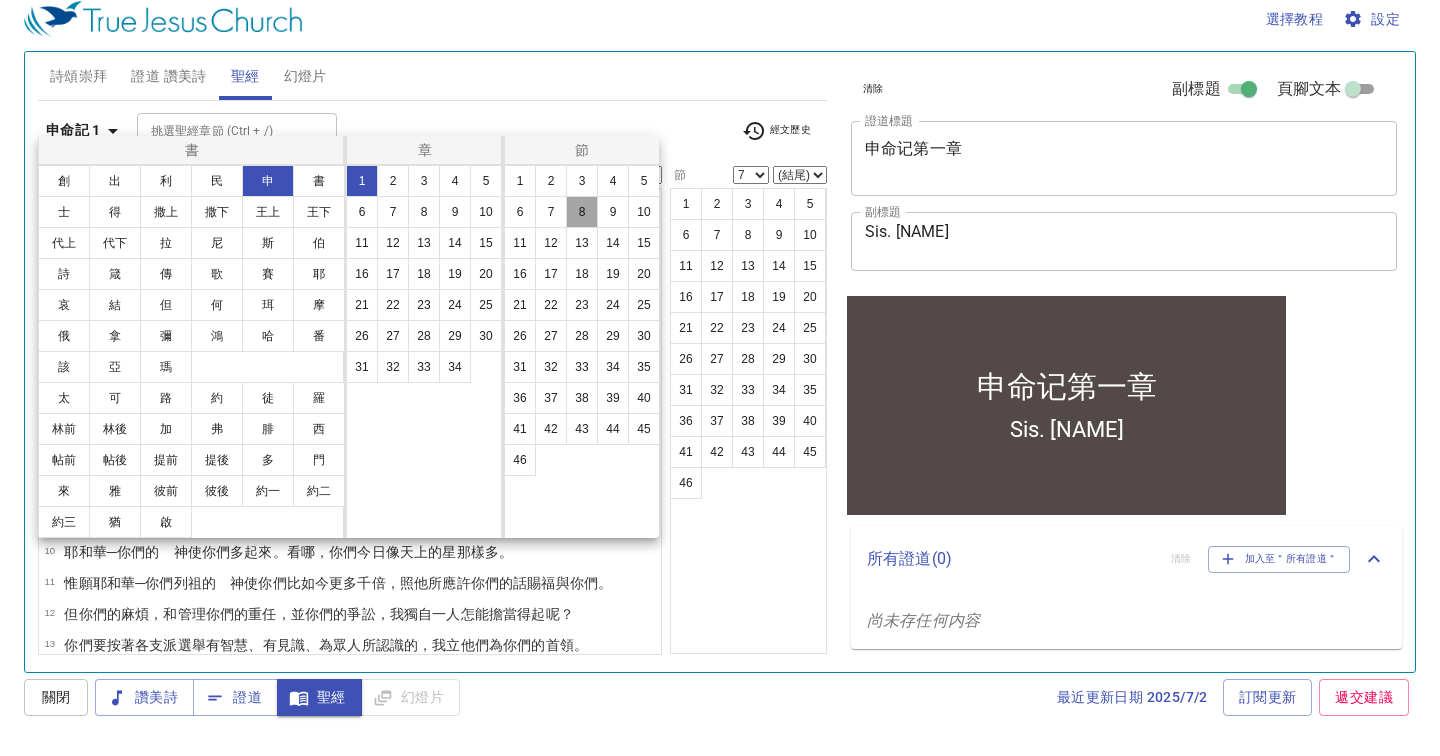 click on "8" at bounding box center [582, 225] 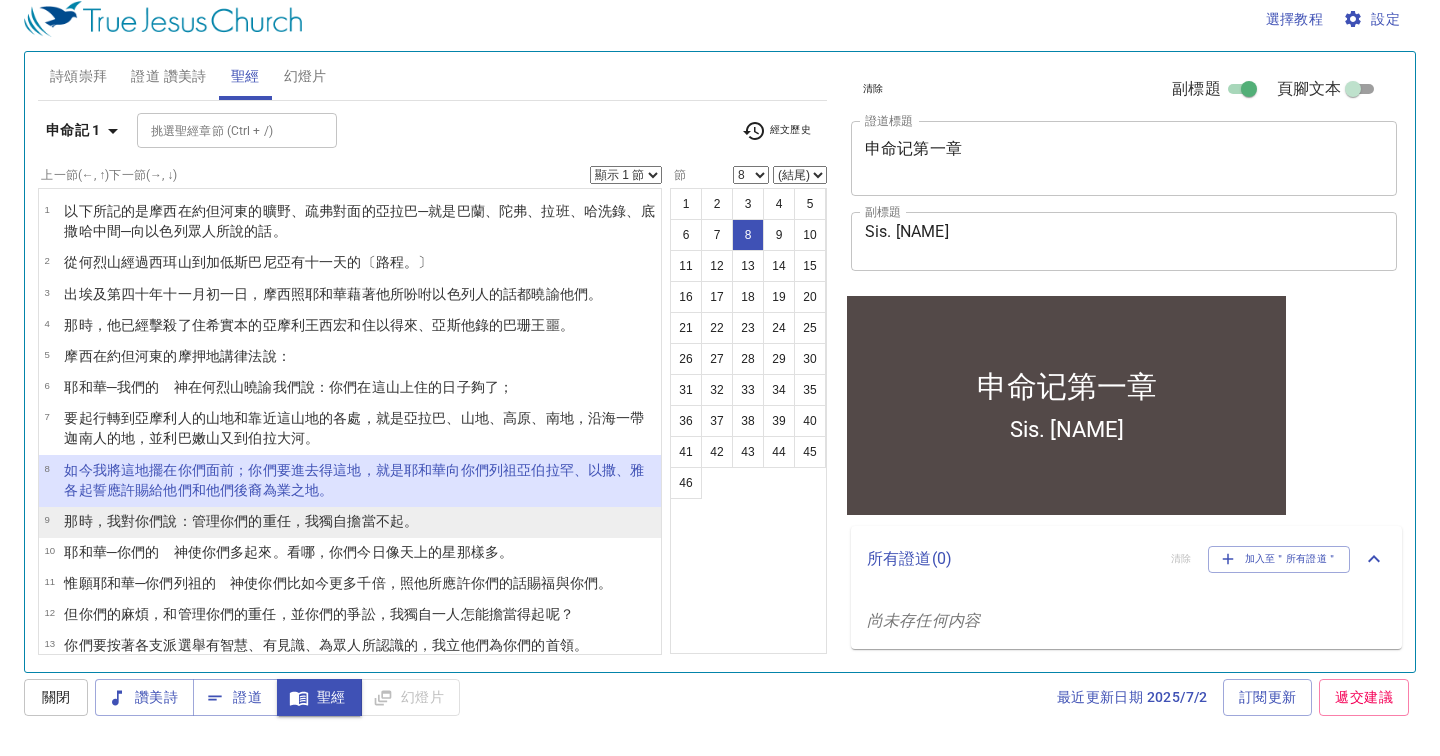 click on "不起 。" at bounding box center [397, 534] 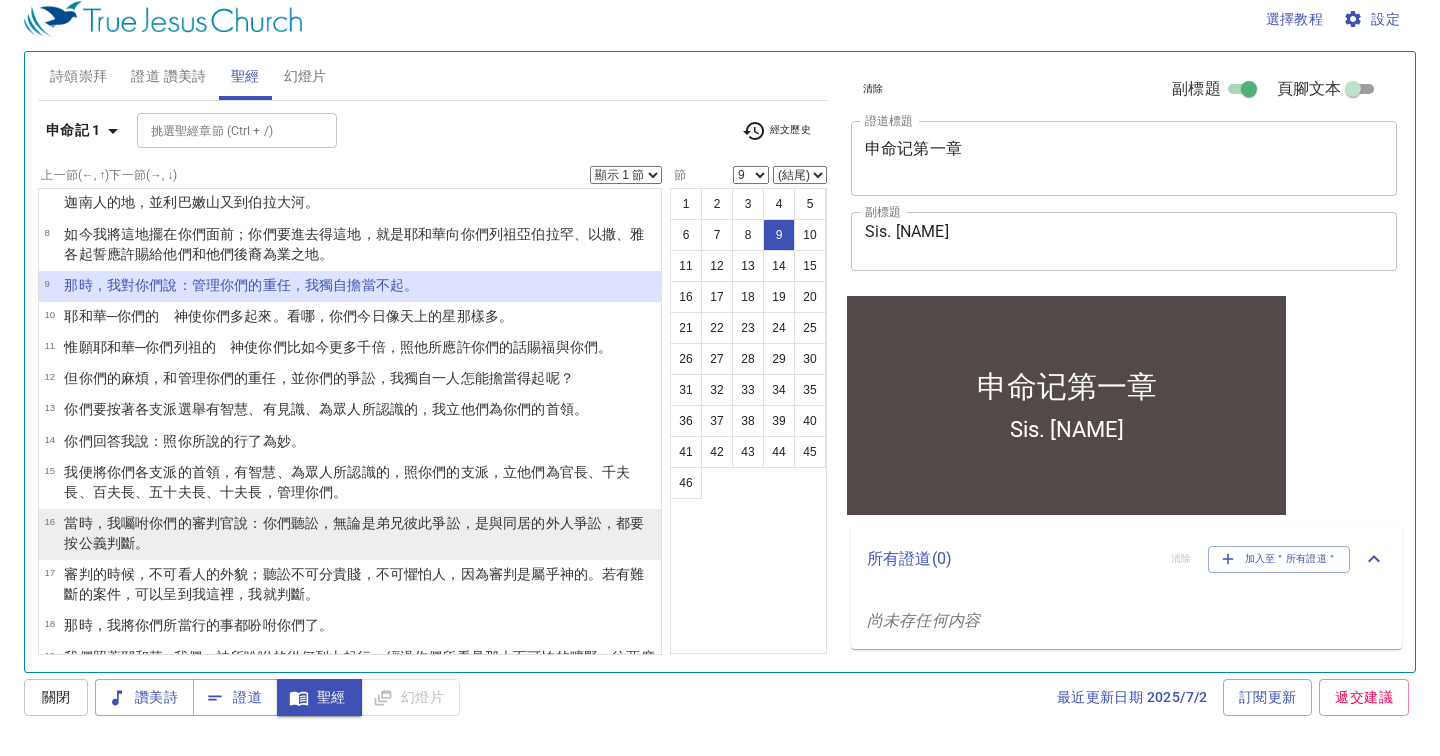 scroll, scrollTop: 228, scrollLeft: 0, axis: vertical 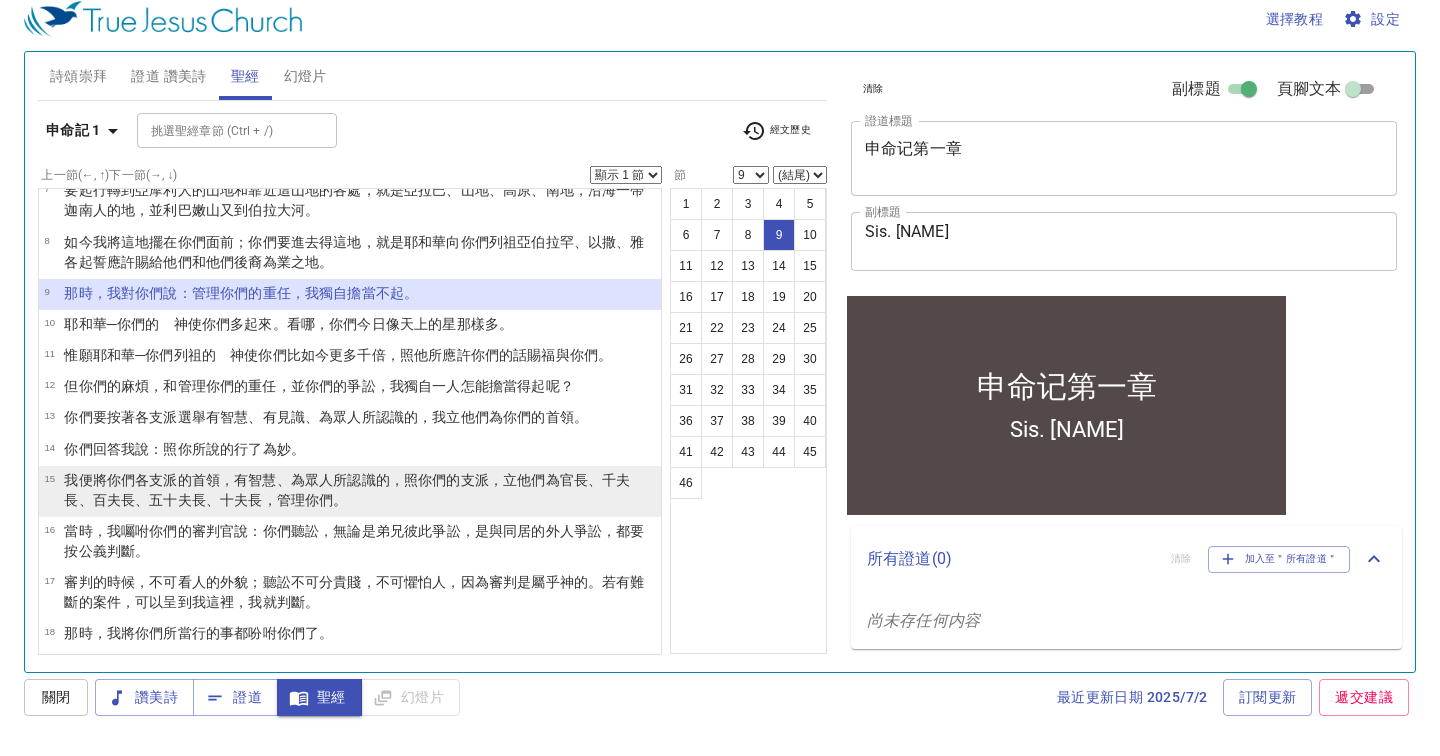 click on "、為眾人所認識 的，照你們的支派 ，立 他們為官長 、千 夫長 、百 夫長 、五十 夫長 、十 夫長 ，管理 你們。" at bounding box center [347, 503] 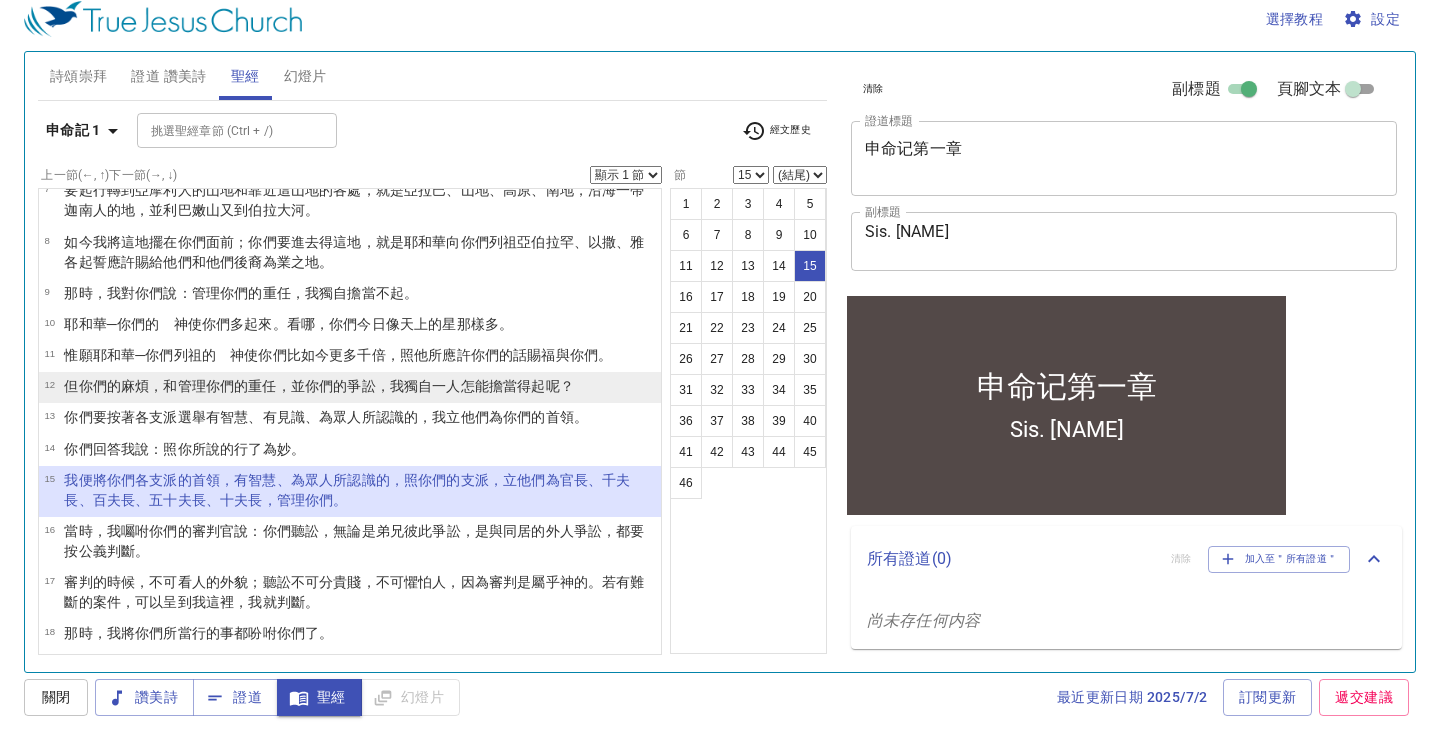 click on "，我獨自一人怎能 擔當 得起呢？" at bounding box center (475, 399) 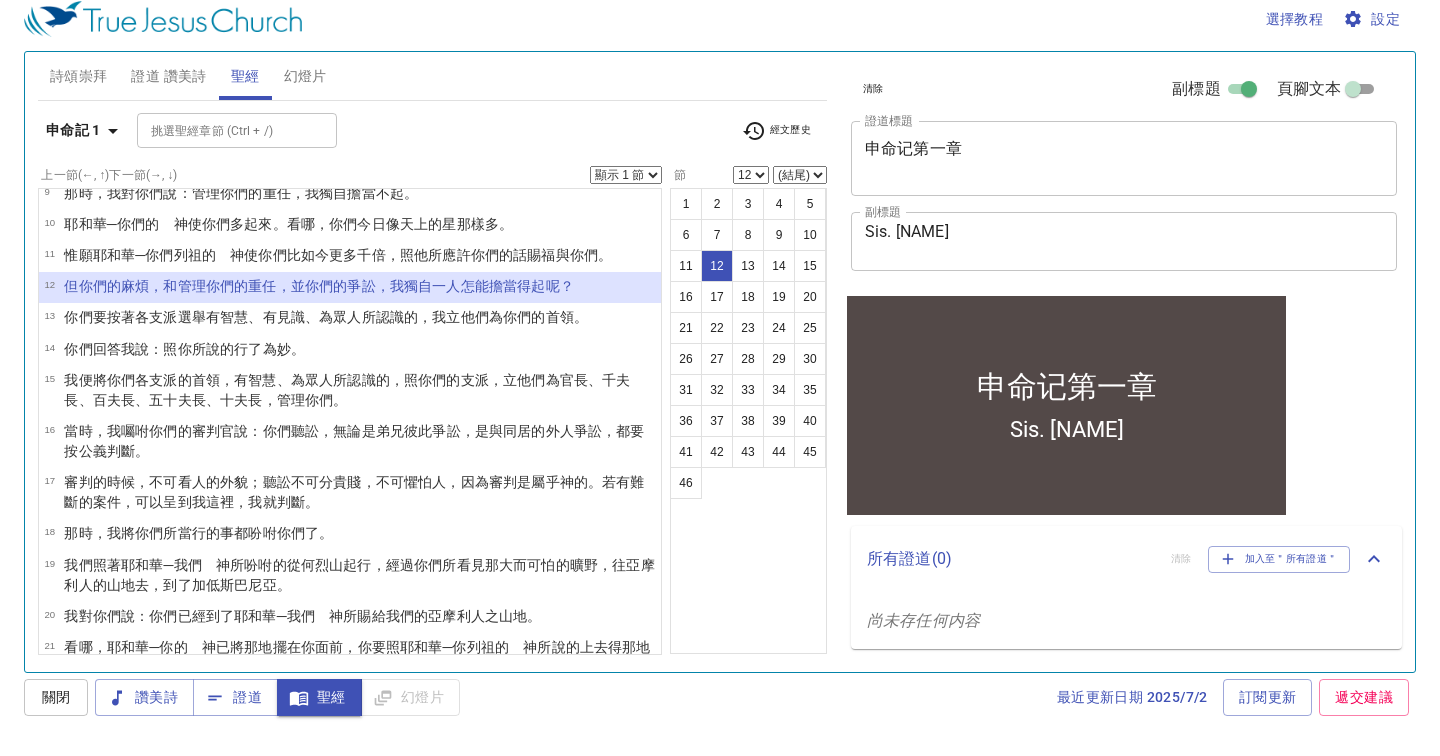 scroll, scrollTop: 331, scrollLeft: 0, axis: vertical 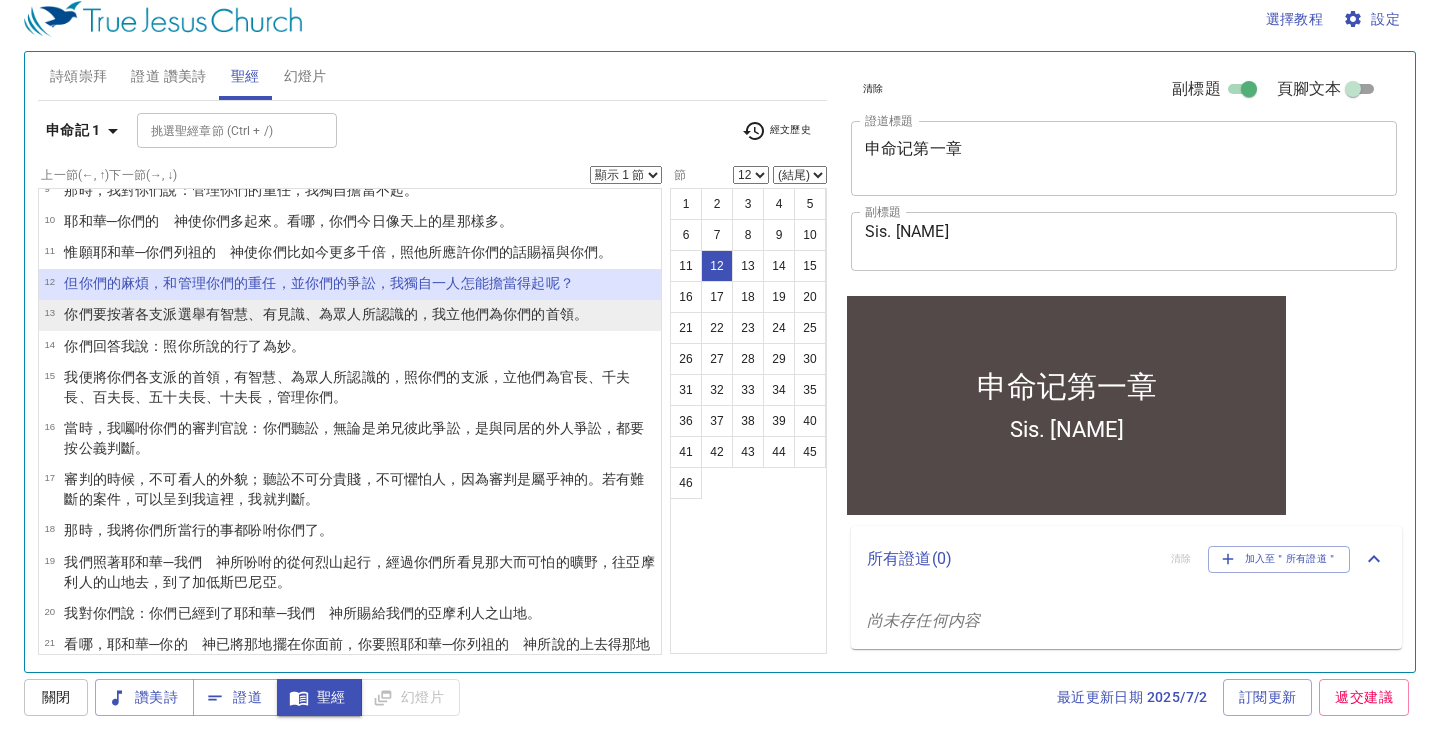 click on "、為眾人所認識 的，我立他們 為你們的首領 。" at bounding box center [446, 327] 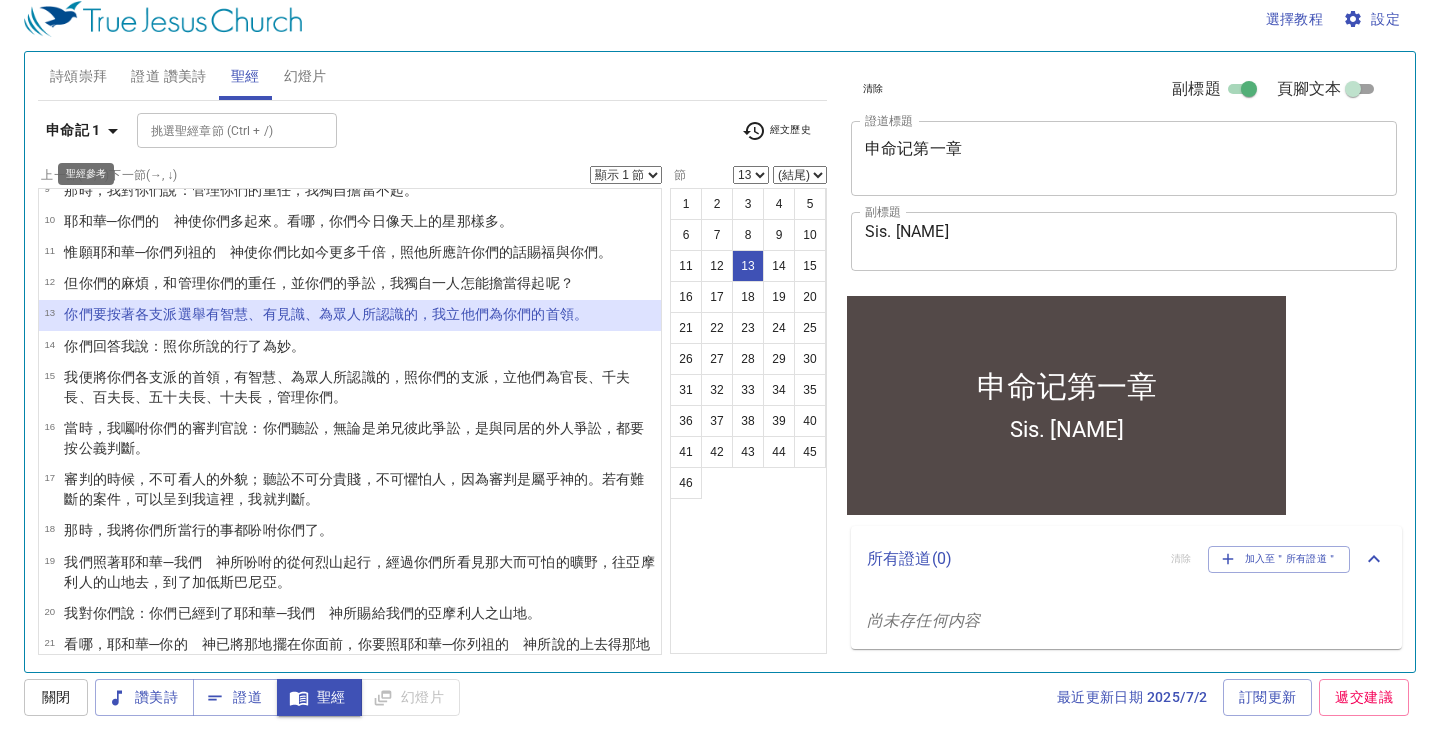 click 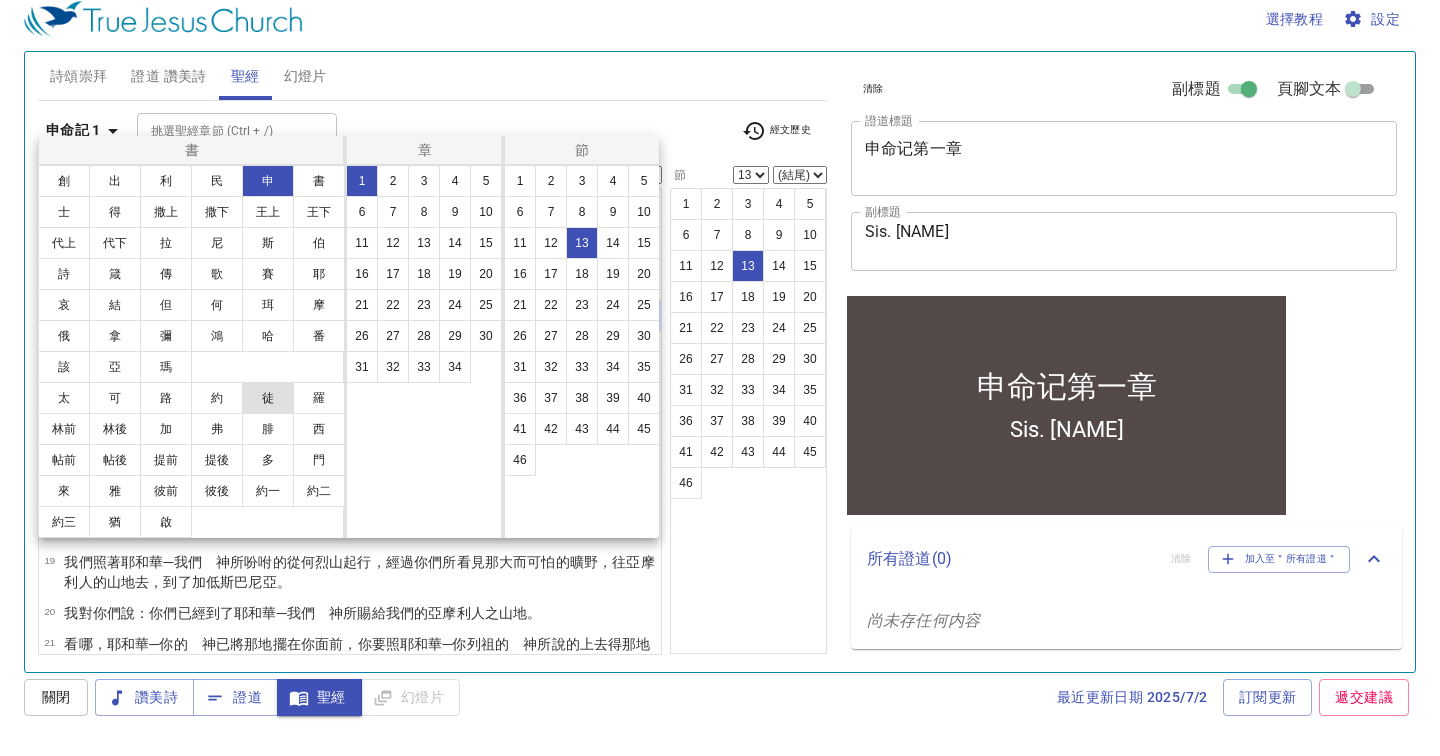 click on "徒" at bounding box center [268, 411] 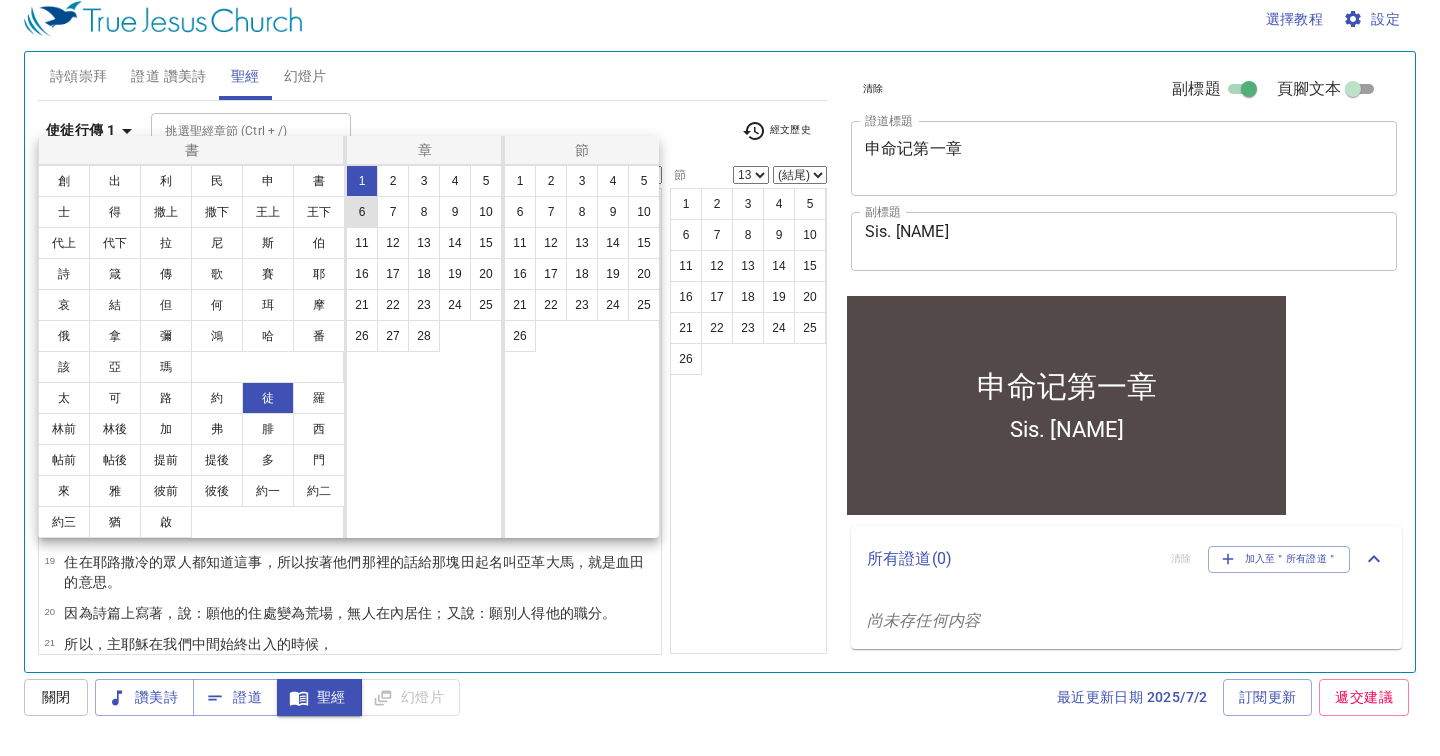scroll, scrollTop: 0, scrollLeft: 0, axis: both 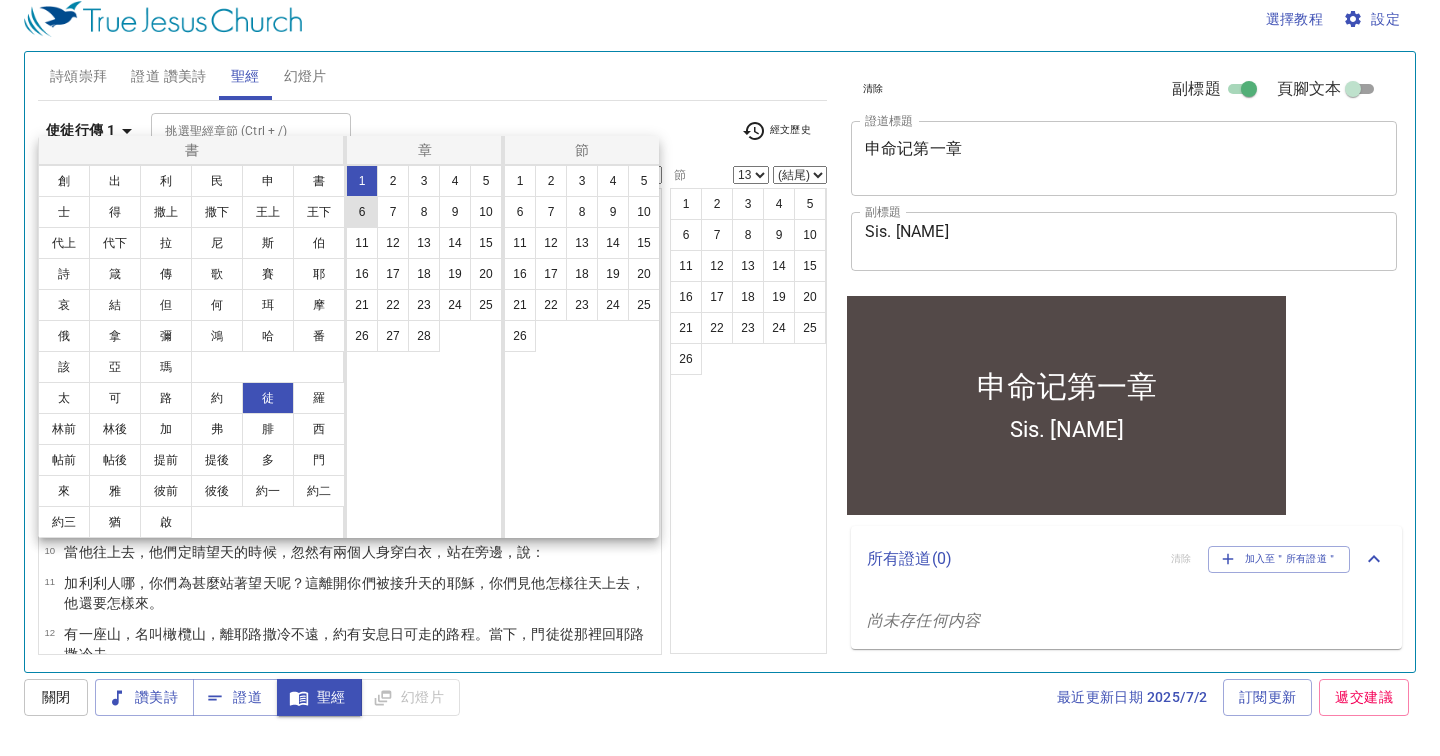 click on "6" at bounding box center [362, 225] 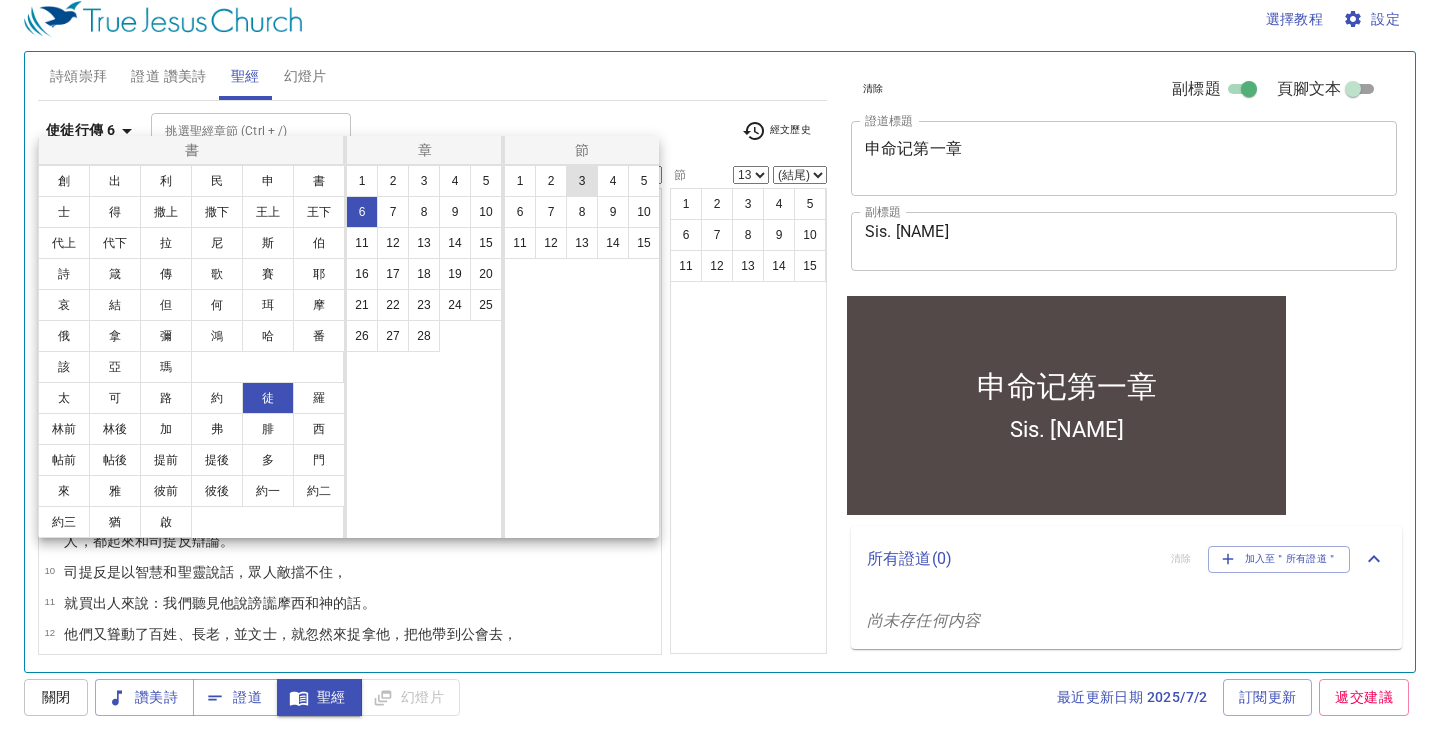 click on "3" at bounding box center (582, 194) 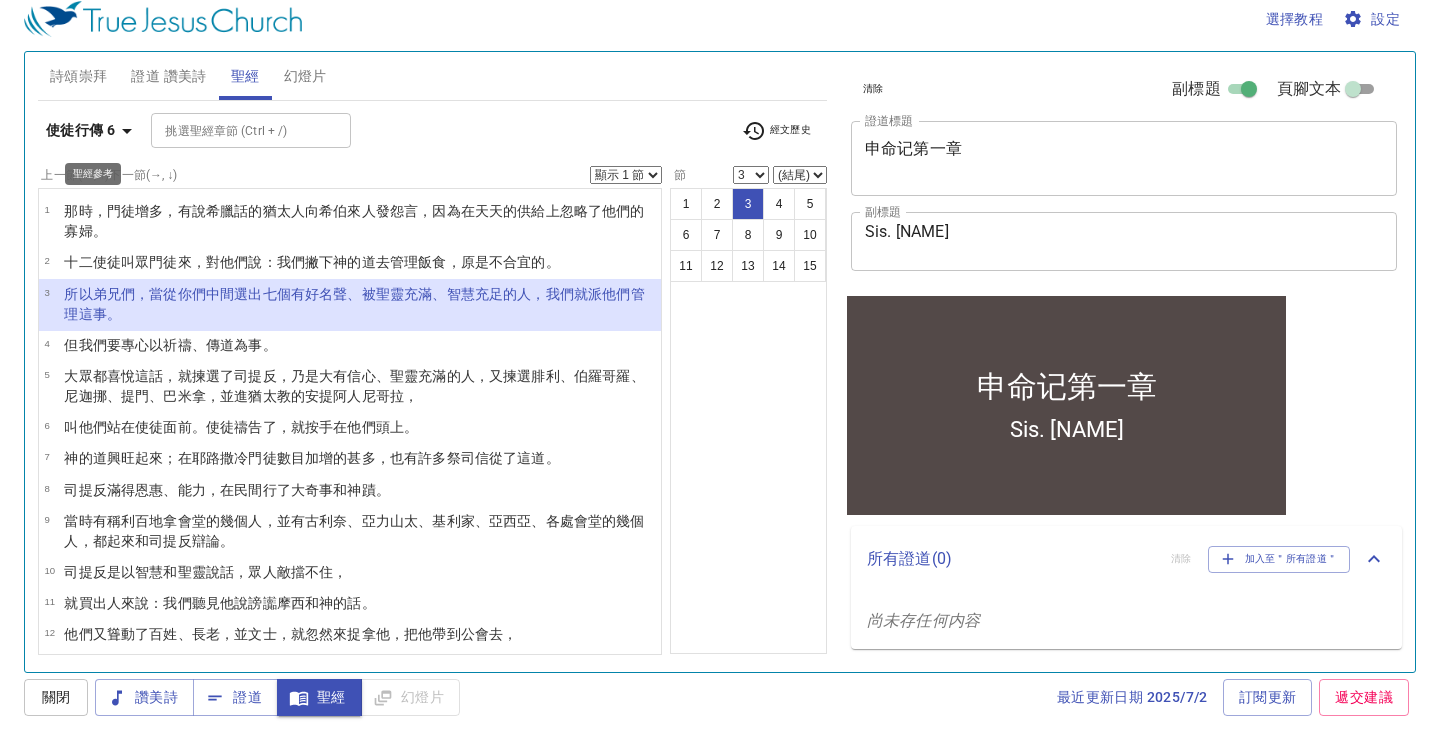 click 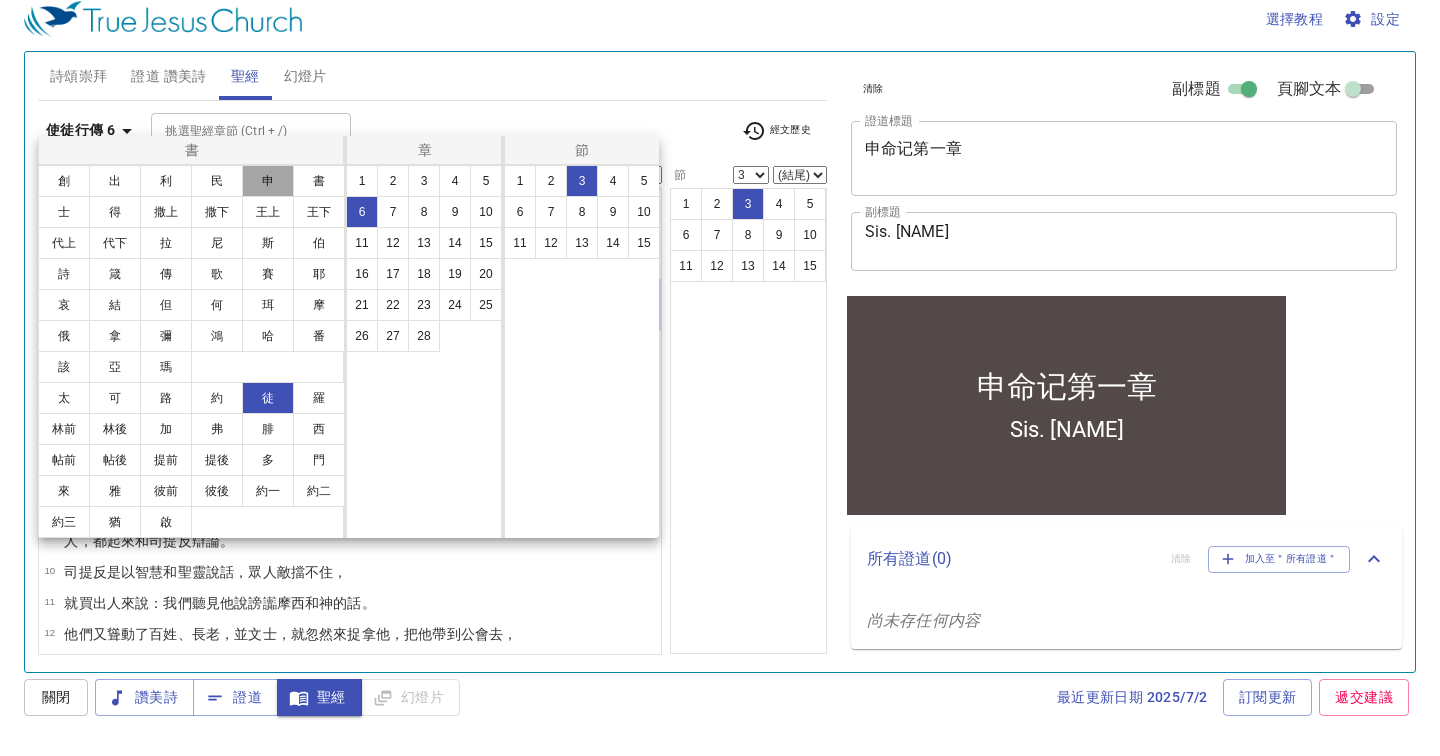 click on "申" at bounding box center (268, 194) 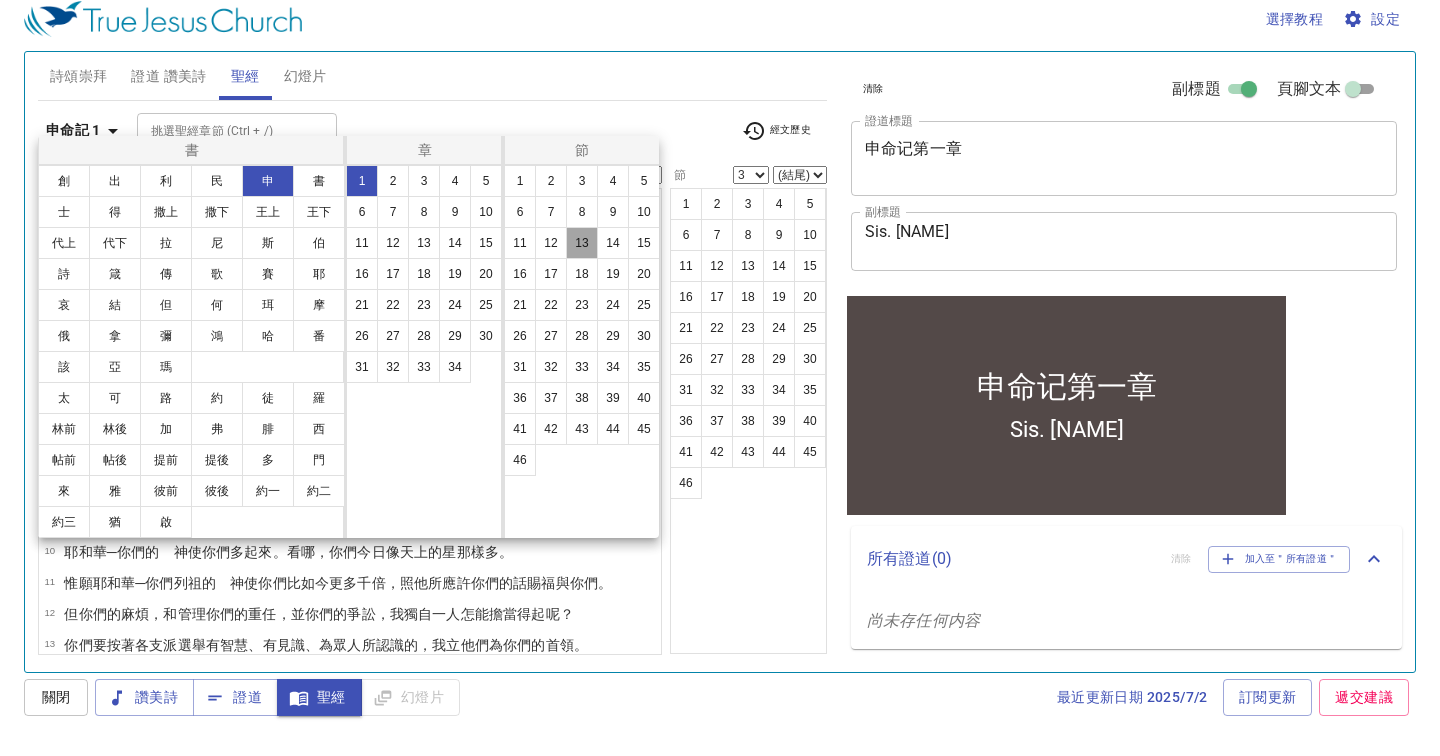 click on "13" at bounding box center [582, 256] 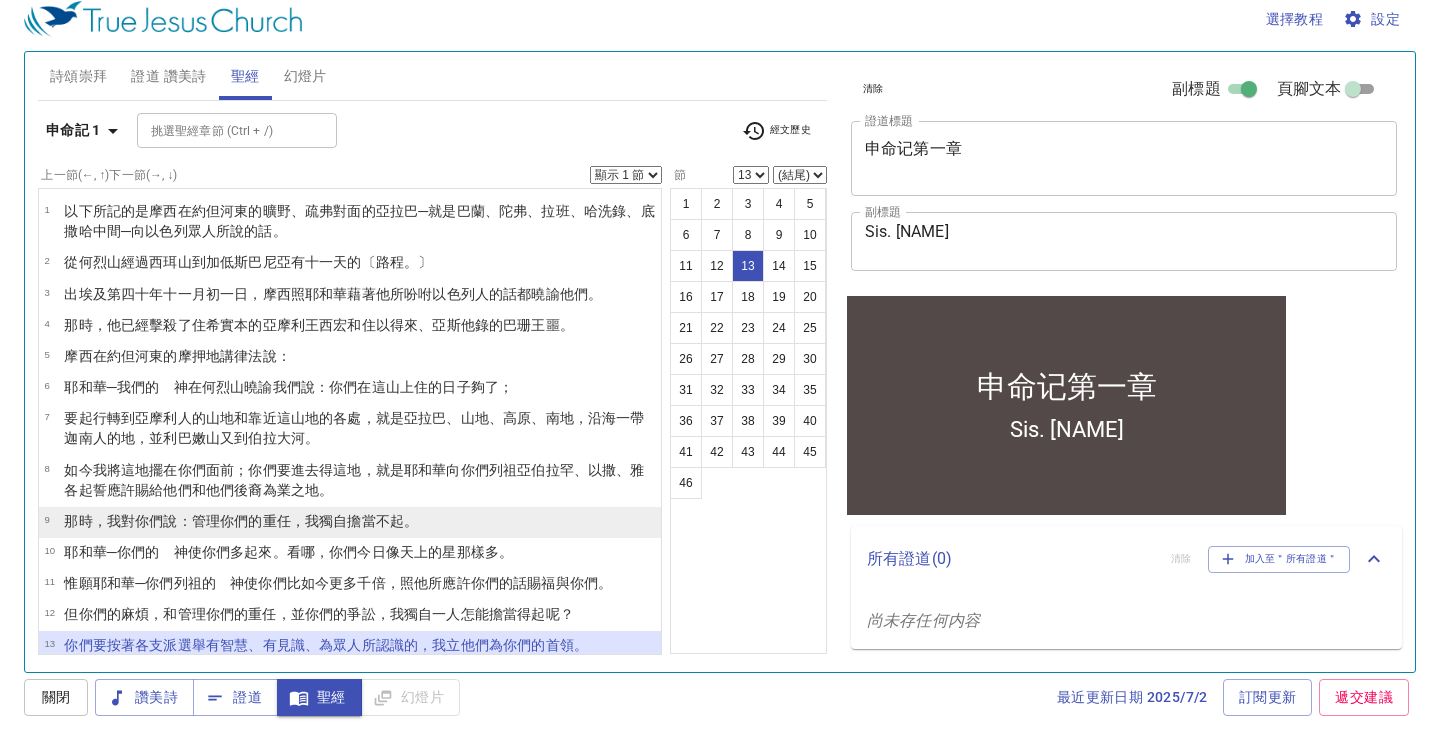 scroll, scrollTop: 225, scrollLeft: 0, axis: vertical 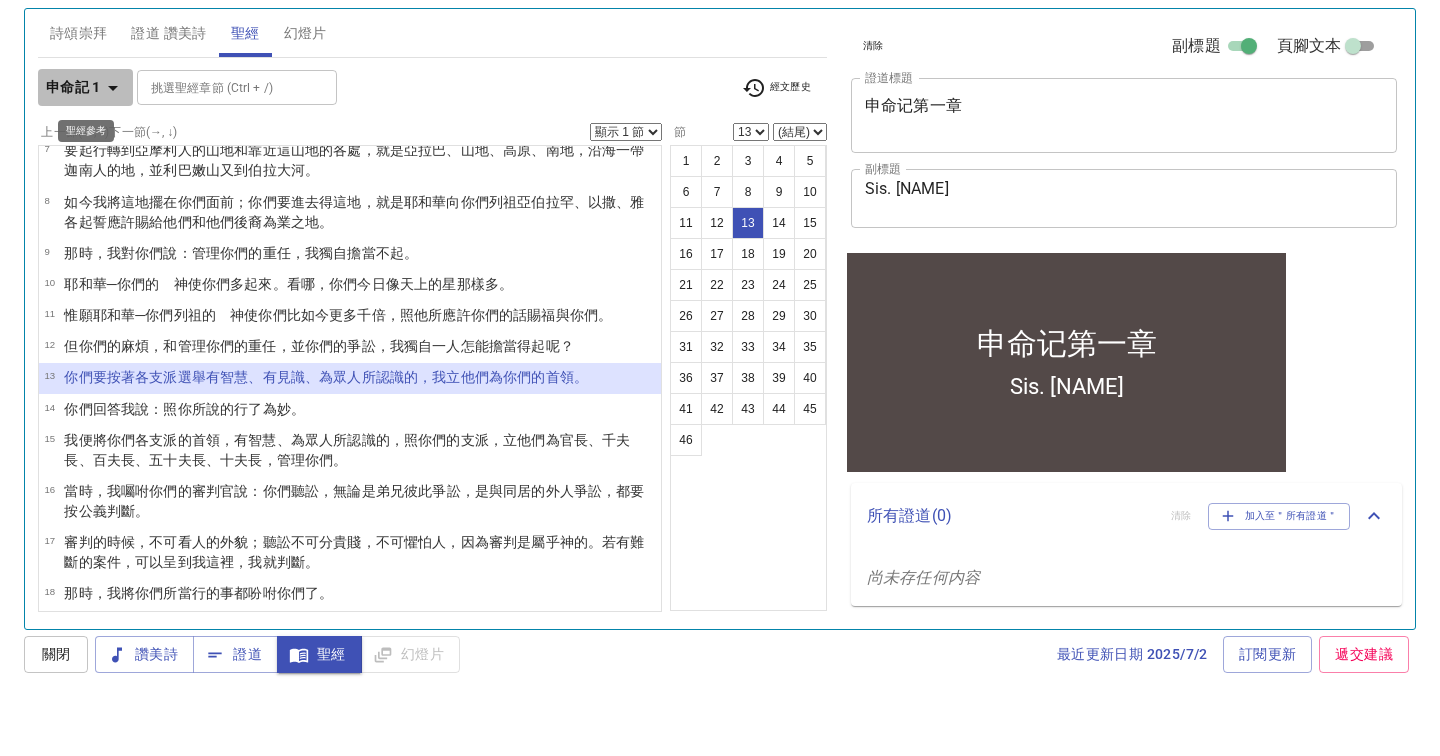 click 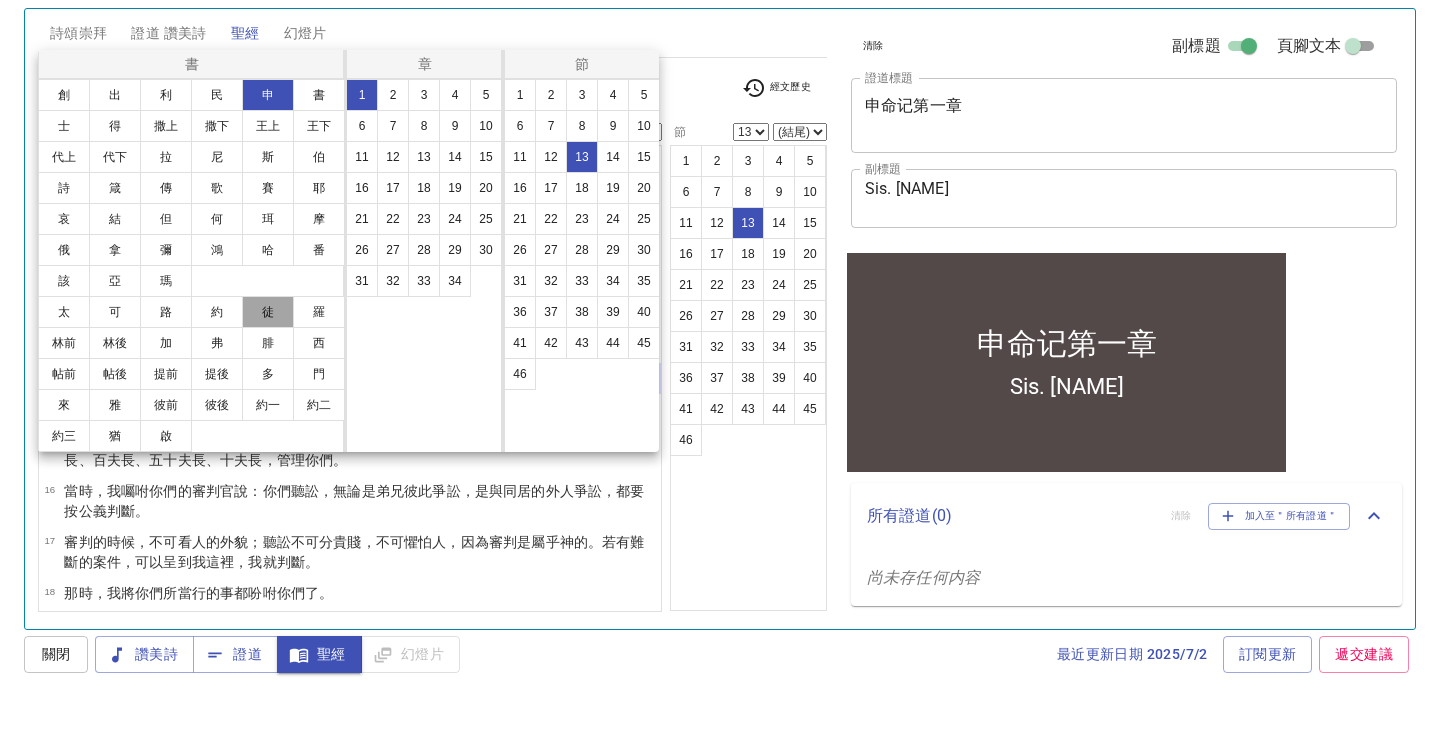 click on "徒" at bounding box center [268, 368] 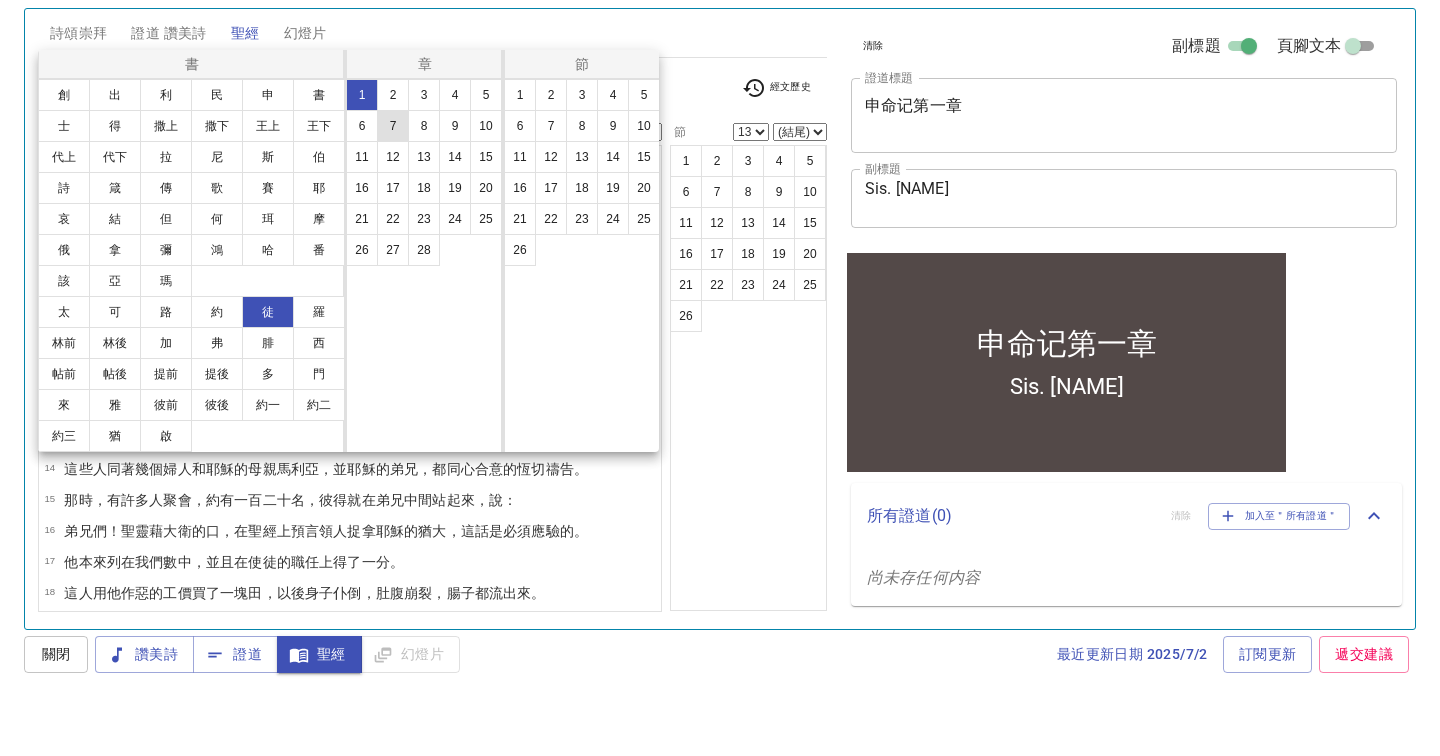 scroll, scrollTop: 0, scrollLeft: 0, axis: both 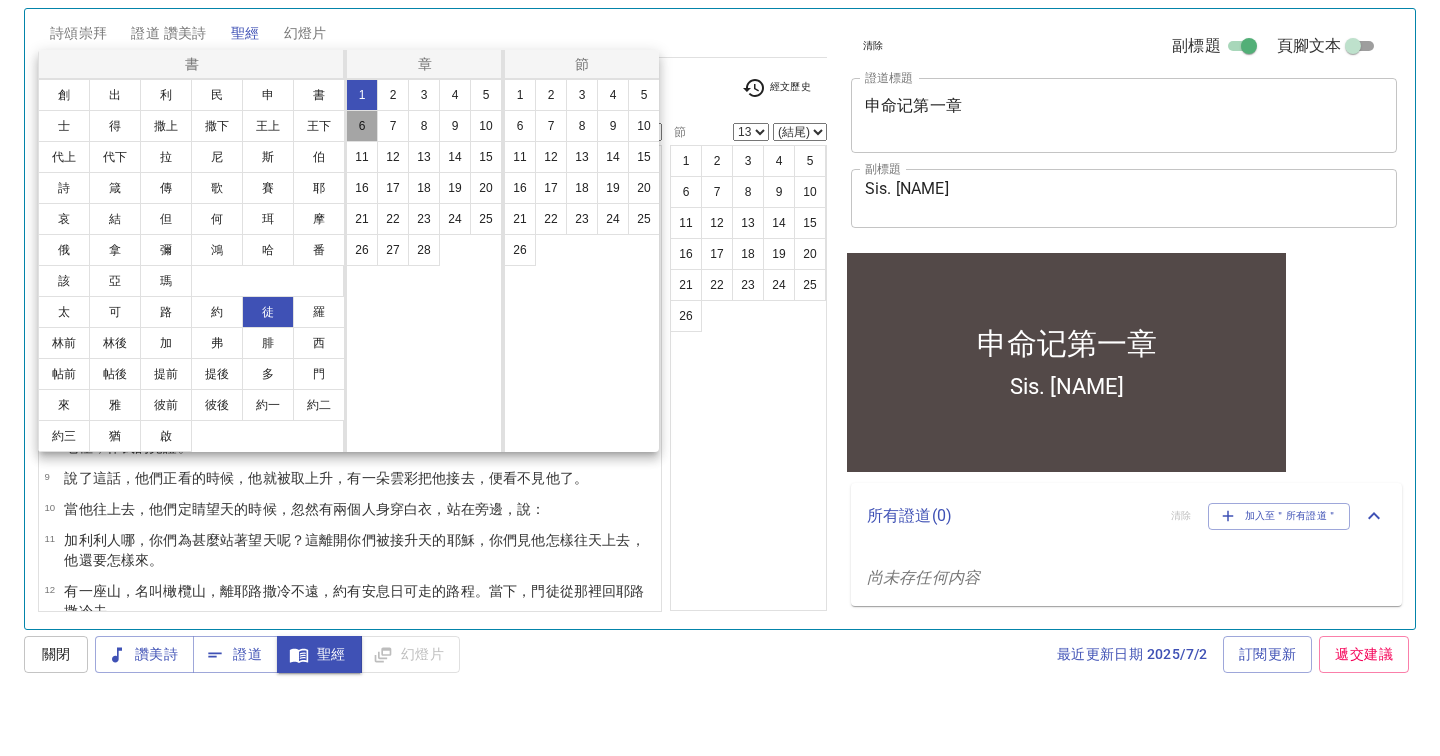 click on "6" at bounding box center (362, 182) 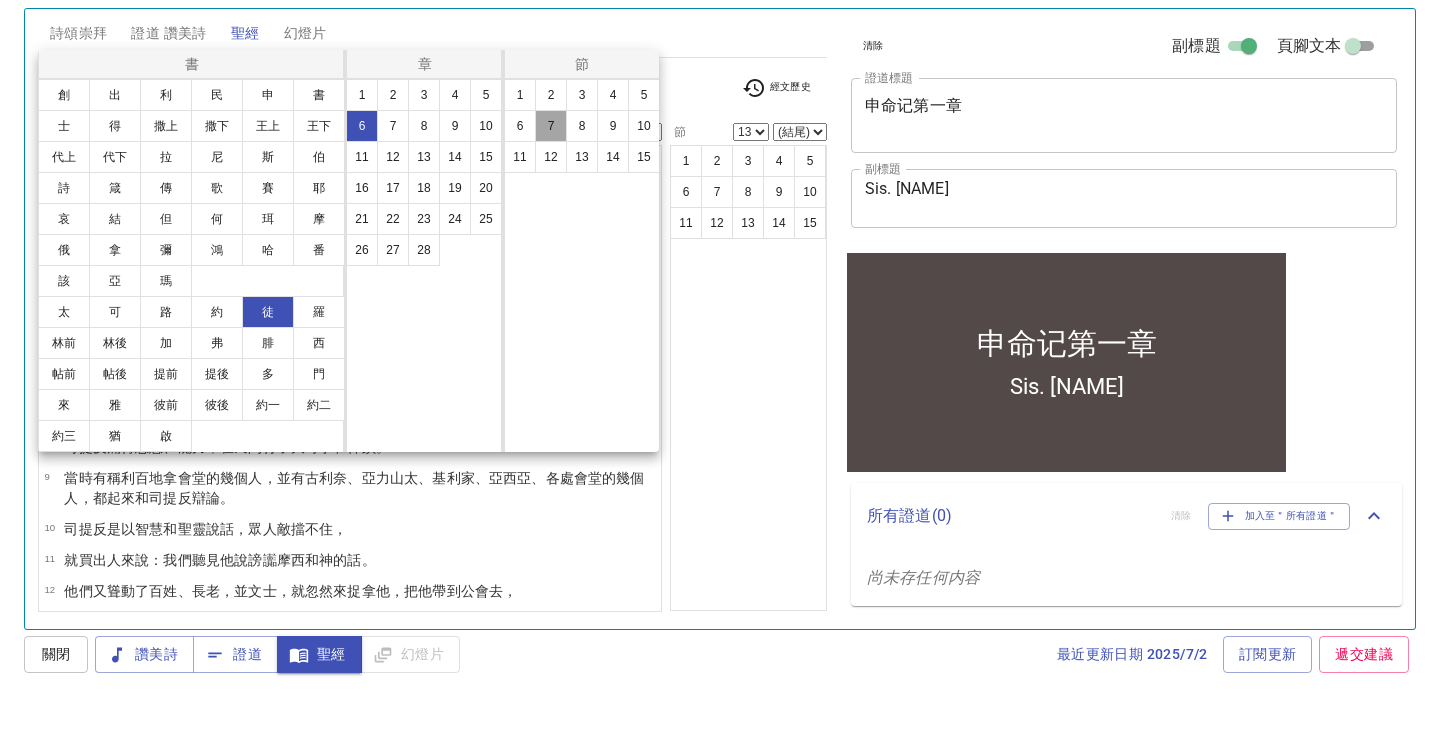 click on "7" at bounding box center [551, 182] 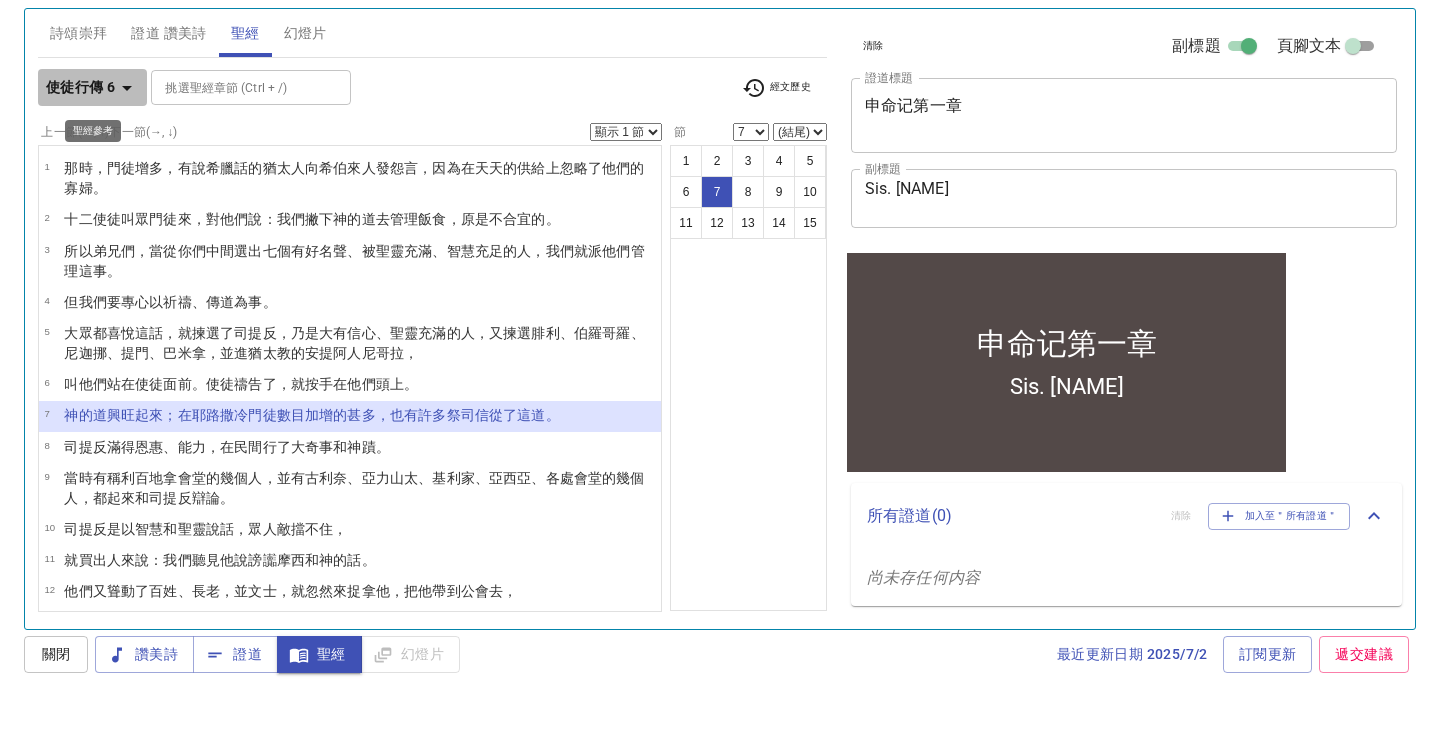 click 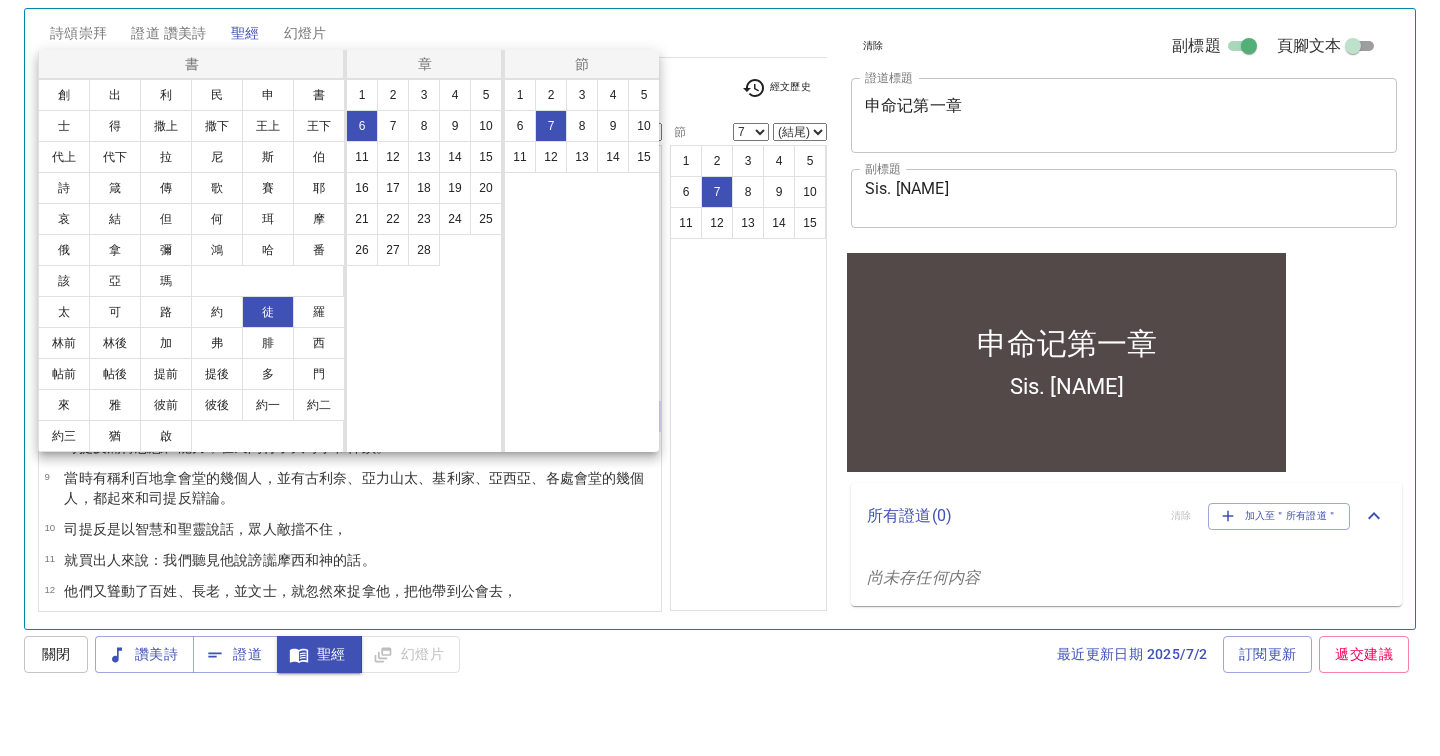 drag, startPoint x: 699, startPoint y: 102, endPoint x: 794, endPoint y: 87, distance: 96.17692 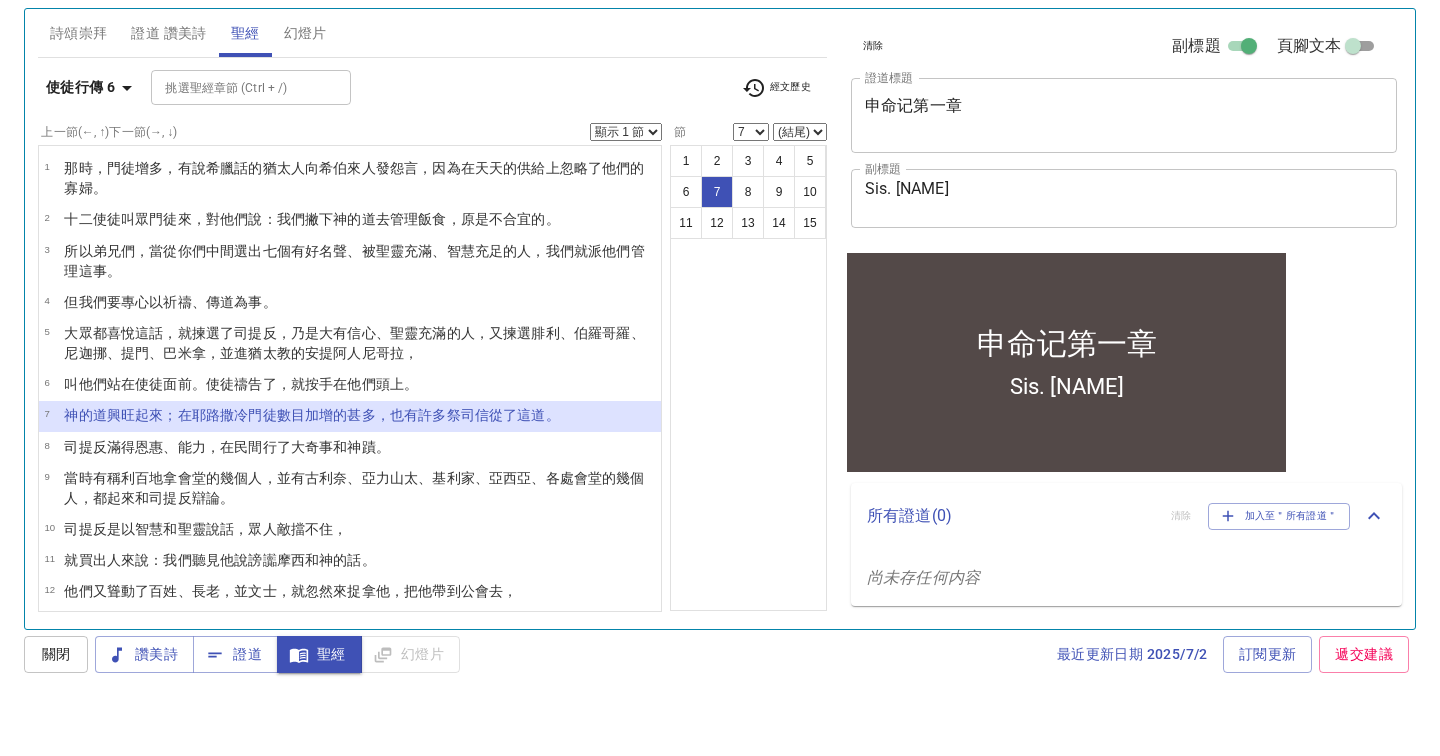 click on "經文歷史" at bounding box center [776, 144] 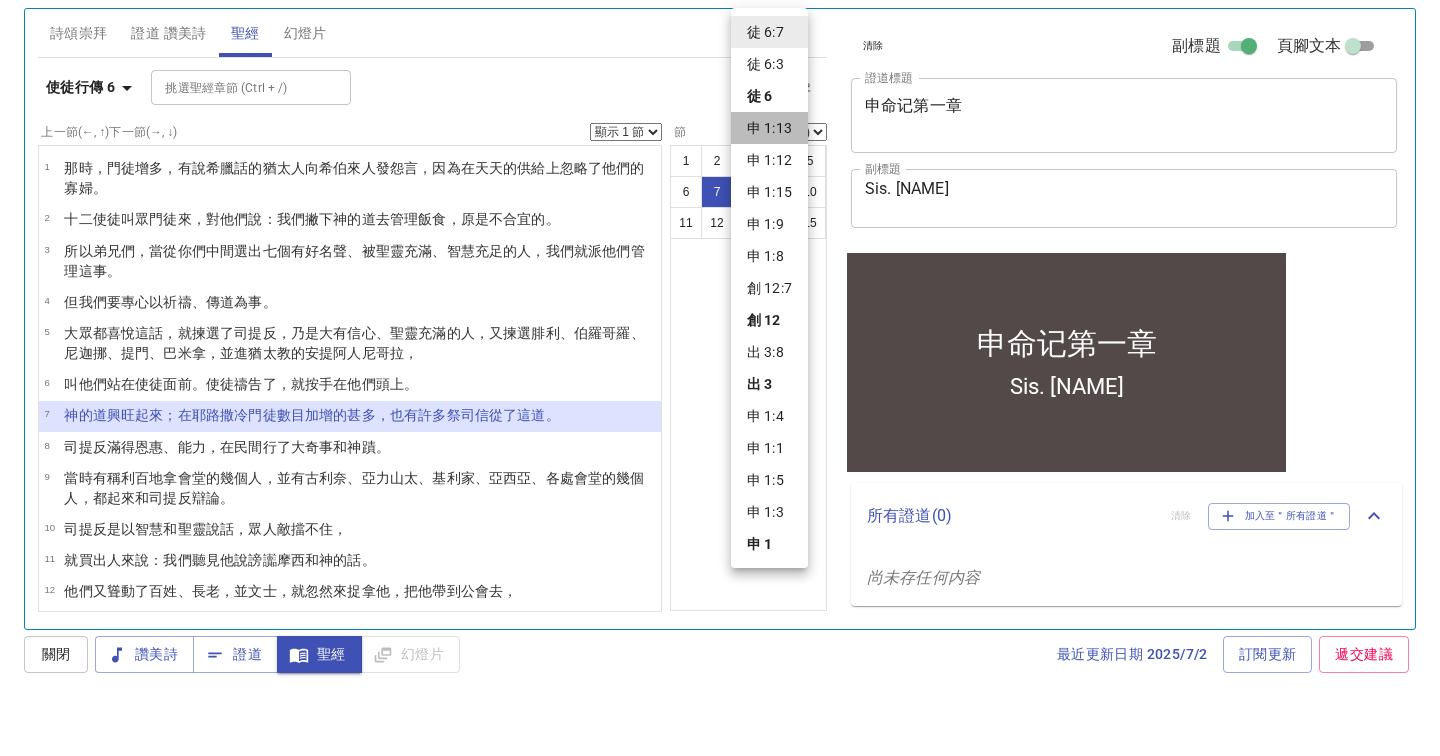click on "申 1:13" at bounding box center (769, 184) 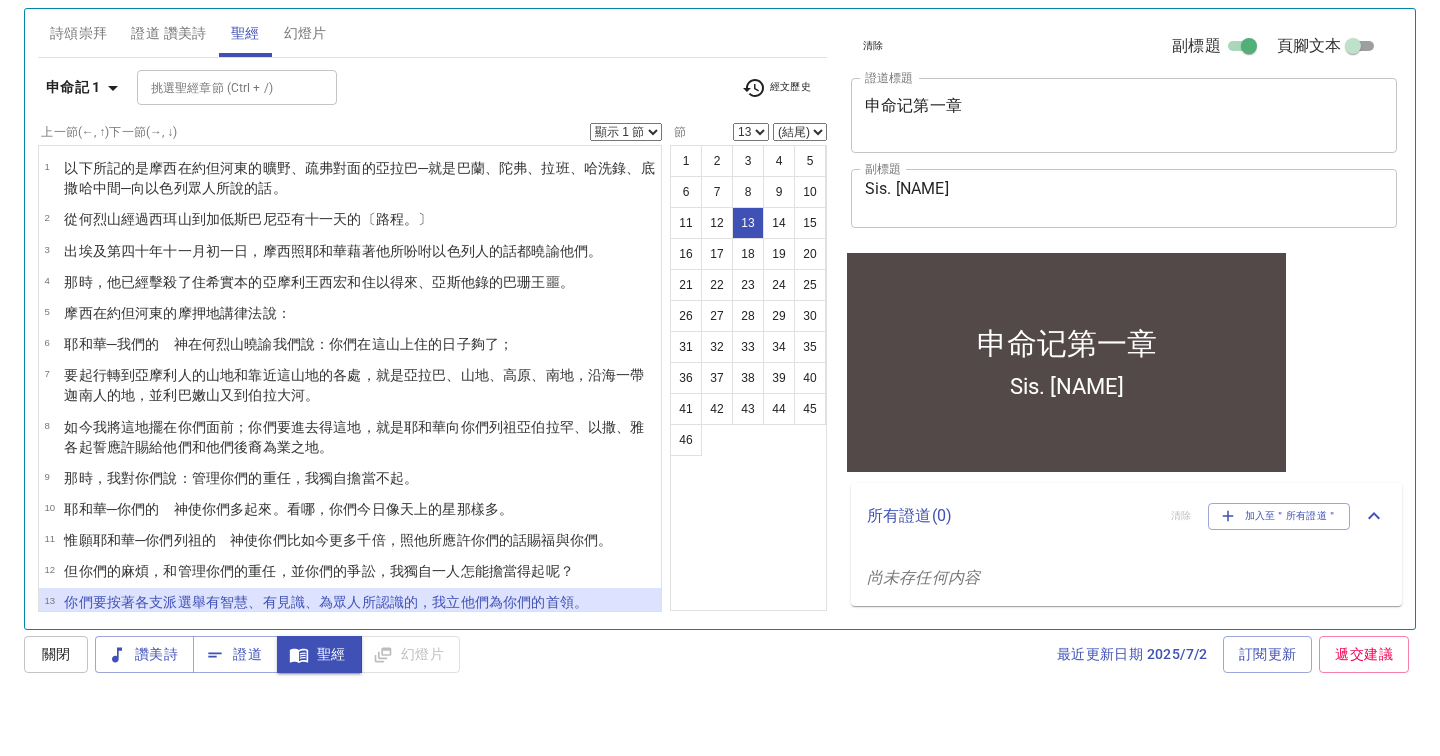scroll, scrollTop: 225, scrollLeft: 0, axis: vertical 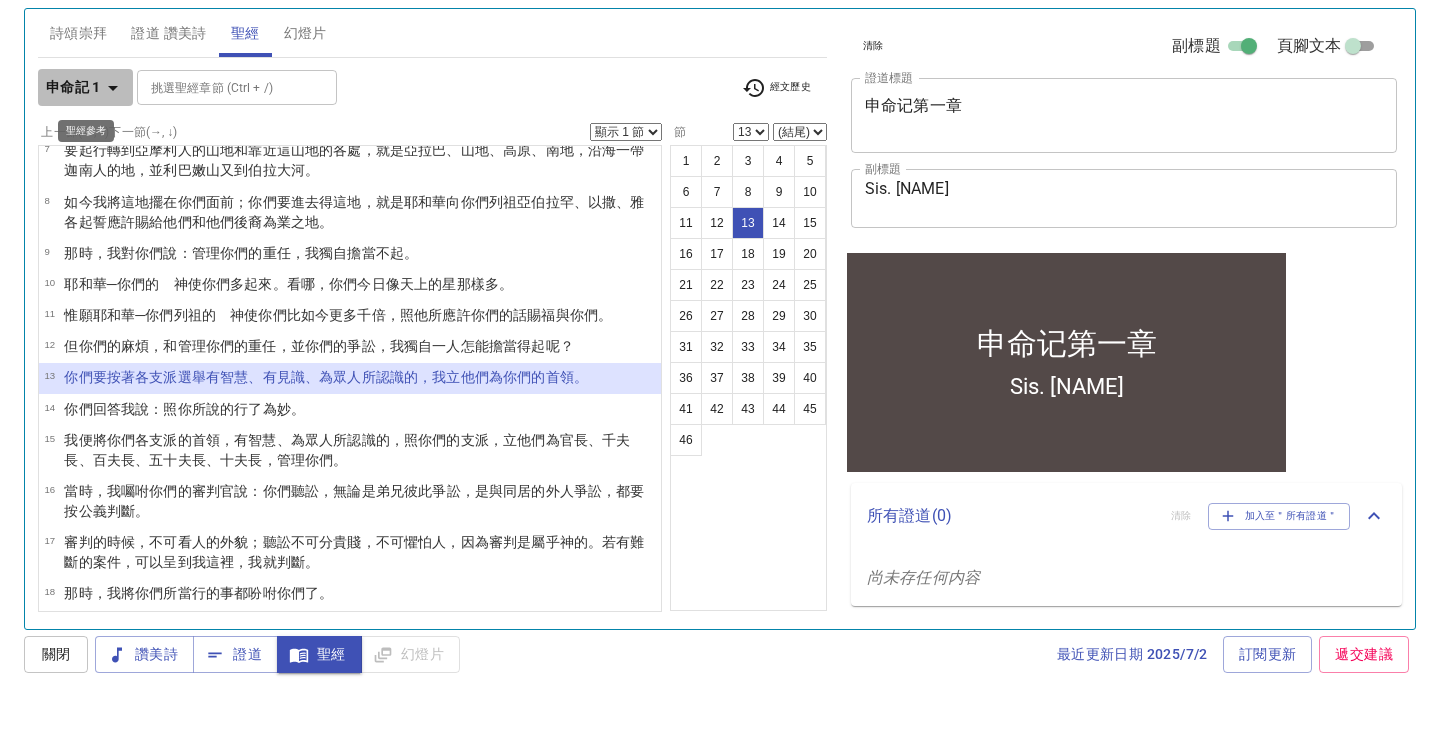 click 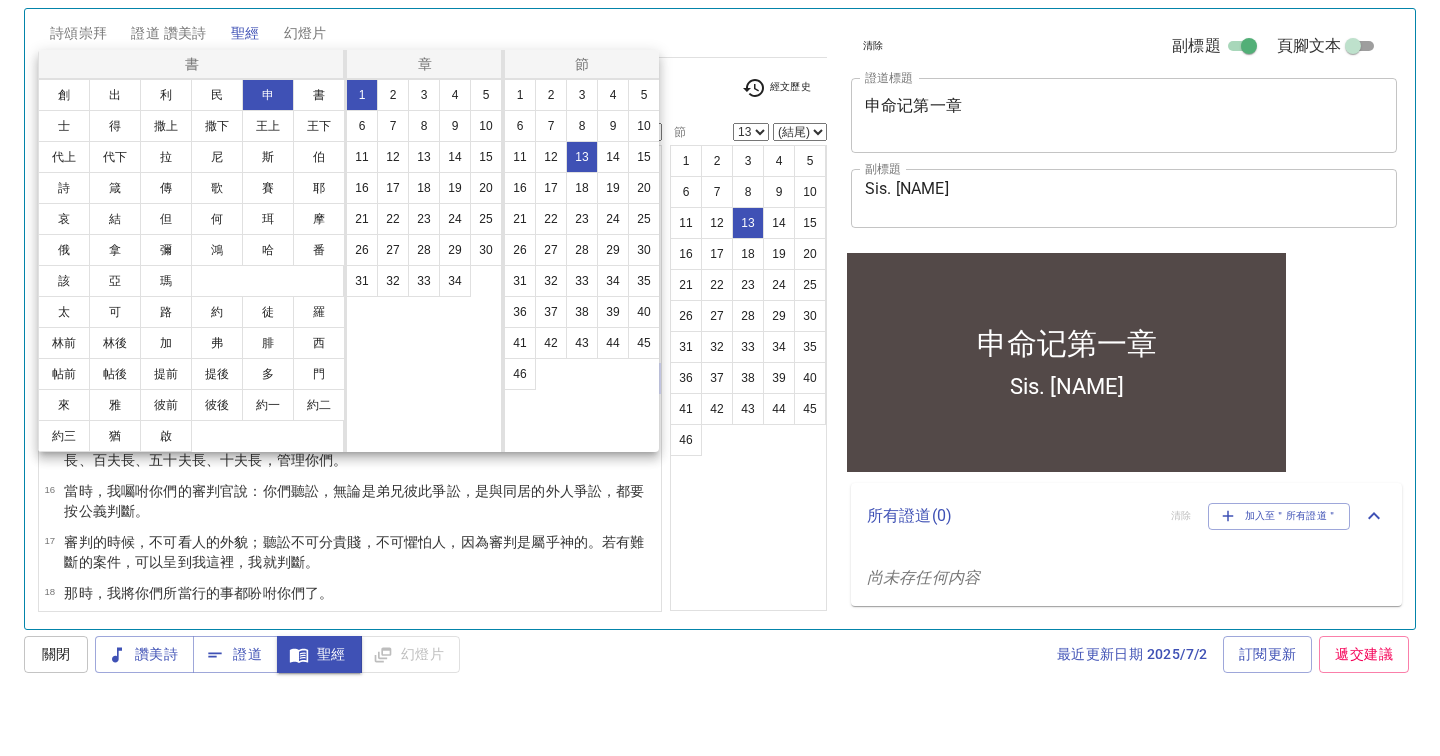 click at bounding box center [720, 378] 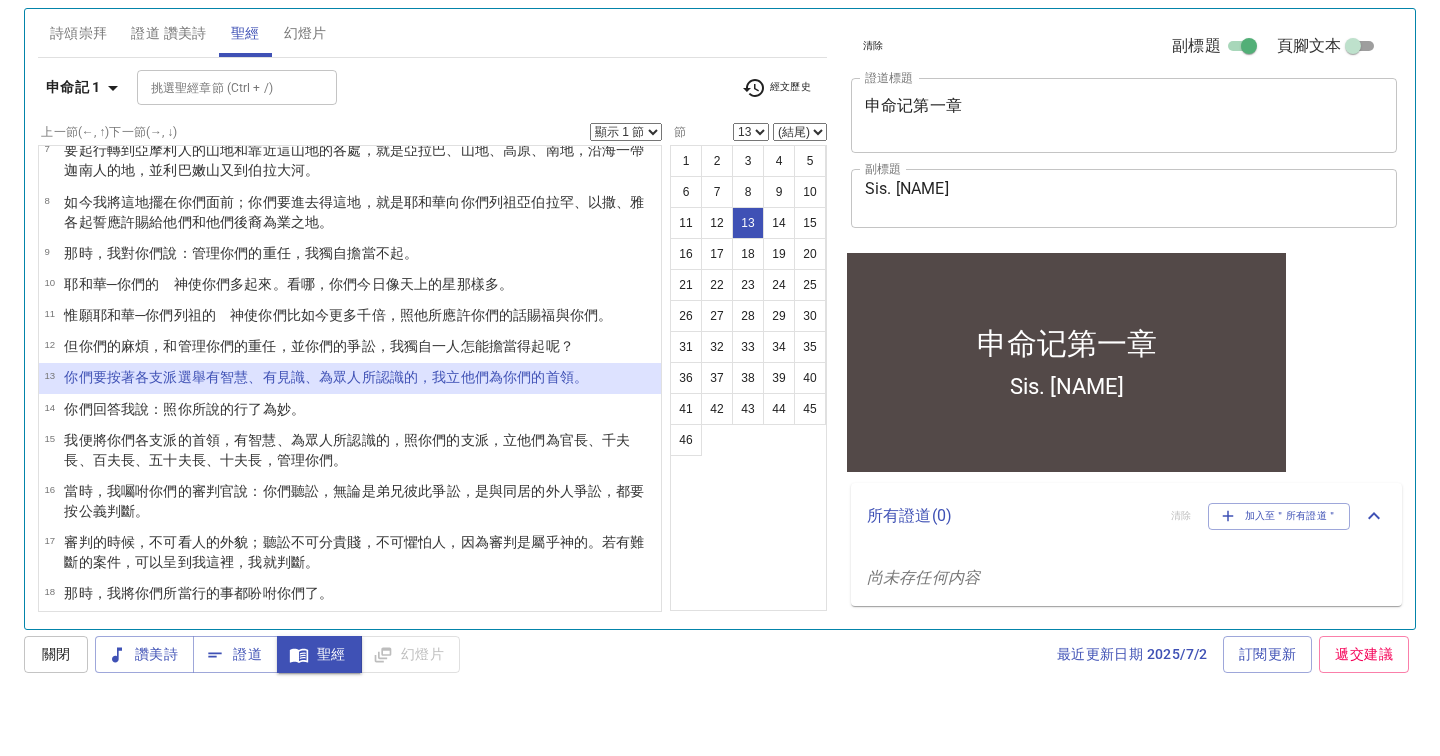 click on "書 創 出 利 民 申 書 士 得 撒上 撒下 王上 王下 代上 代下 拉 尼 斯 伯 詩 箴 傳 歌 賽 耶 哀 結 但 何 珥 摩 俄 拿 彌 鴻 哈 番 該 亞 瑪 太 可 路 約 徒 羅 林前 林後 加 弗 腓 西 帖前 帖後 提前 提後 多 門 來 雅 彼前 彼後 約一 約二 約三 猶 啟 章 1 2 3 4 5 6 7 8 9 10 11 12 13 14 15 16 17 18 19 20 21 22 23 24 25 26 27 28 29 30 31 32 33 34 節 1 2 3 4 5 6 7 8 9 10 11 12 13 14 15 16 17 18 19 20 21 22 23 24 25 26 27 28 29 30 31 32 33 34 35 36 37 38 39 40 41 42 43 44 45 46" at bounding box center [720, 378] 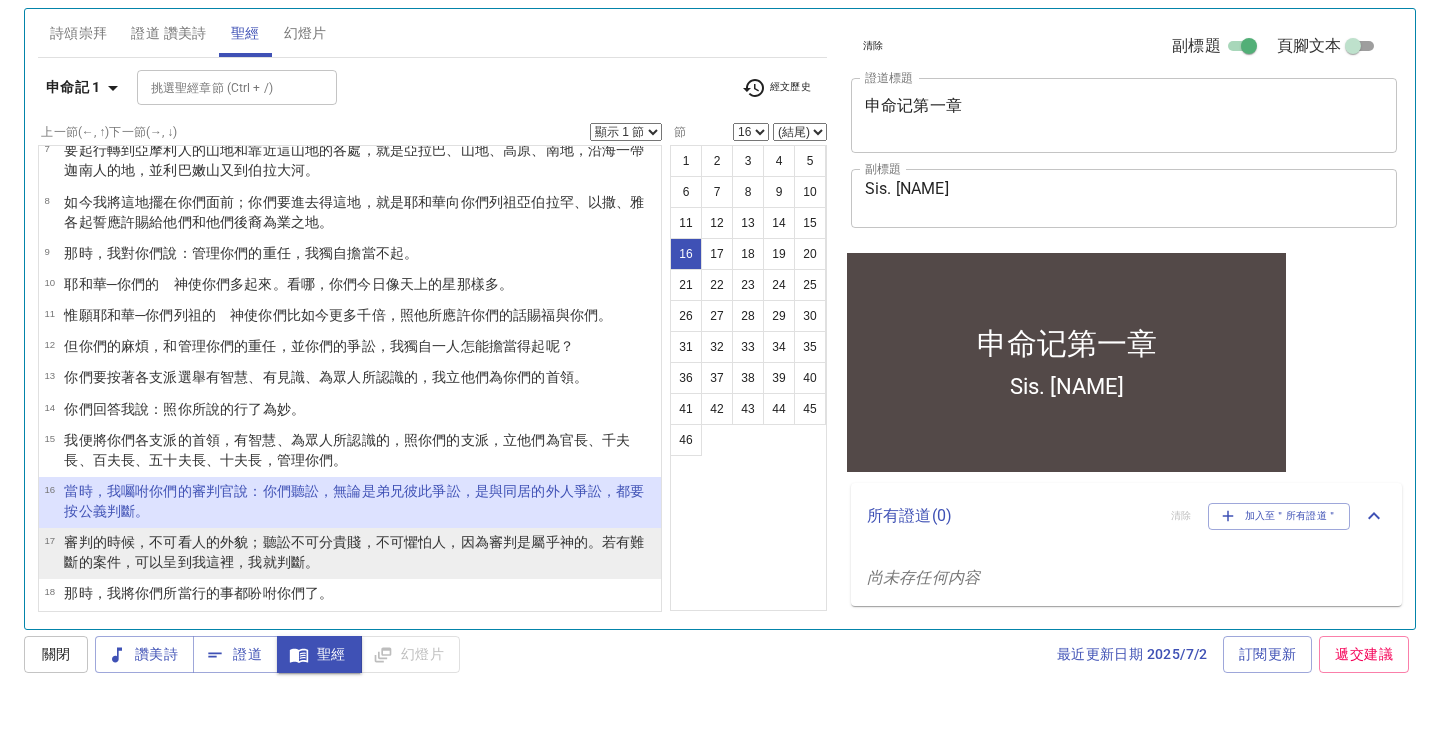 click on "人的外貌 ；聽 訟不可分貴 賤 ，不可懼怕 人 ，因為審判 是屬乎神的 。若有難斷 的案件 ，可以呈 到我這裡，我就判斷 。" at bounding box center (354, 608) 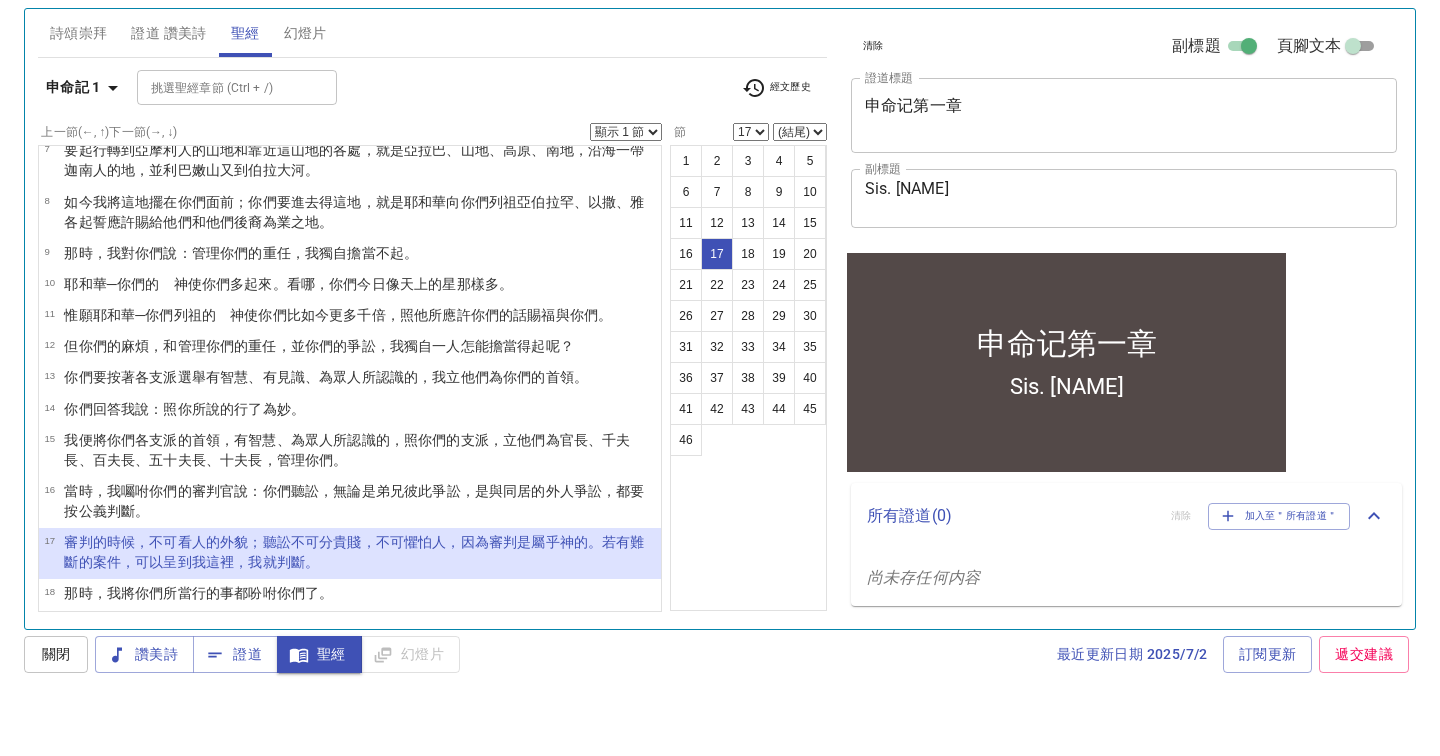 click on "人的外貌 ；聽 訟不可分貴 賤 ，不可懼怕 人 ，因為審判 是屬乎神的 。若有難斷 的案件 ，可以呈 到我這裡，我就判斷 。" at bounding box center [354, 608] 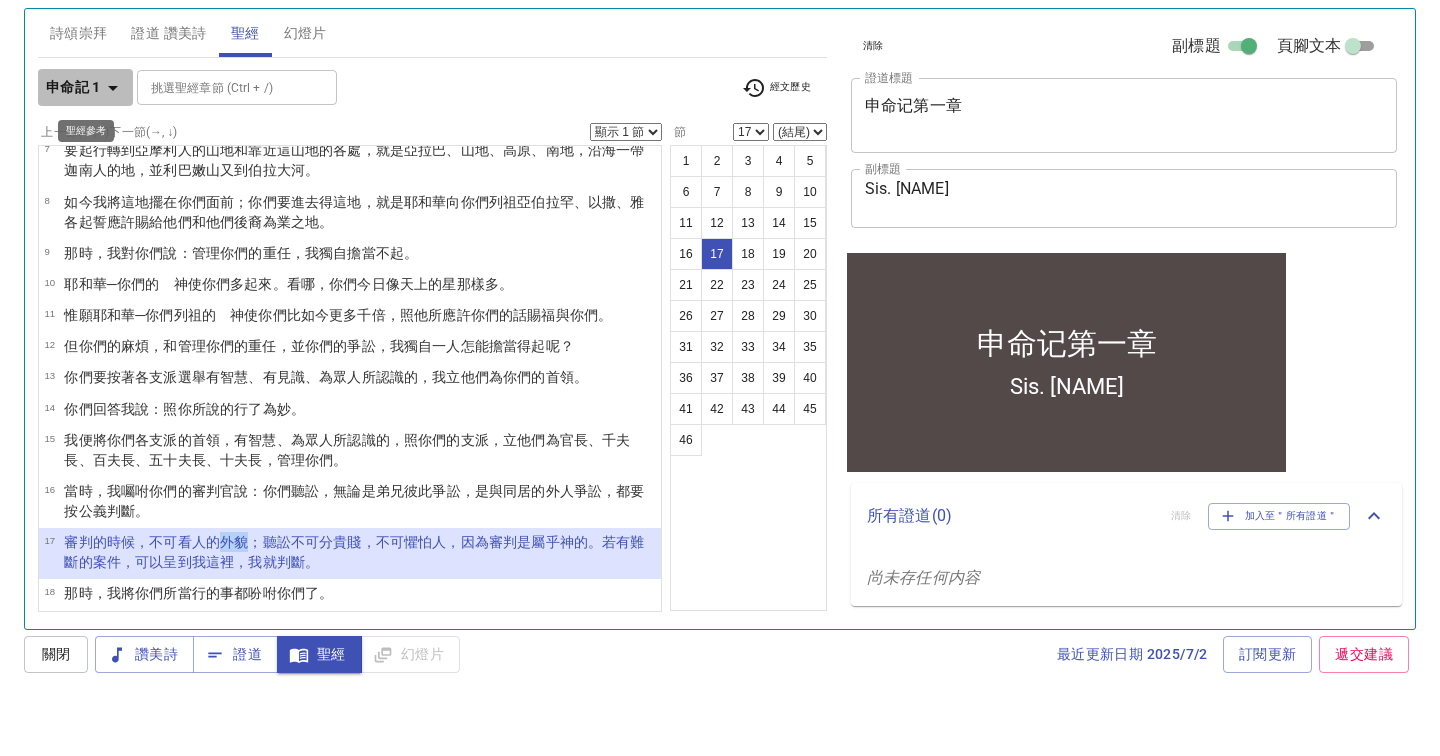 click 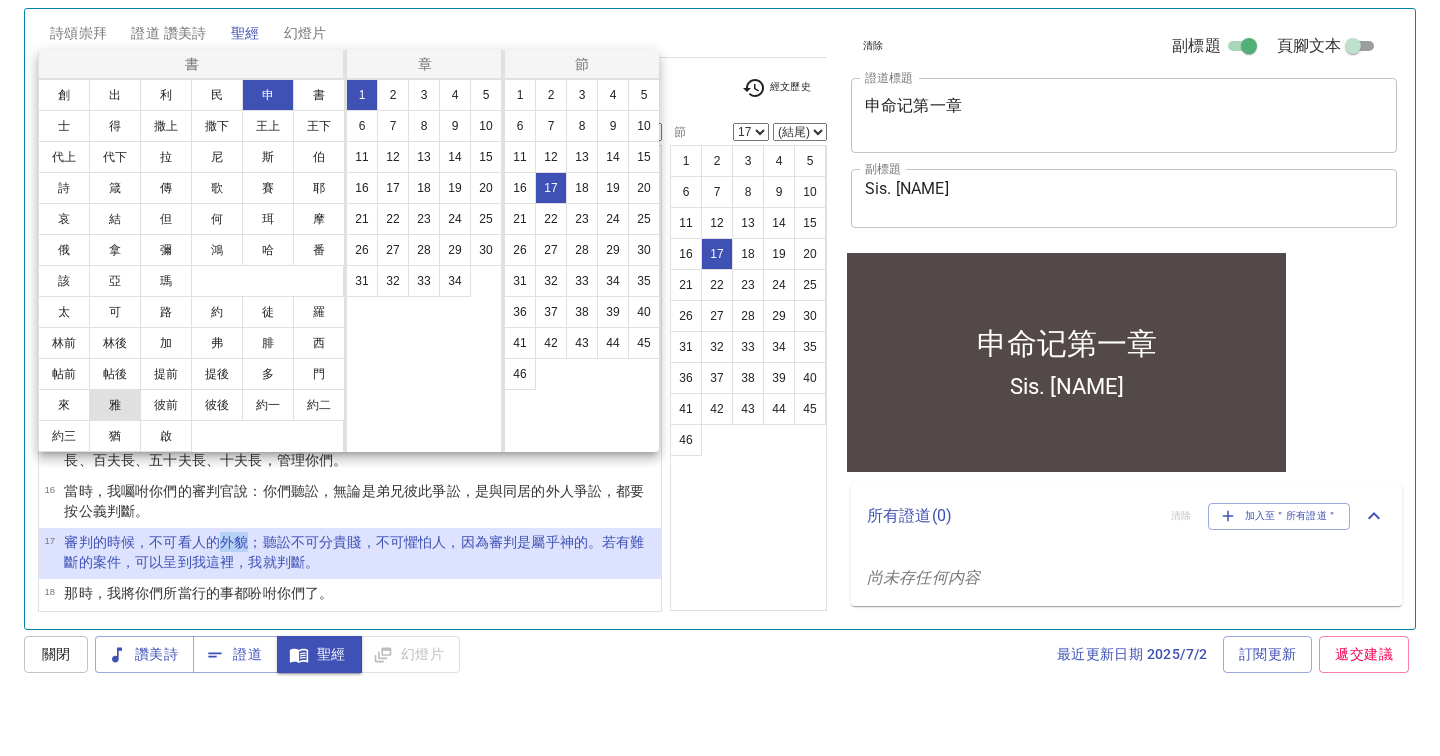 click on "雅" at bounding box center [115, 461] 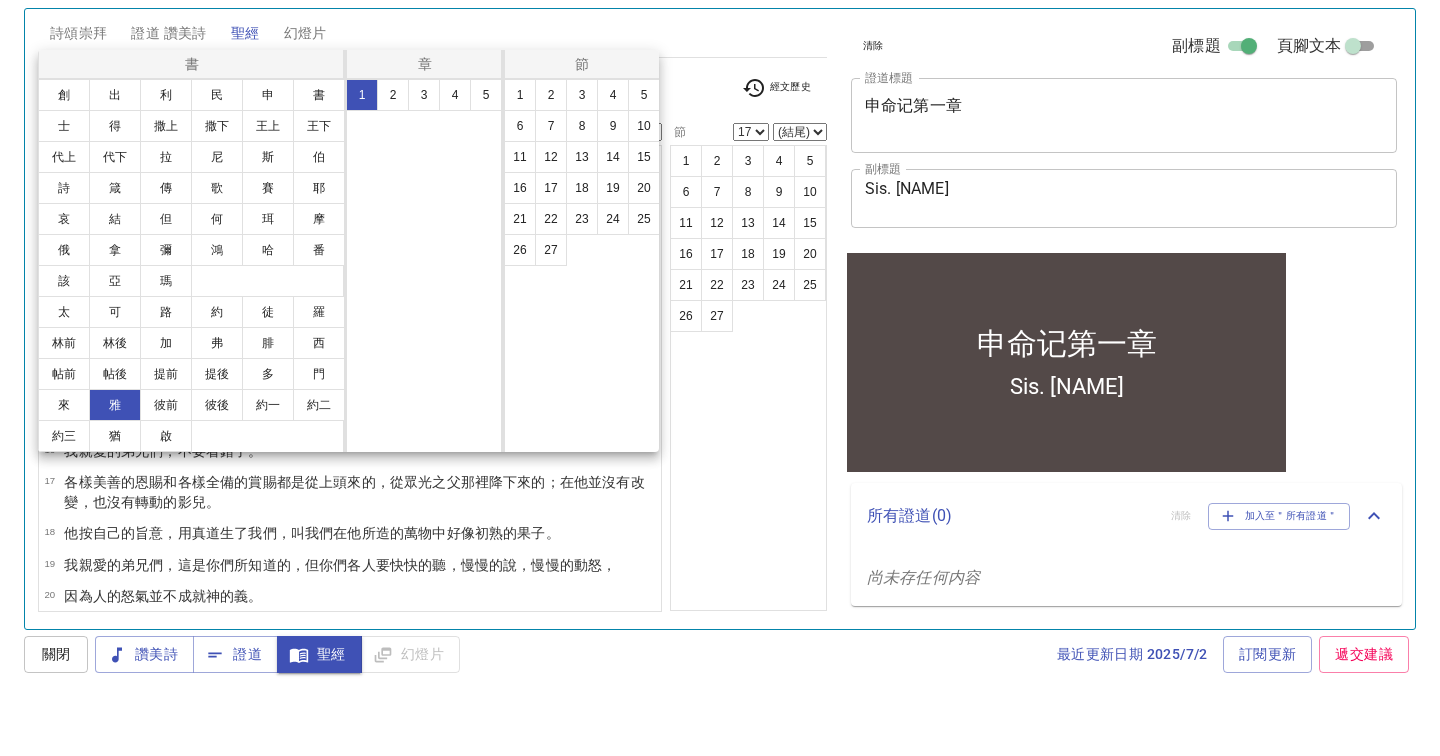 scroll, scrollTop: 0, scrollLeft: 0, axis: both 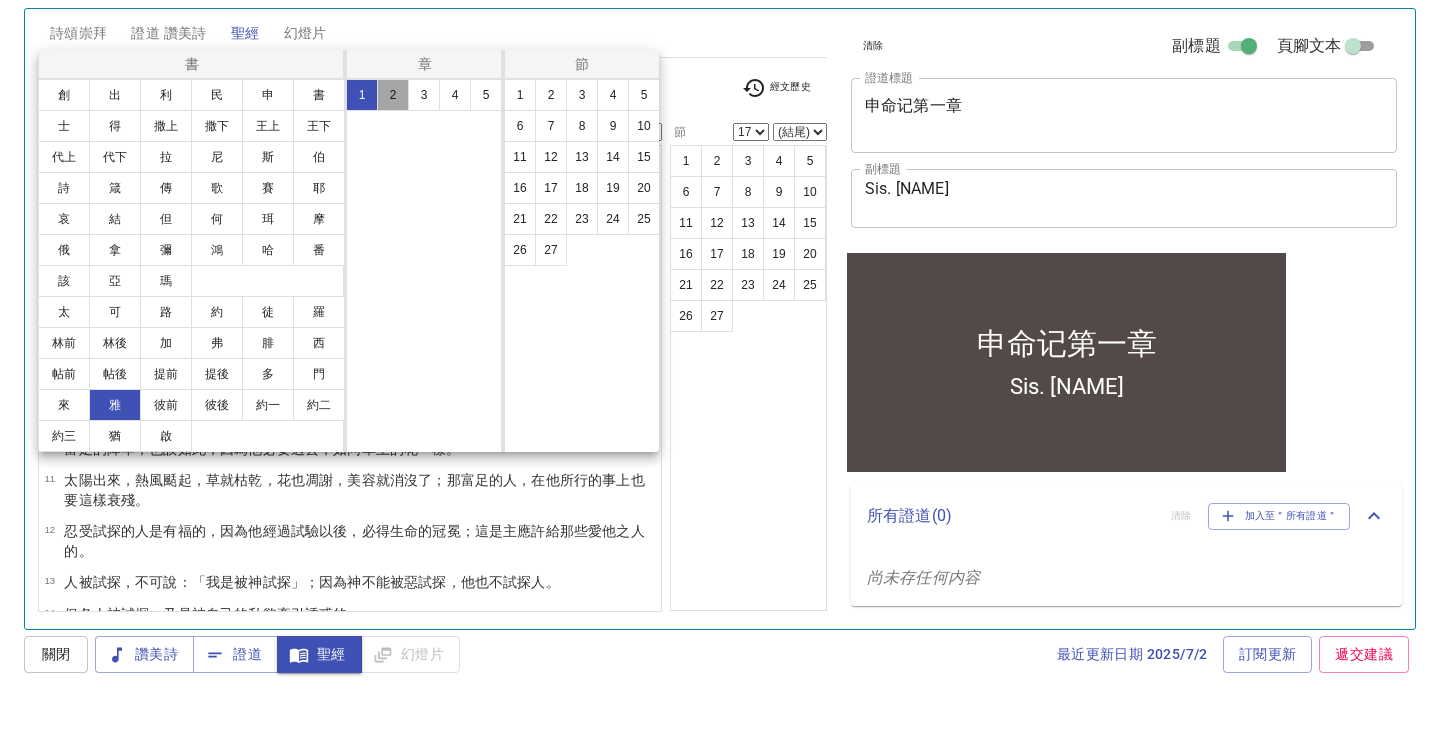 click on "2" at bounding box center (393, 151) 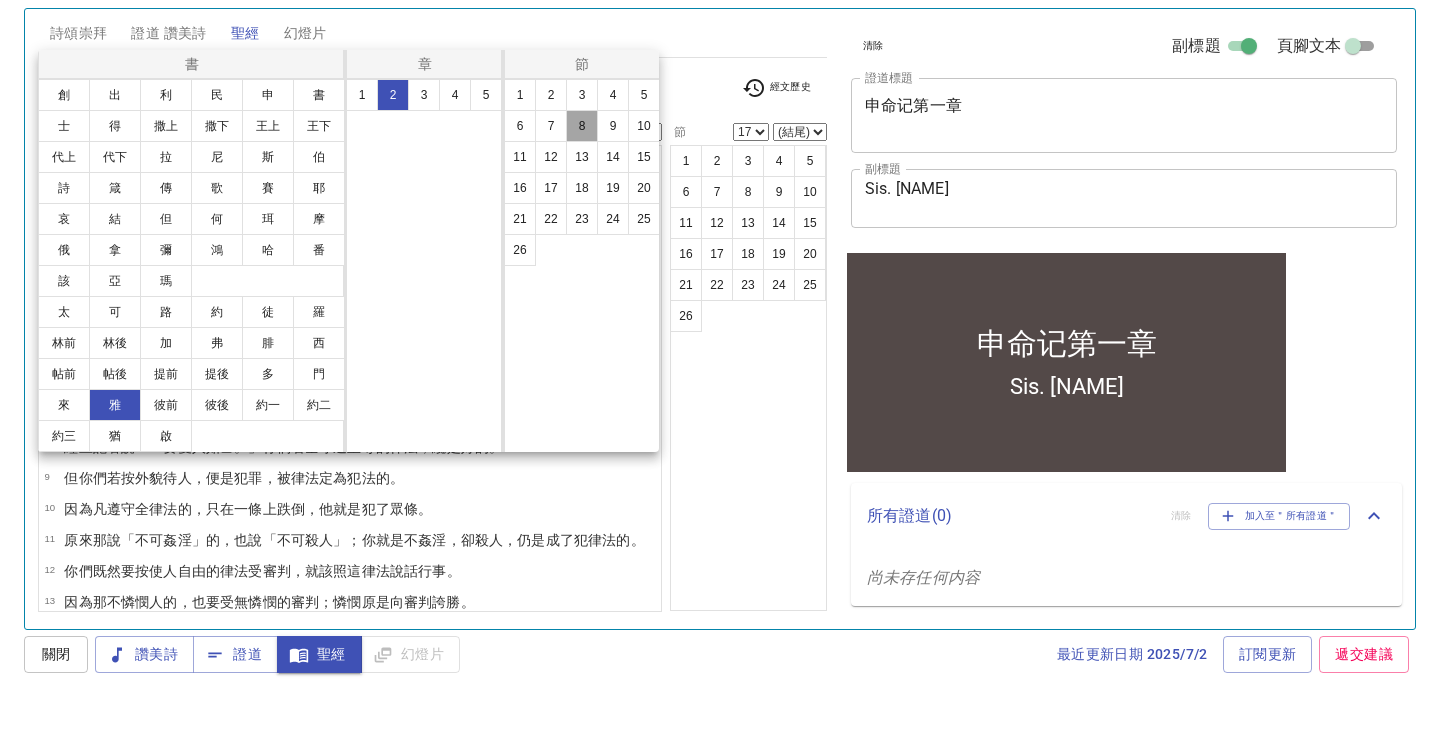 click on "8" at bounding box center (582, 182) 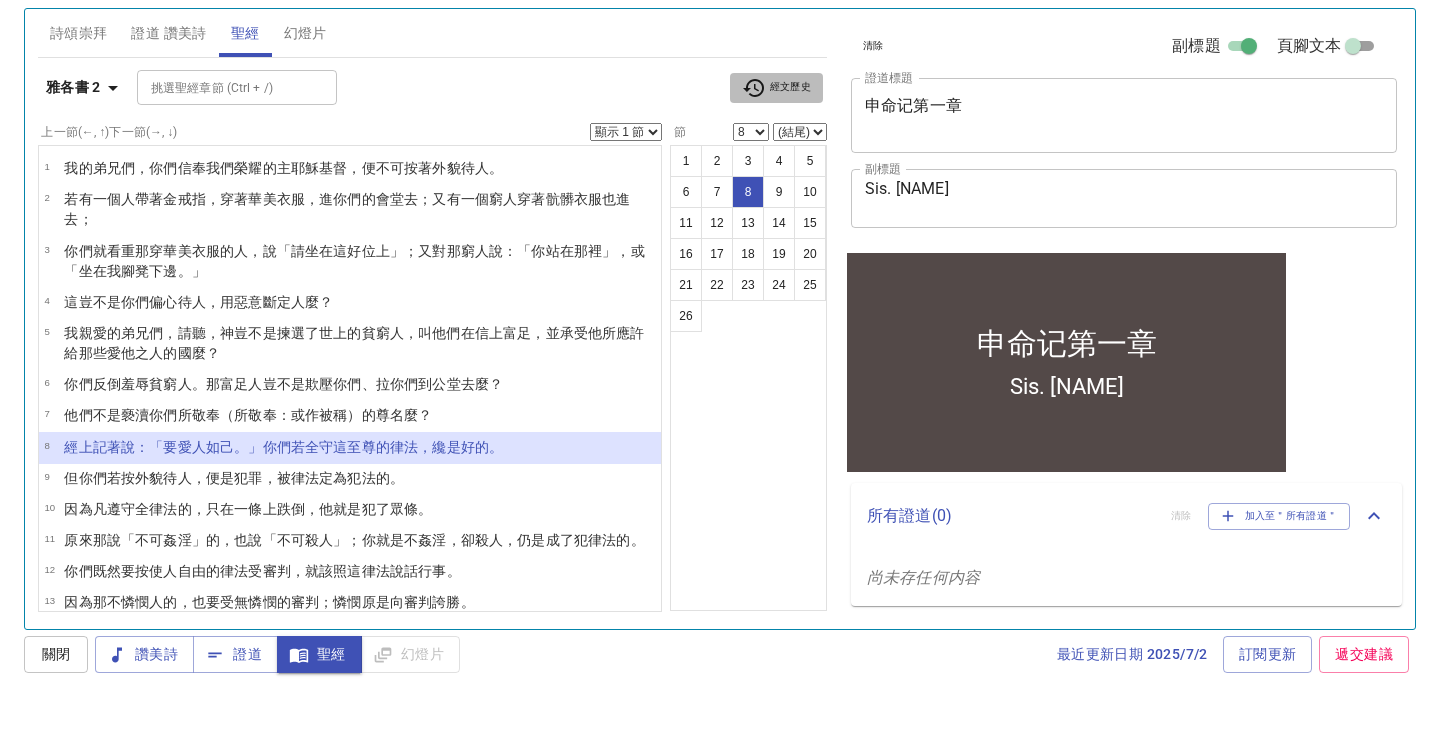 click on "經文歷史" at bounding box center [776, 144] 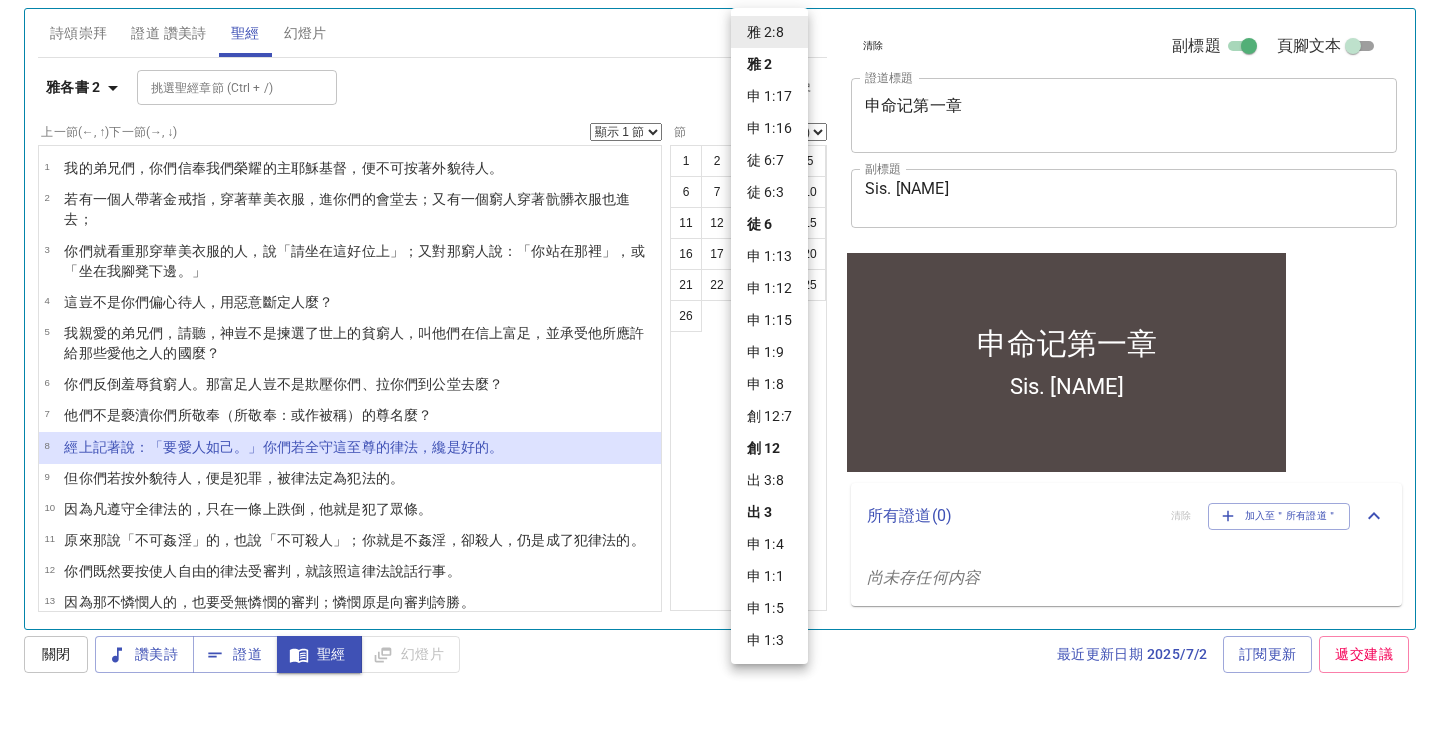 click on "申 1:15" at bounding box center [769, 376] 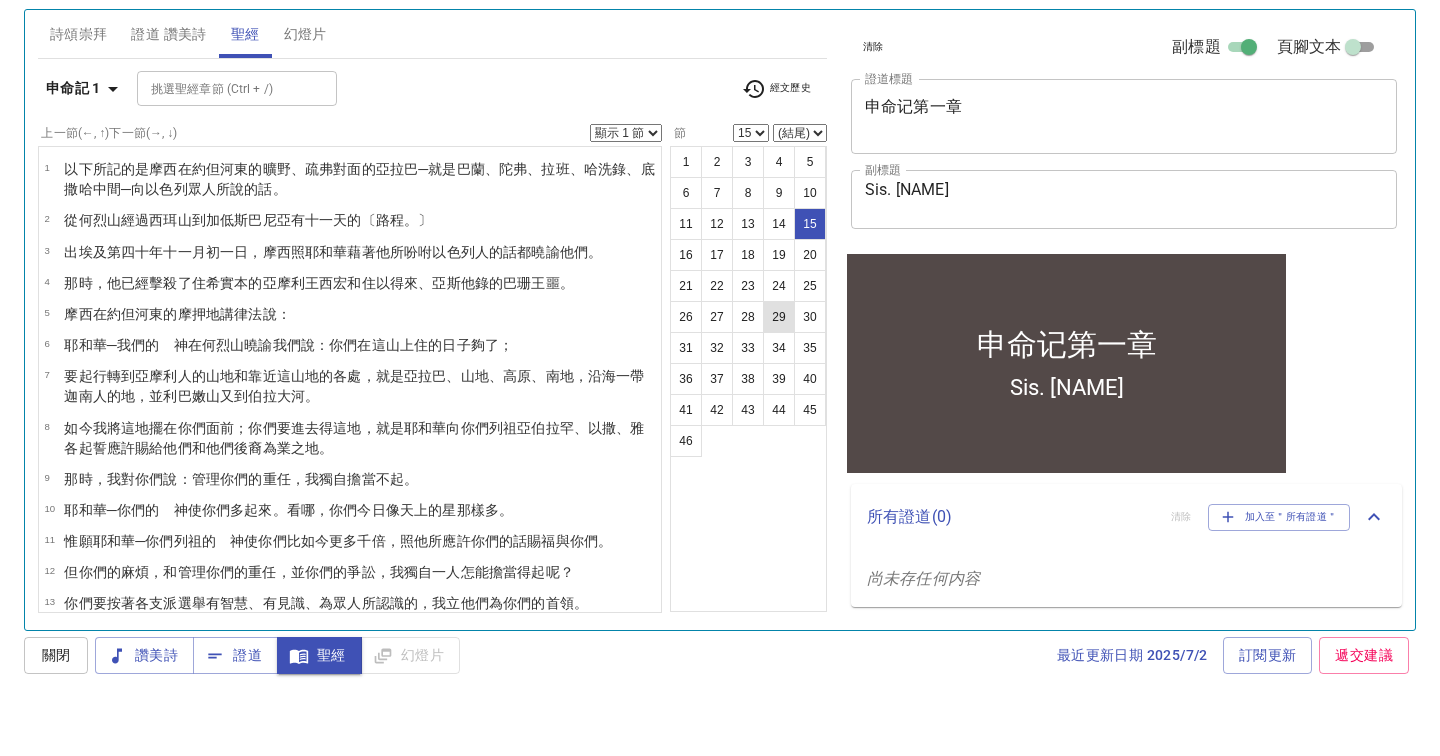 scroll, scrollTop: 298, scrollLeft: 0, axis: vertical 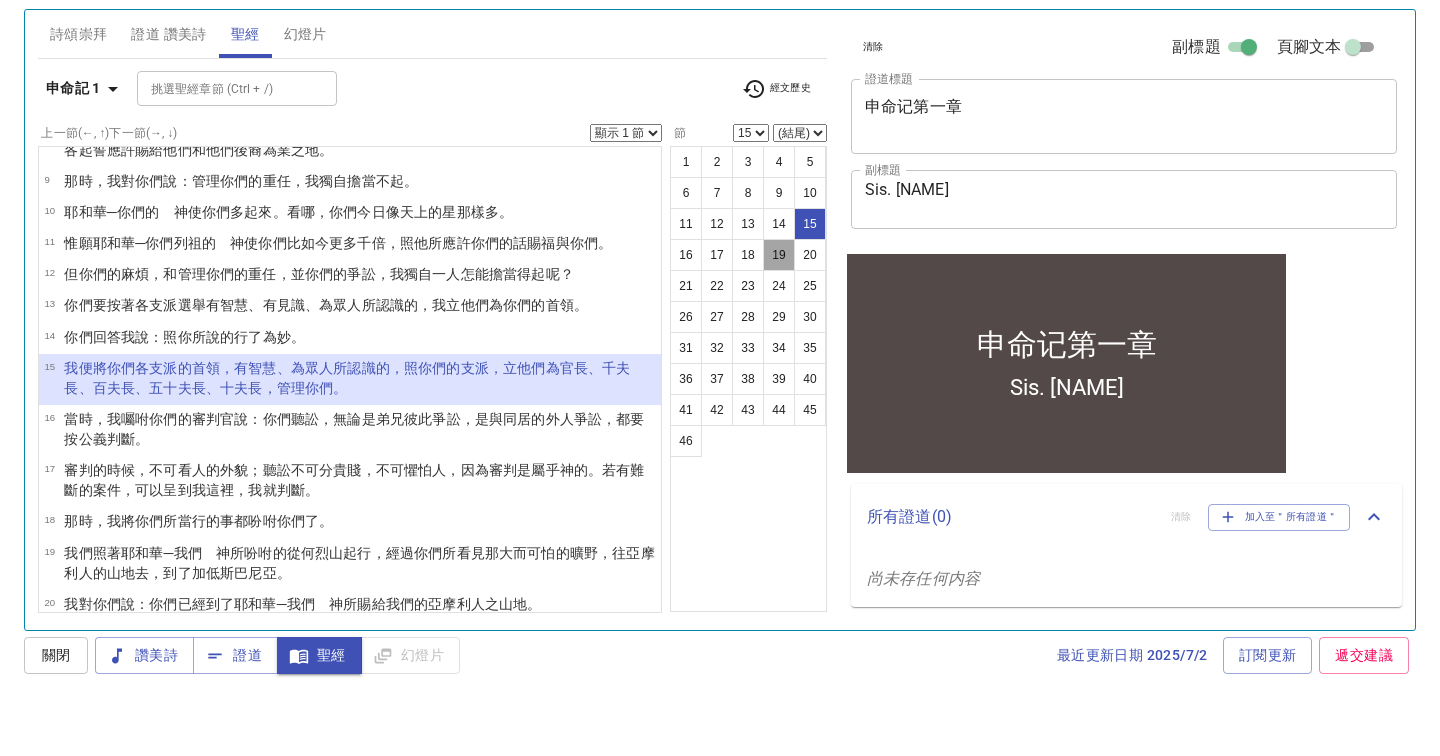 click on "19" at bounding box center (779, 310) 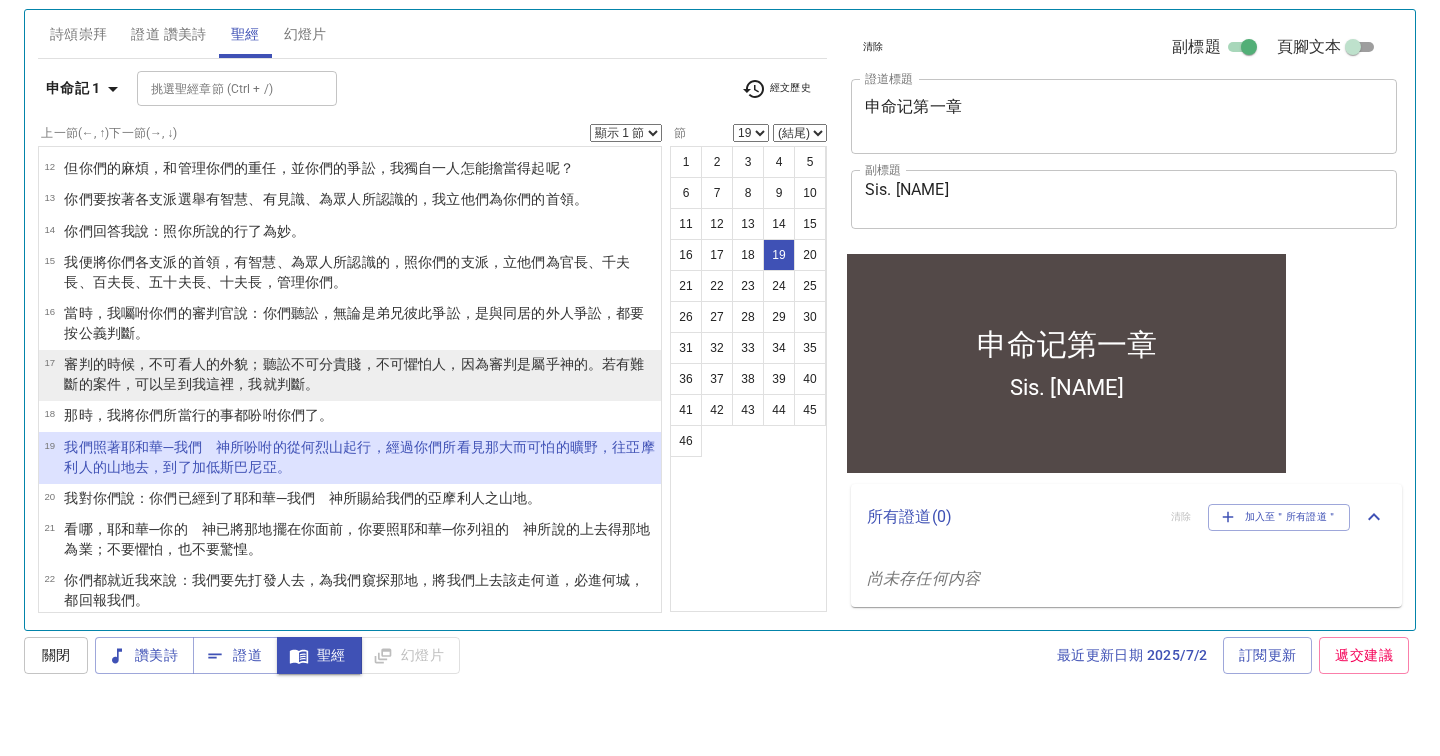 scroll, scrollTop: 409, scrollLeft: 0, axis: vertical 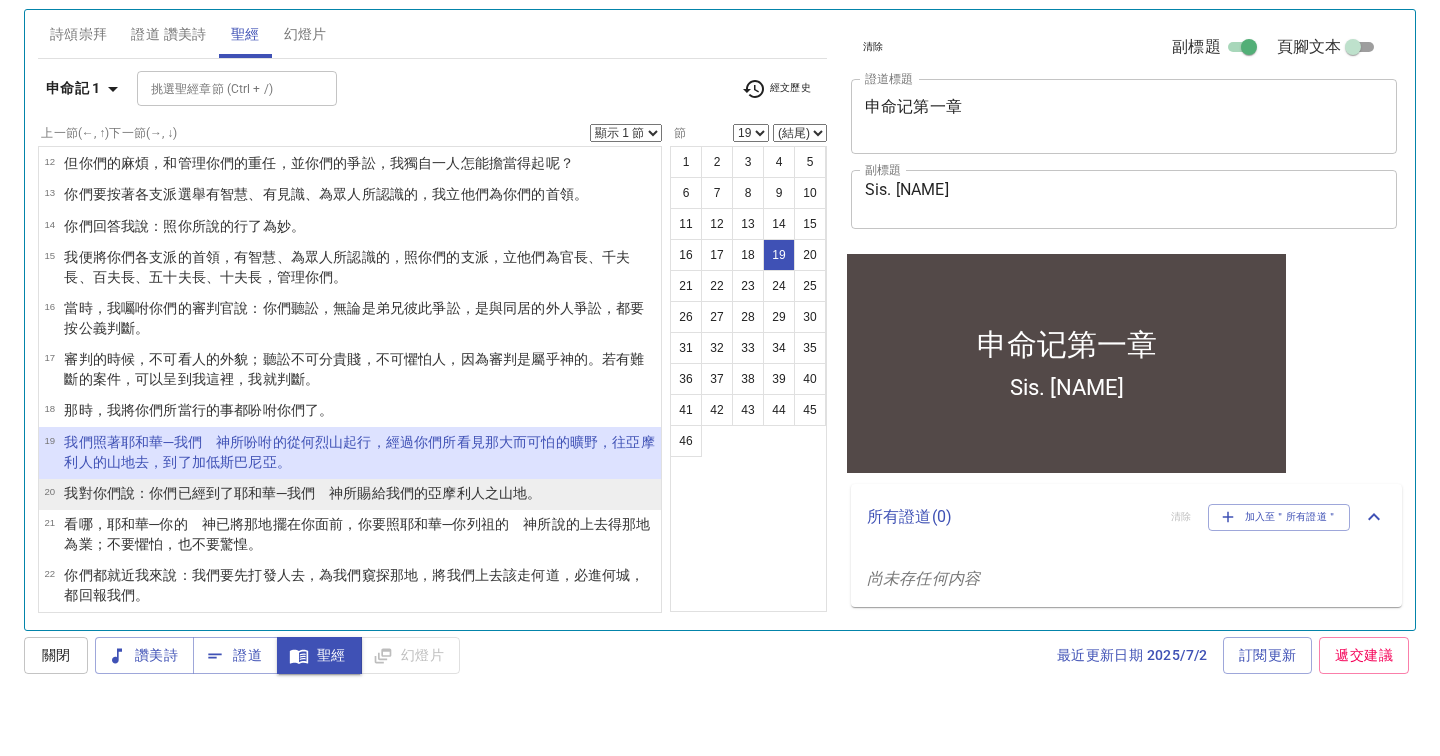 click on "給我們的亞摩利人 之山地 。" at bounding box center [457, 548] 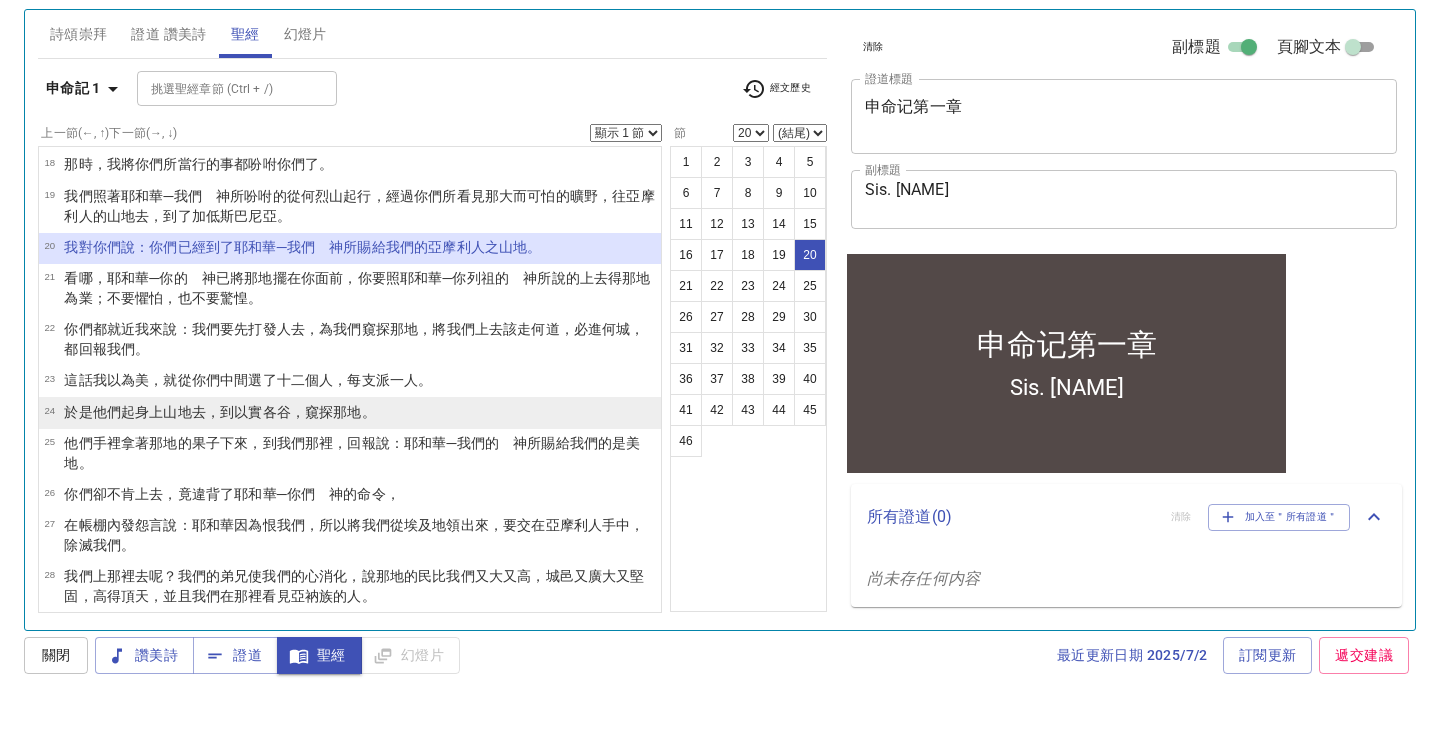 scroll, scrollTop: 657, scrollLeft: 0, axis: vertical 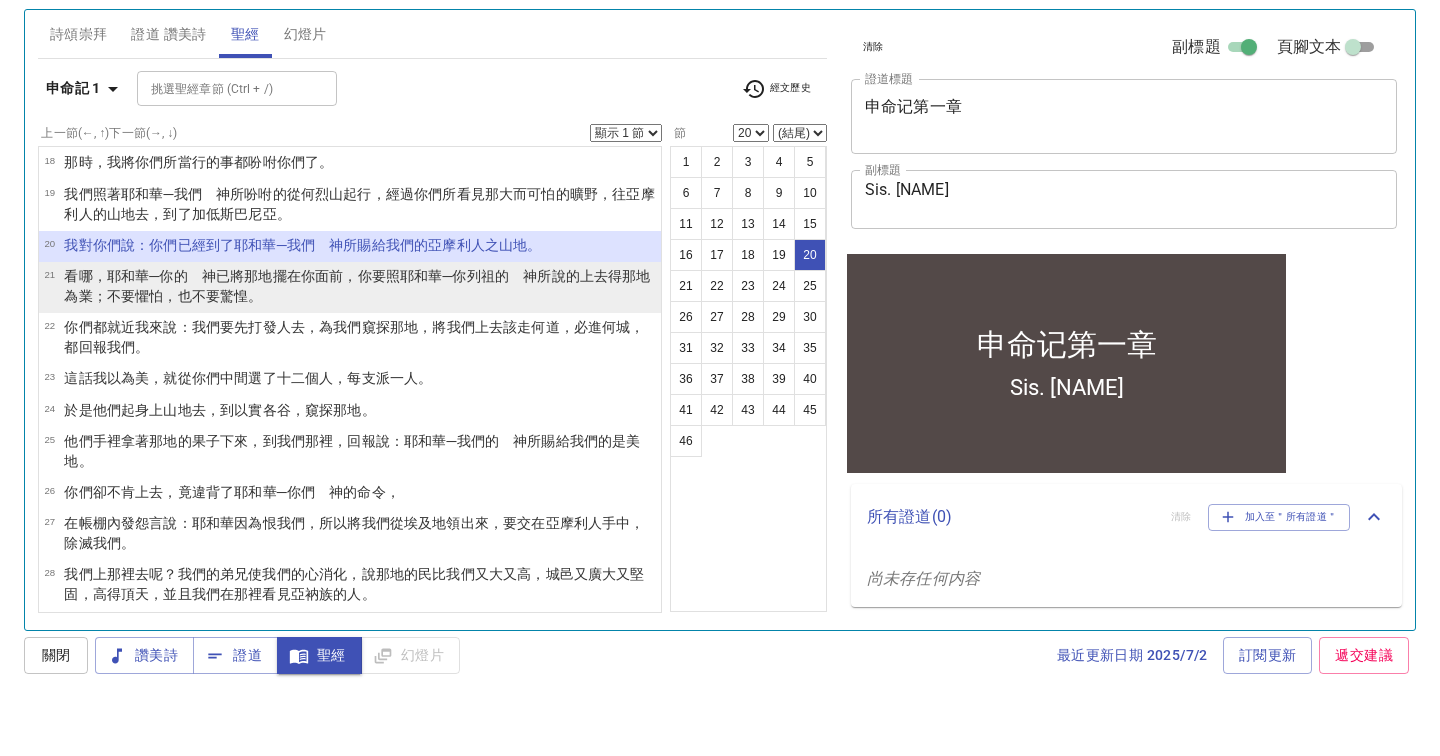 click on "，你要照耶和華 ─你列祖 的　神 所說的 上去 得 那地為業；不要懼怕 ，也不要驚惶 。" at bounding box center (357, 341) 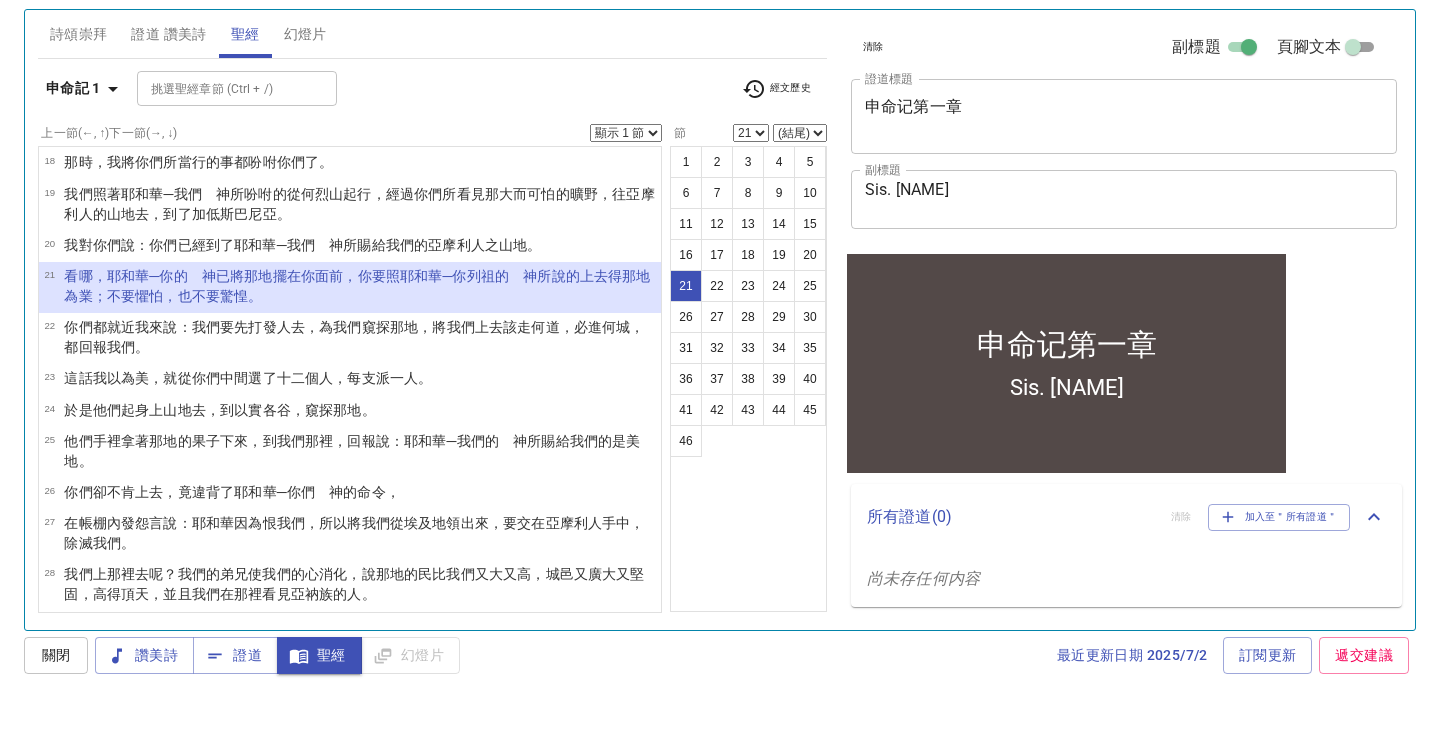 click on "，你要照耶和華 ─你列祖 的　神 所說的 上去 得 那地為業；不要懼怕 ，也不要驚惶 。" at bounding box center (357, 341) 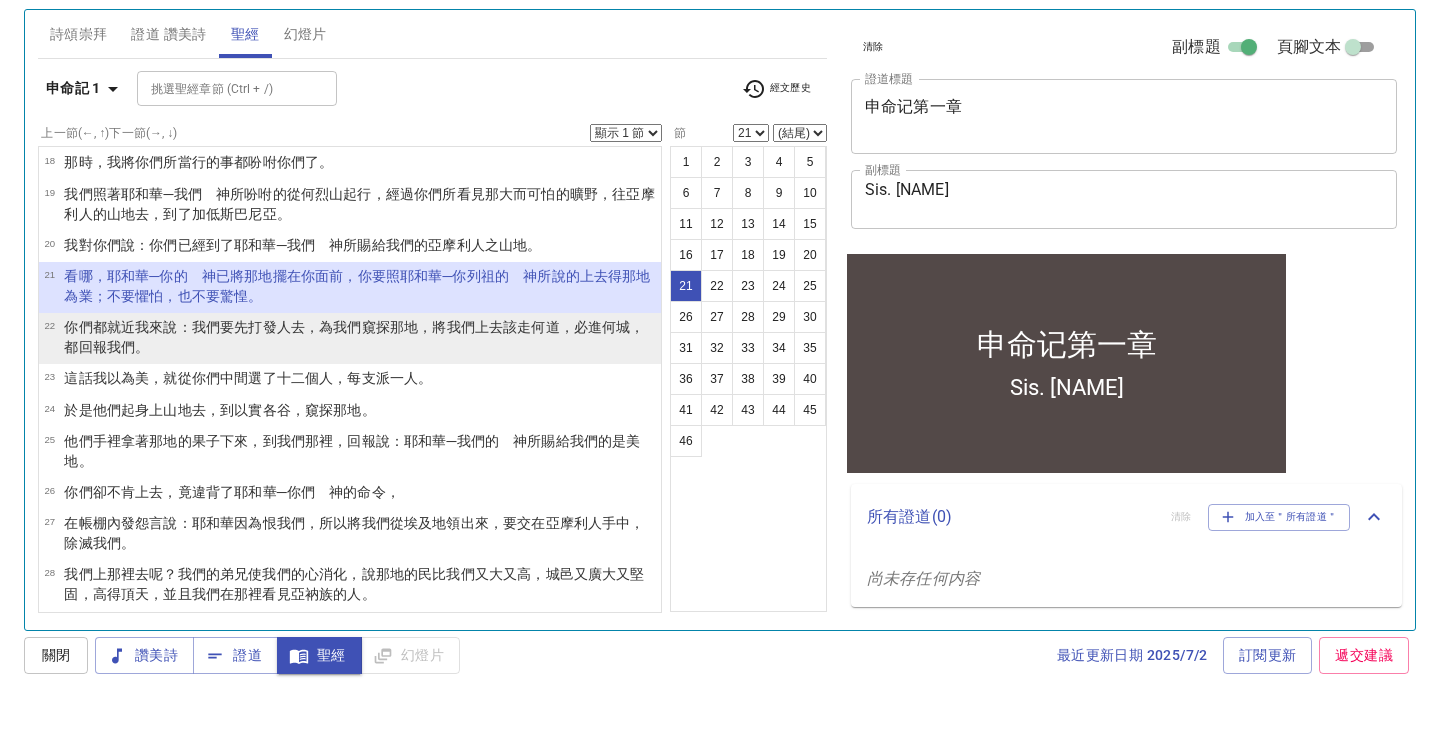 click on "去，為我們窺探 那地 ，將我們上去該走 何道 ，必進 何城 ，都回 報 我們。" at bounding box center (354, 392) 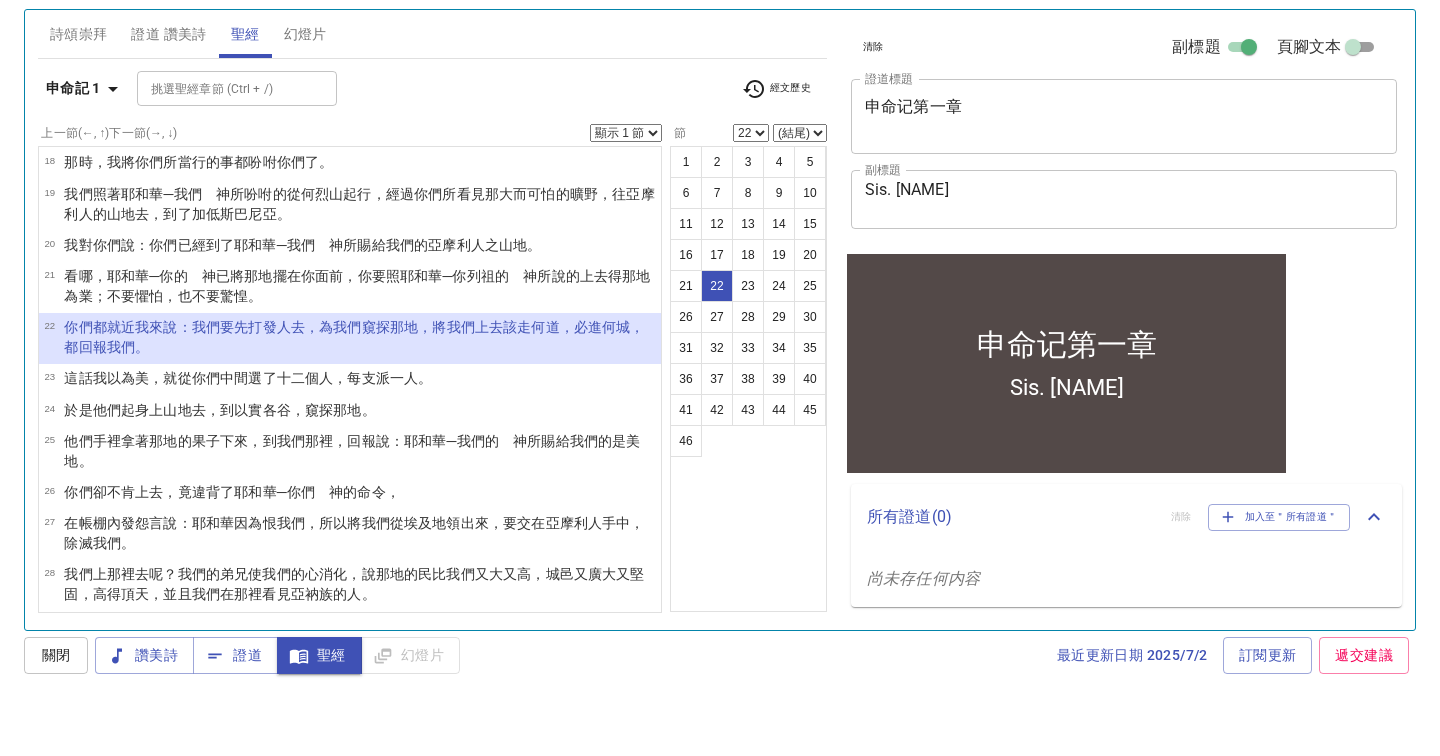 click on "去，為我們窺探 那地 ，將我們上去該走 何道 ，必進 何城 ，都回 報 我們。" at bounding box center [354, 392] 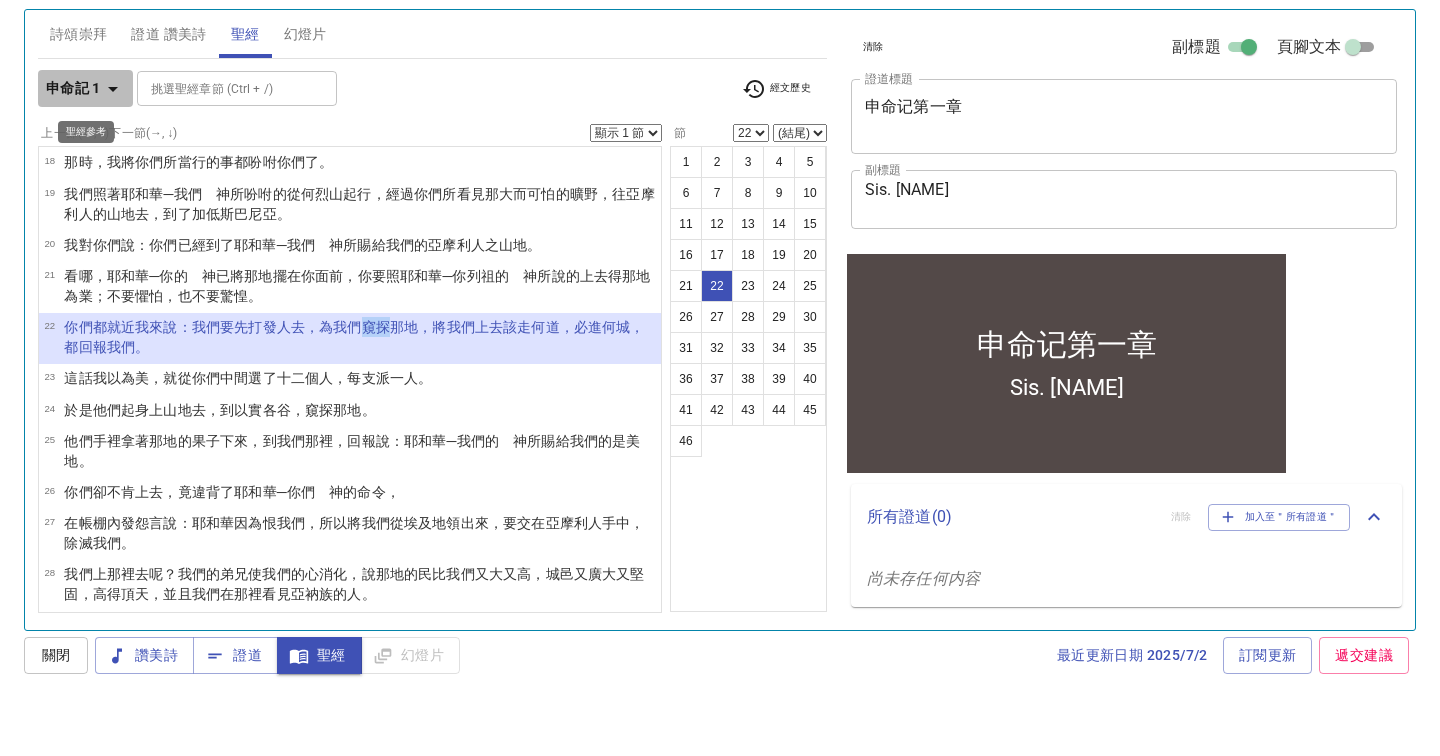 click 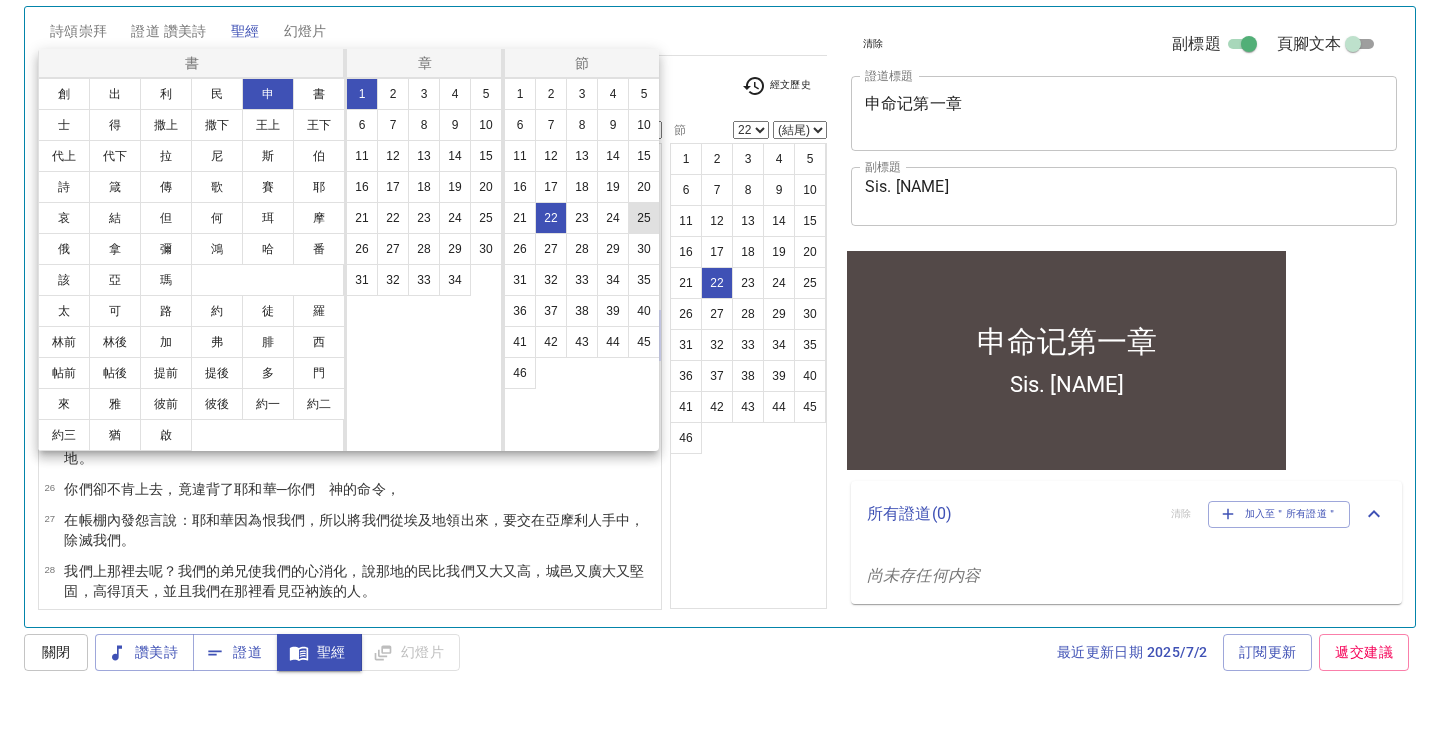 click on "25" at bounding box center (644, 276) 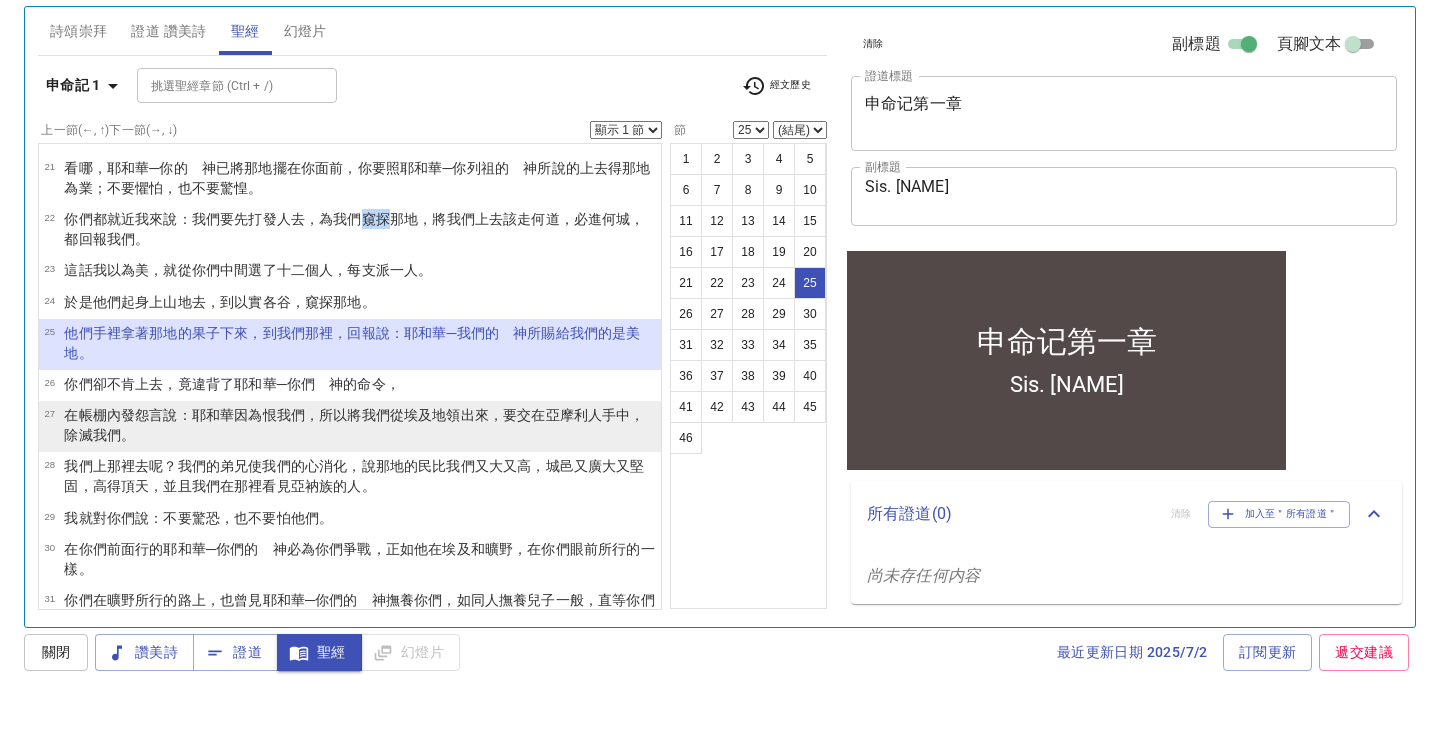 scroll, scrollTop: 777, scrollLeft: 0, axis: vertical 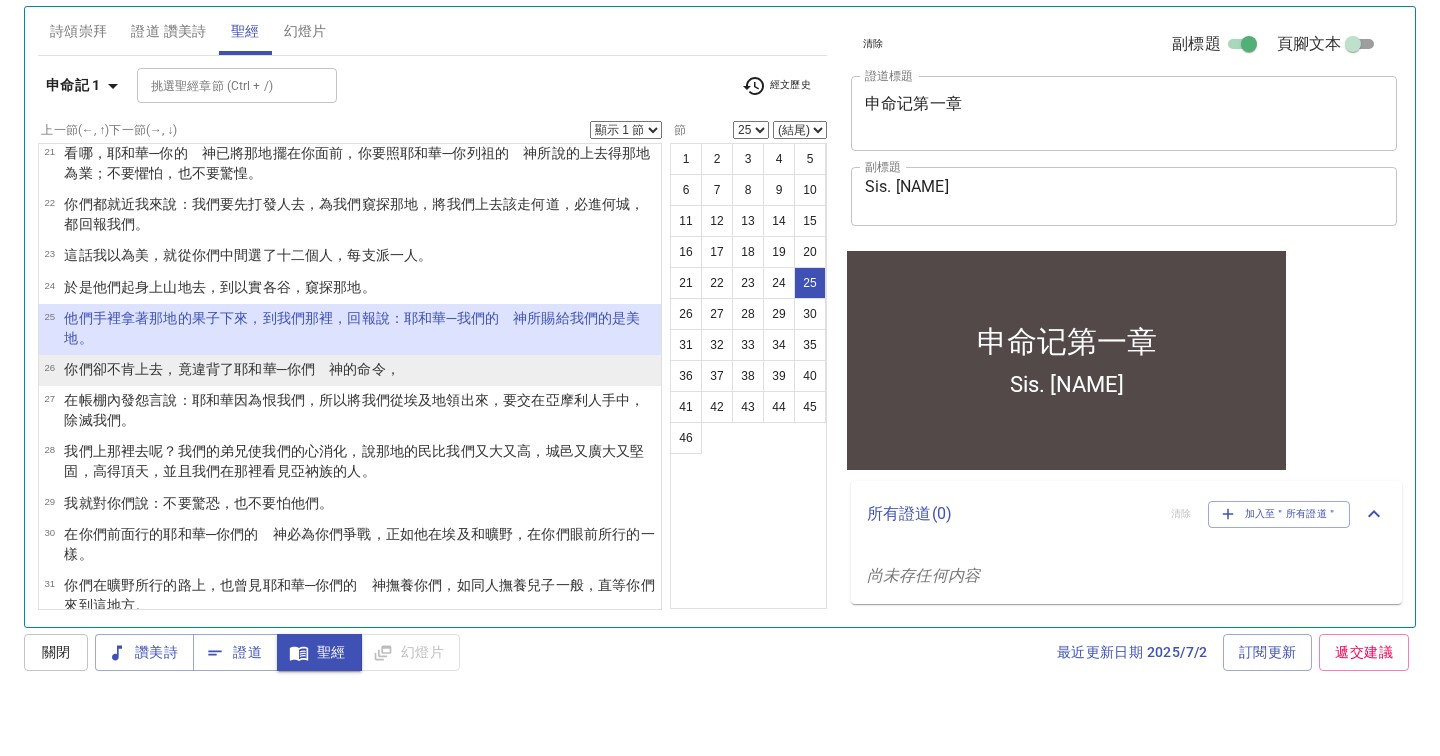 click on "的命令 ，" at bounding box center [371, 427] 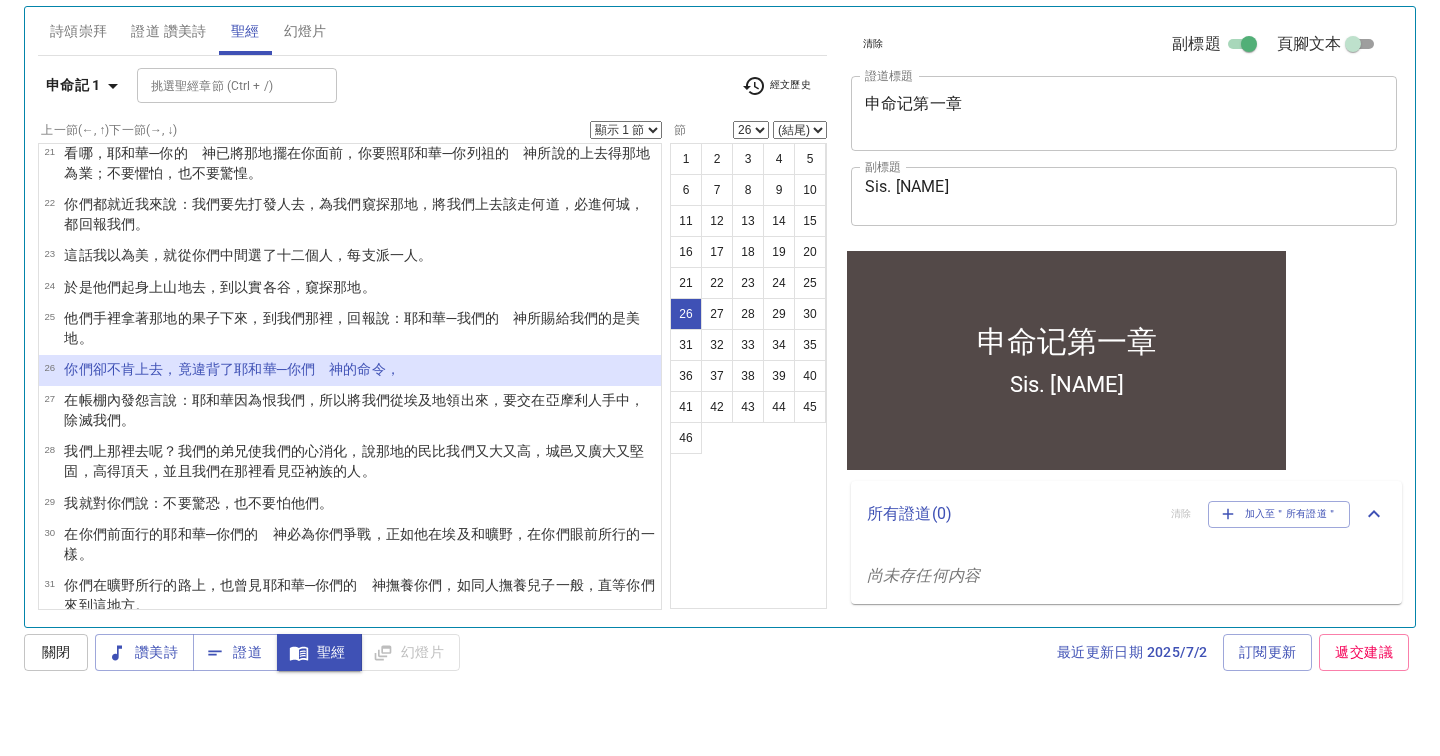 click on "的命令 ，" at bounding box center (371, 427) 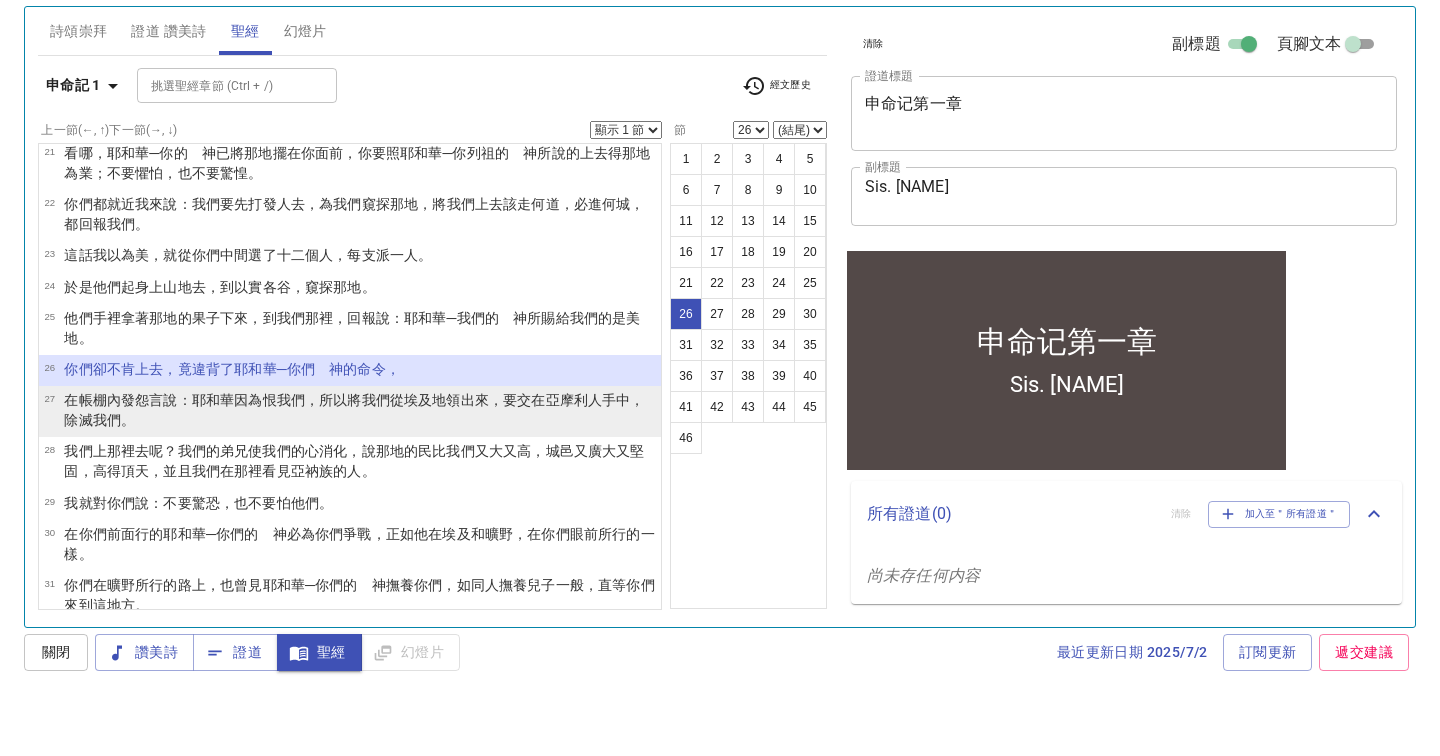 click on "我們，所以將我們從埃及 地 領出來 ，要交 在亞摩利人 手 中，除滅 我們。" at bounding box center (354, 468) 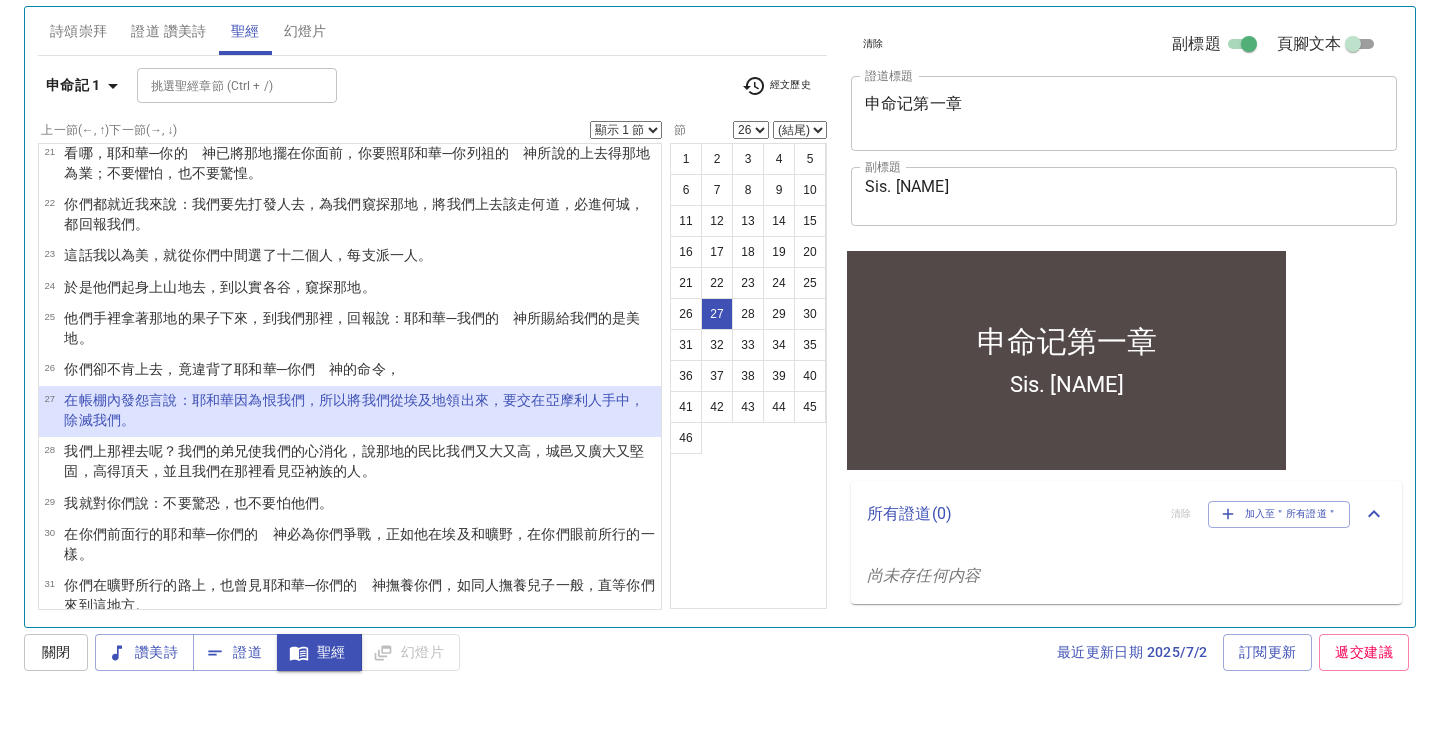 select on "27" 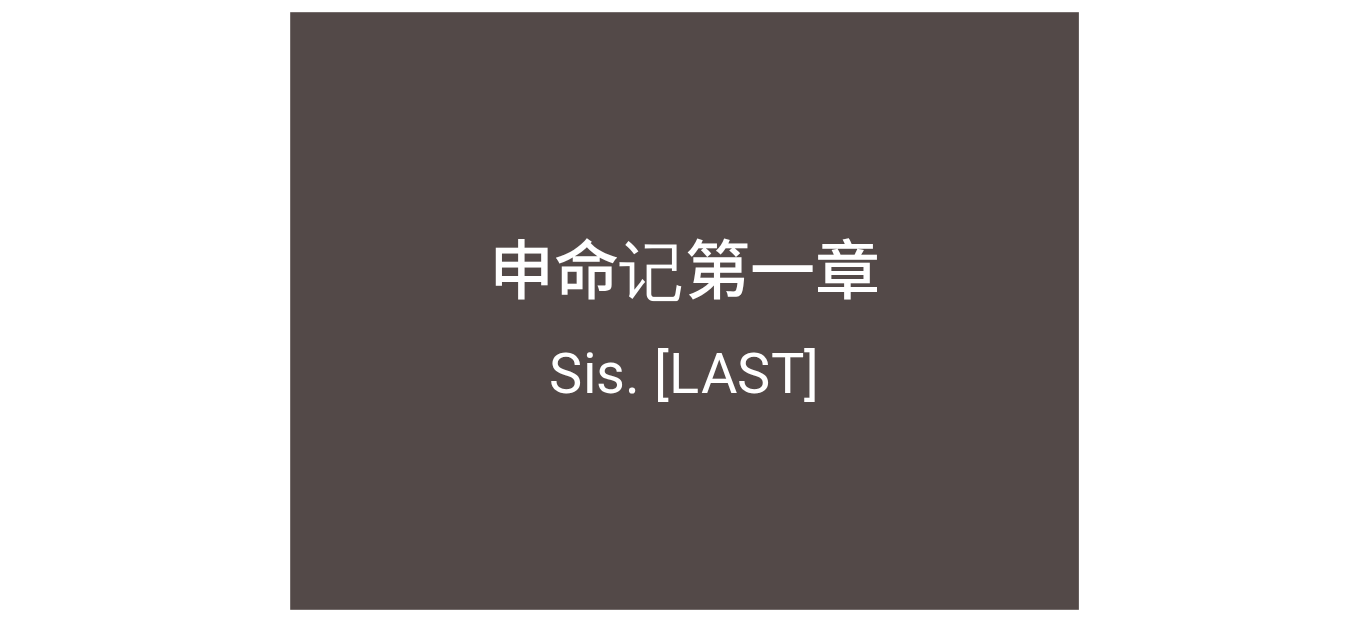 scroll, scrollTop: 0, scrollLeft: 0, axis: both 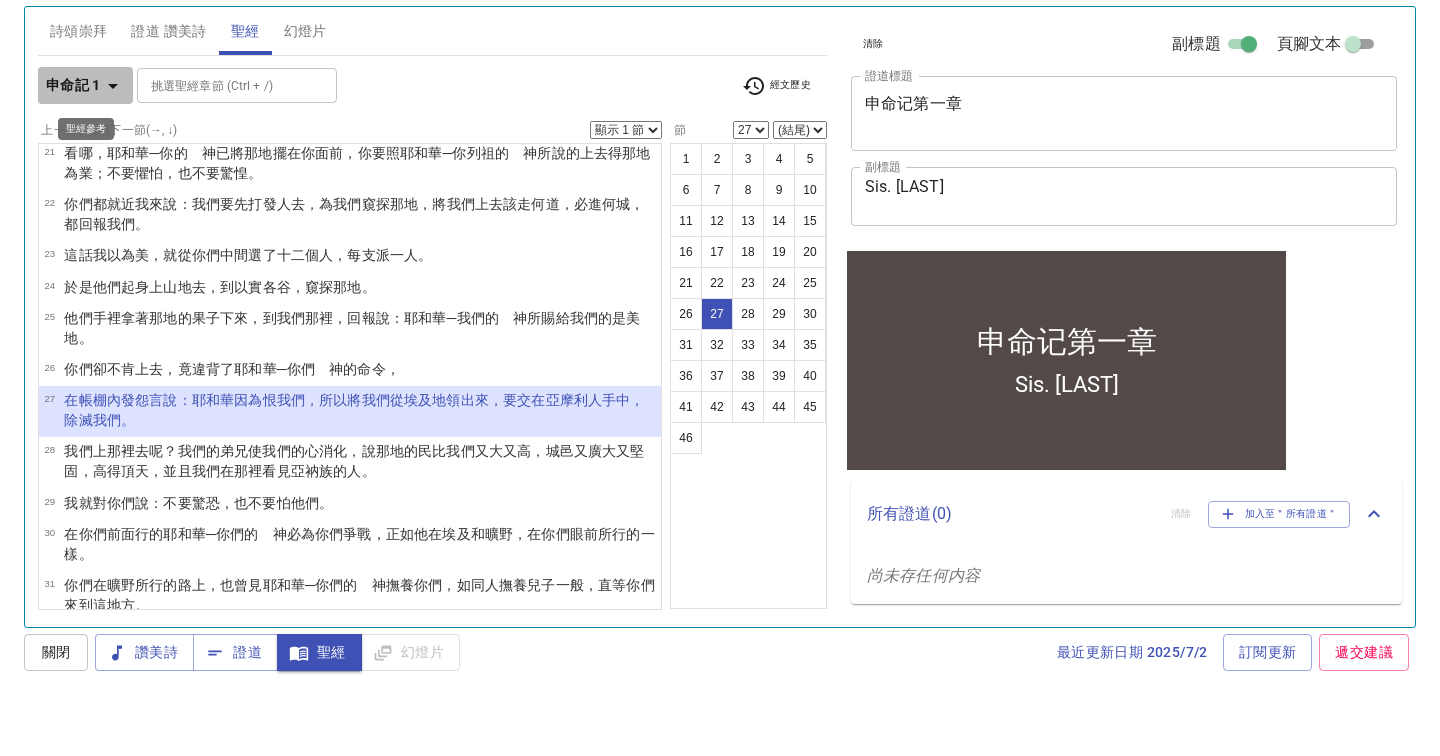 click 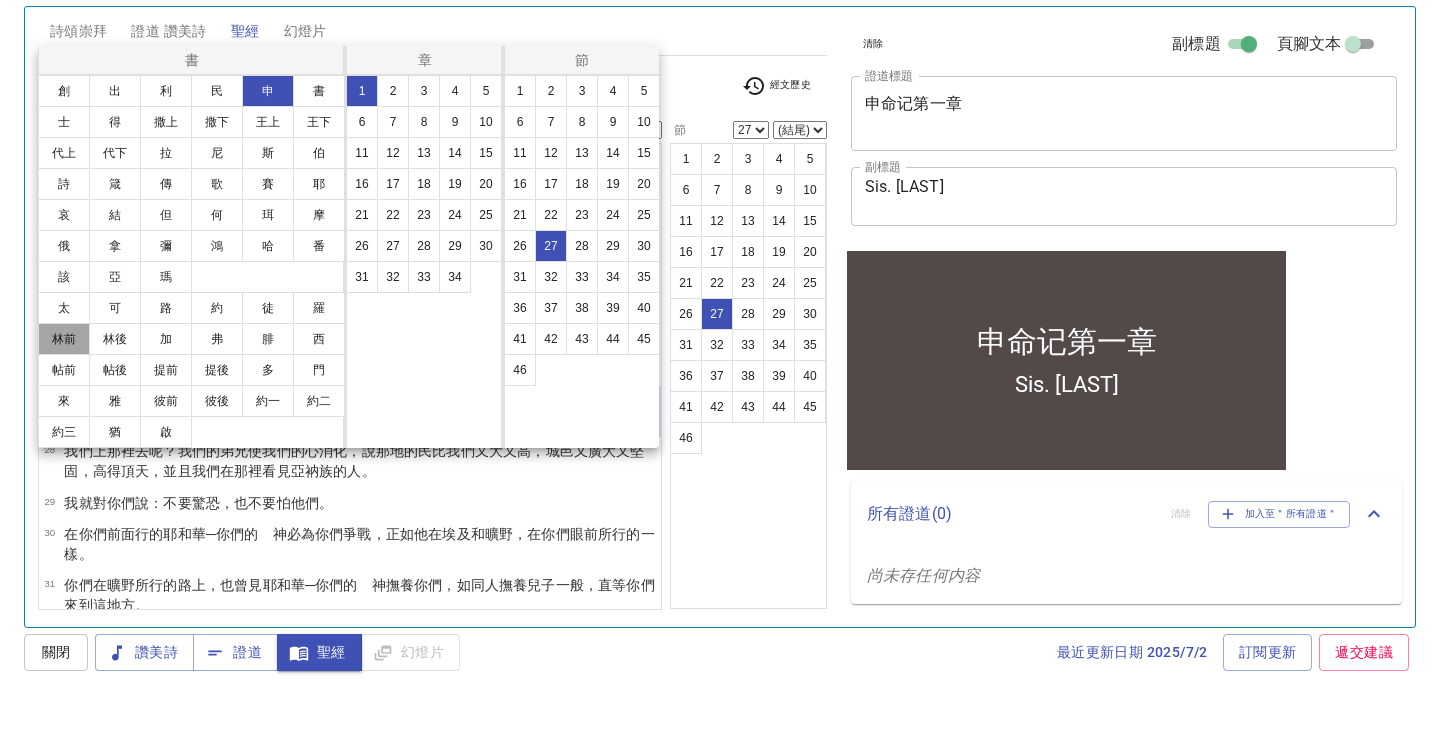 click on "林前" at bounding box center (64, 397) 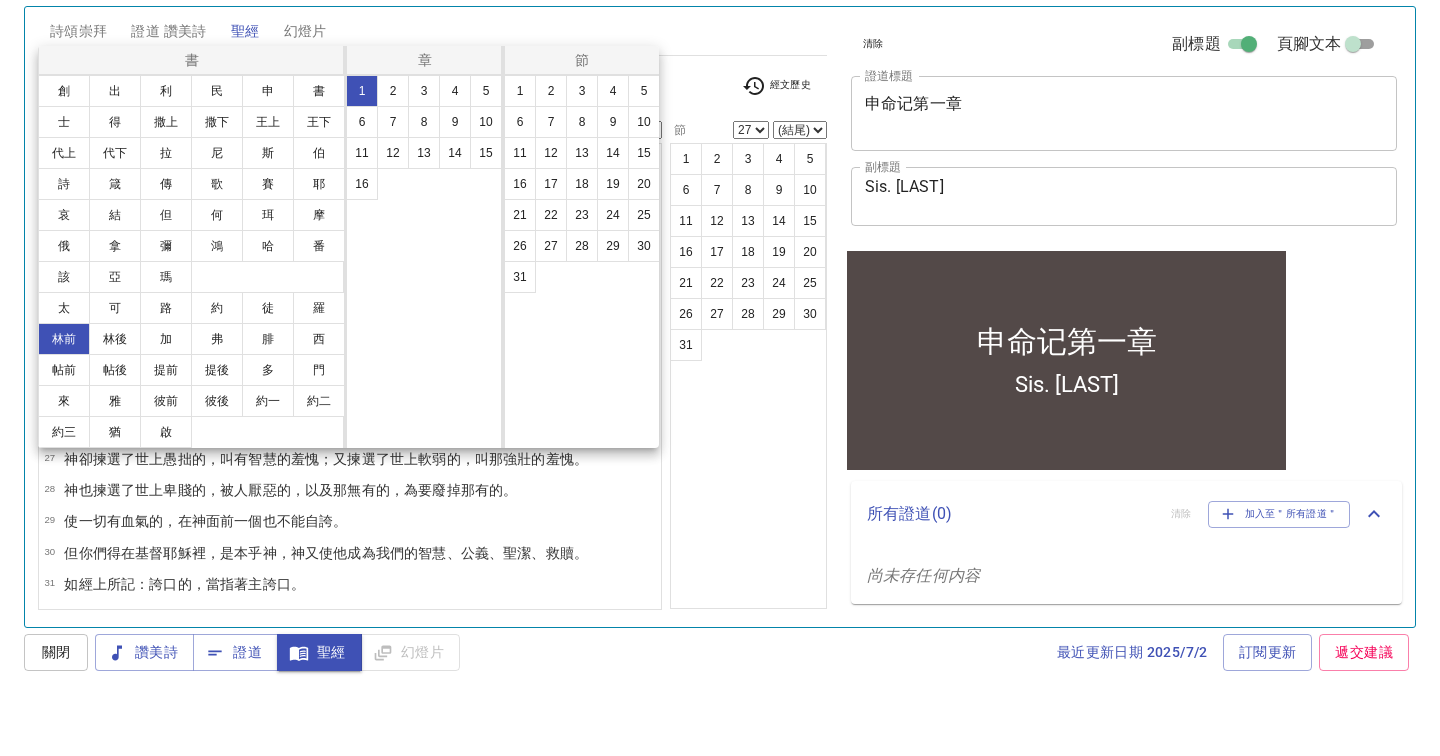 scroll, scrollTop: 0, scrollLeft: 0, axis: both 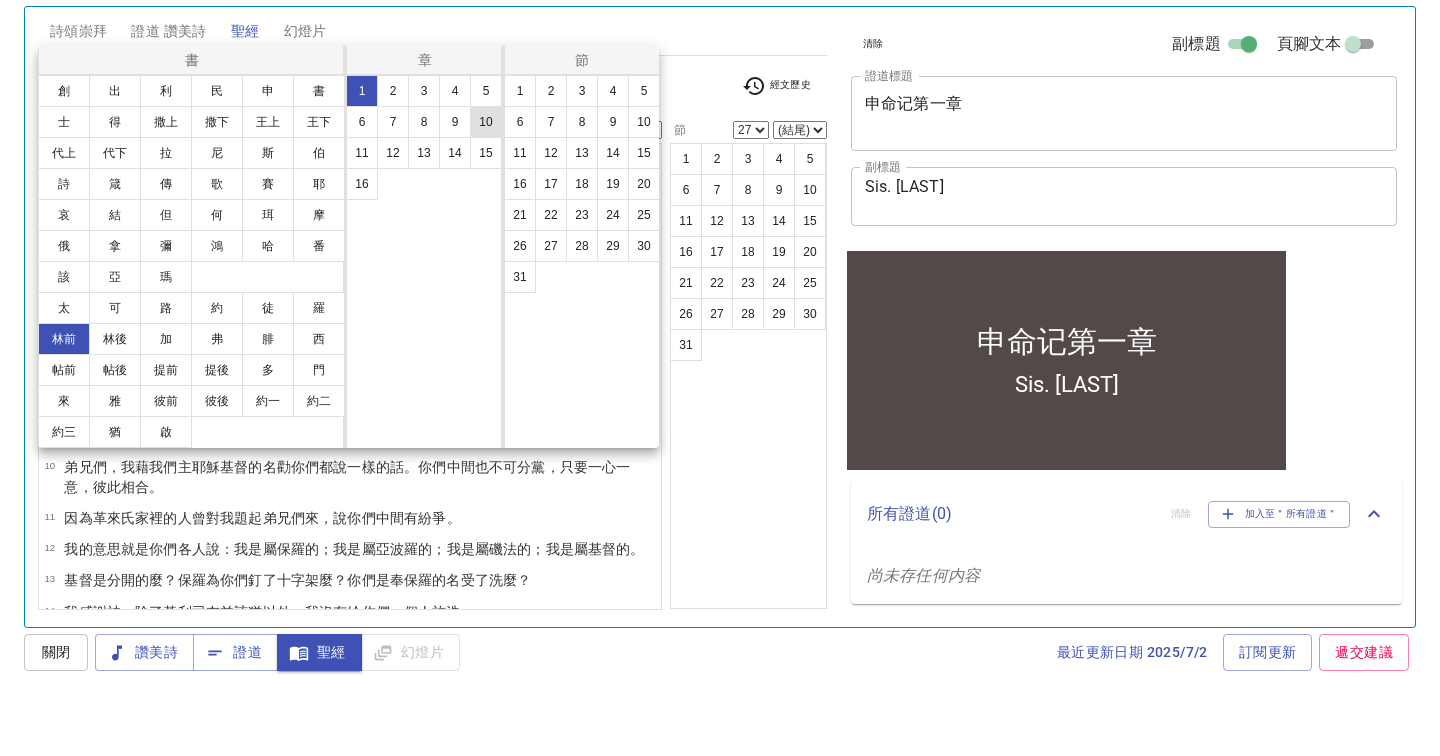 click on "10" at bounding box center [486, 180] 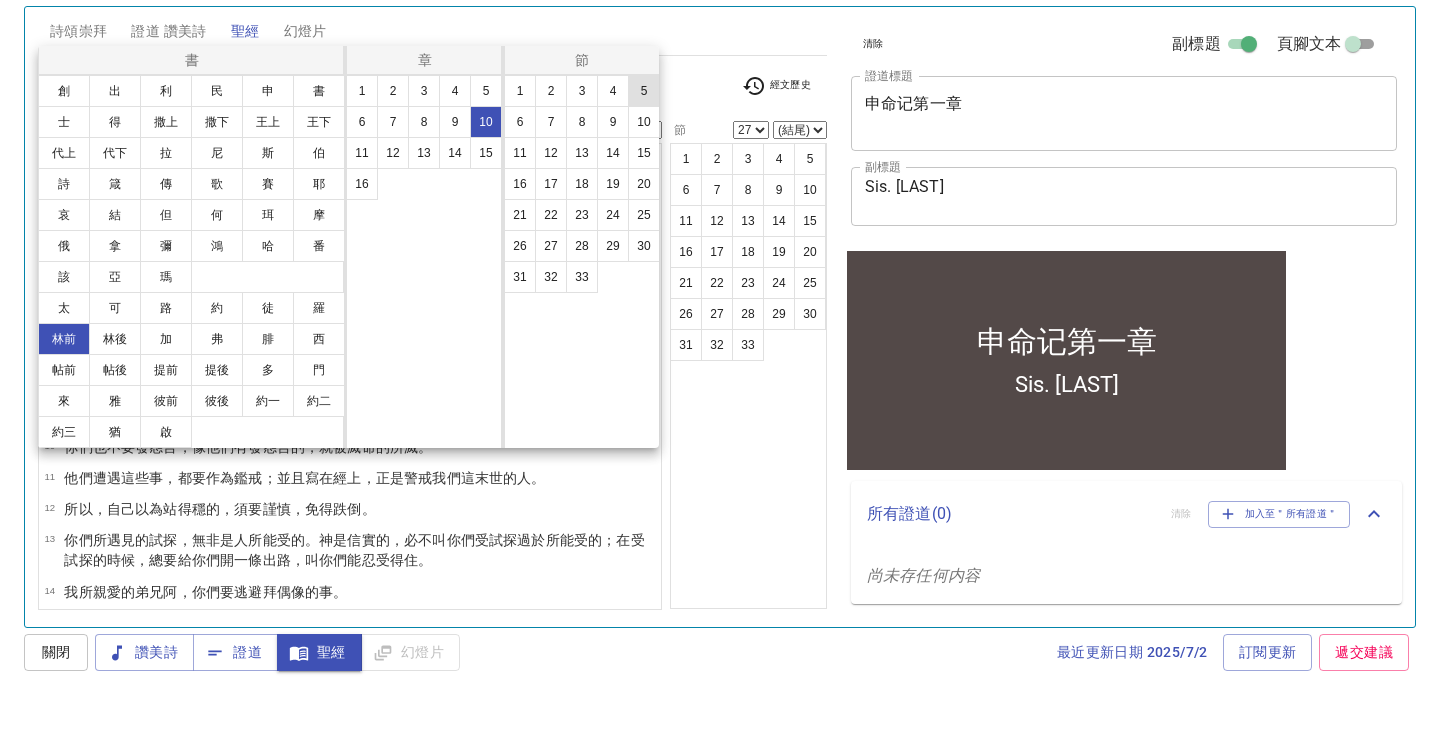 click on "5" at bounding box center (644, 149) 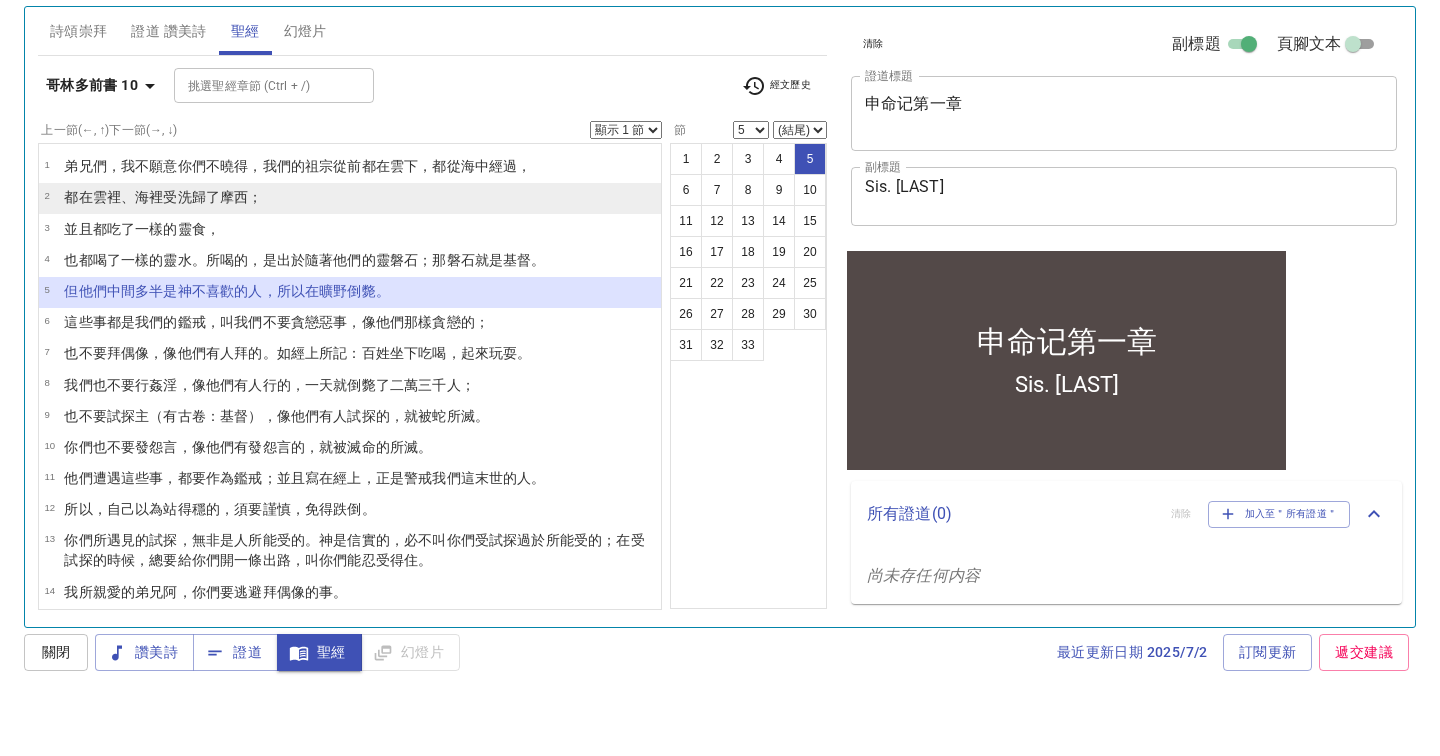 click on "2 都 在雲 裡 、海 裡 受洗 歸了 摩西 ；" at bounding box center [350, 256] 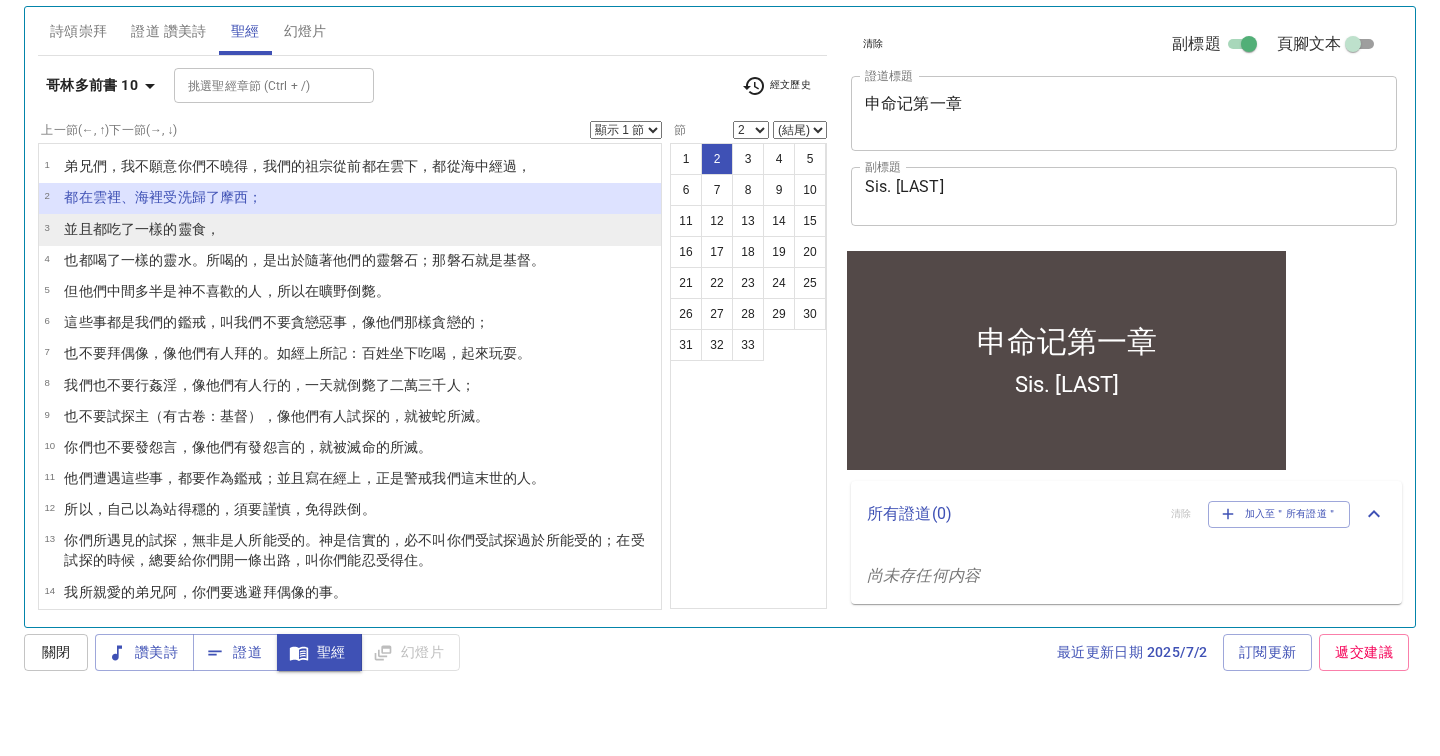 click on "3 並且 都 吃了 一樣的 靈 食 ，" at bounding box center (350, 287) 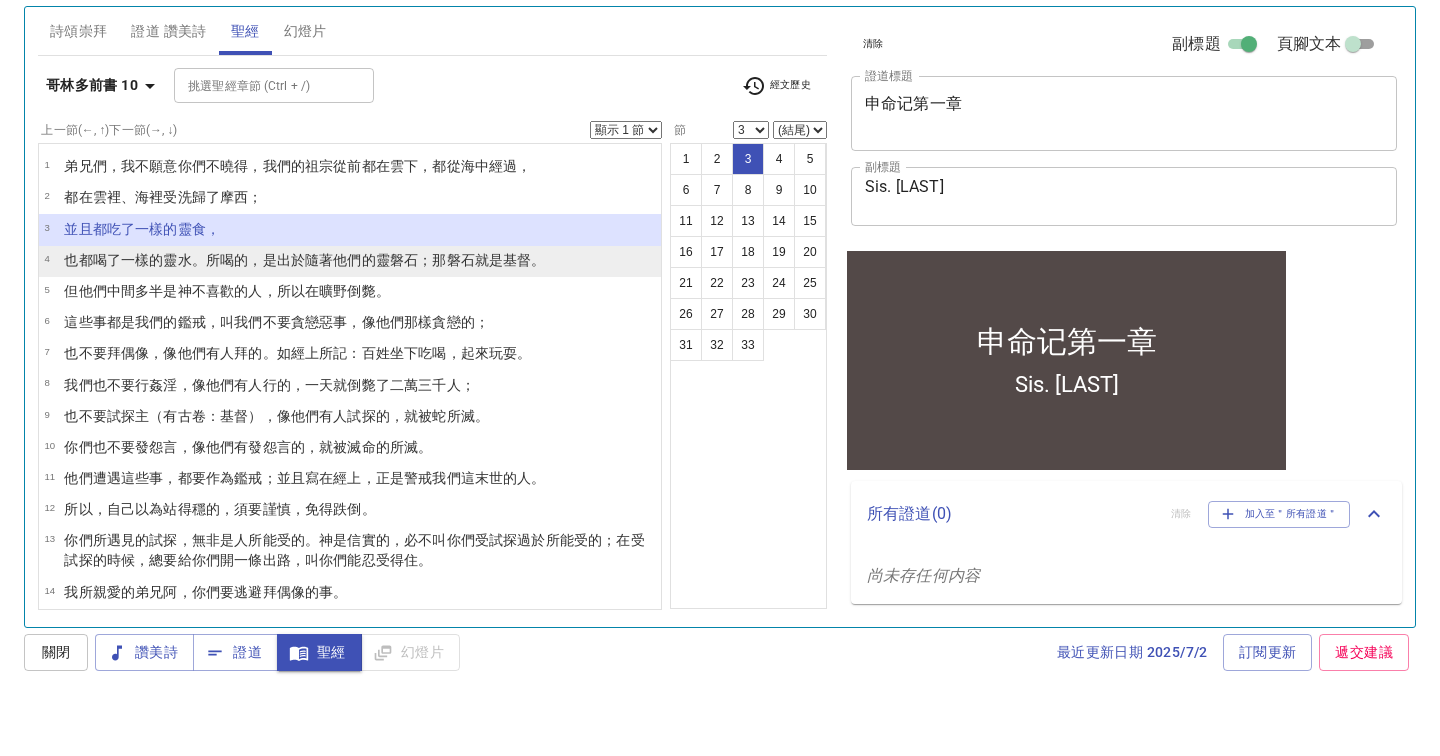 click on "喝 的 ，是出於隨著 他們的靈 磐石 ；那 磐石 就是 基督 。" at bounding box center [383, 318] 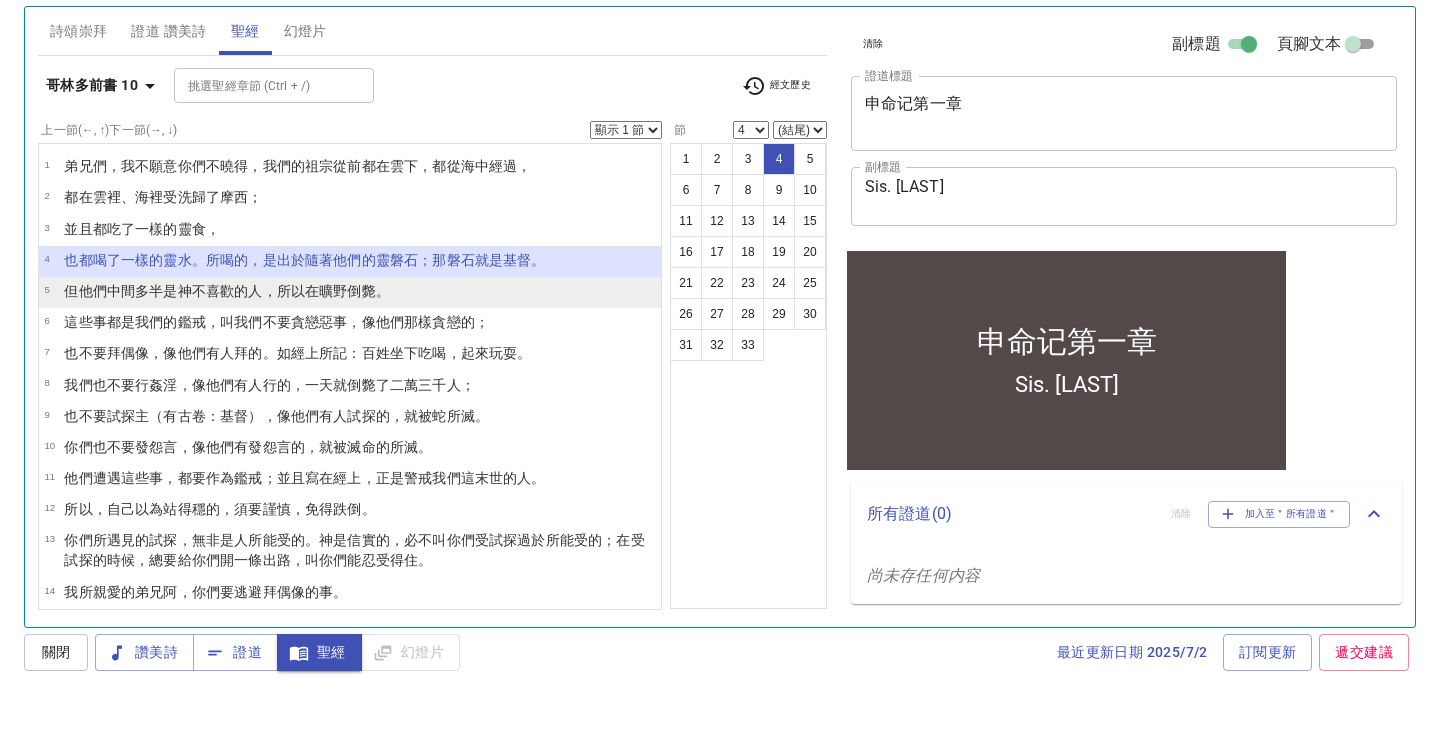 click on "喜歡 的人，所以 在 曠野 倒斃 。" at bounding box center [298, 349] 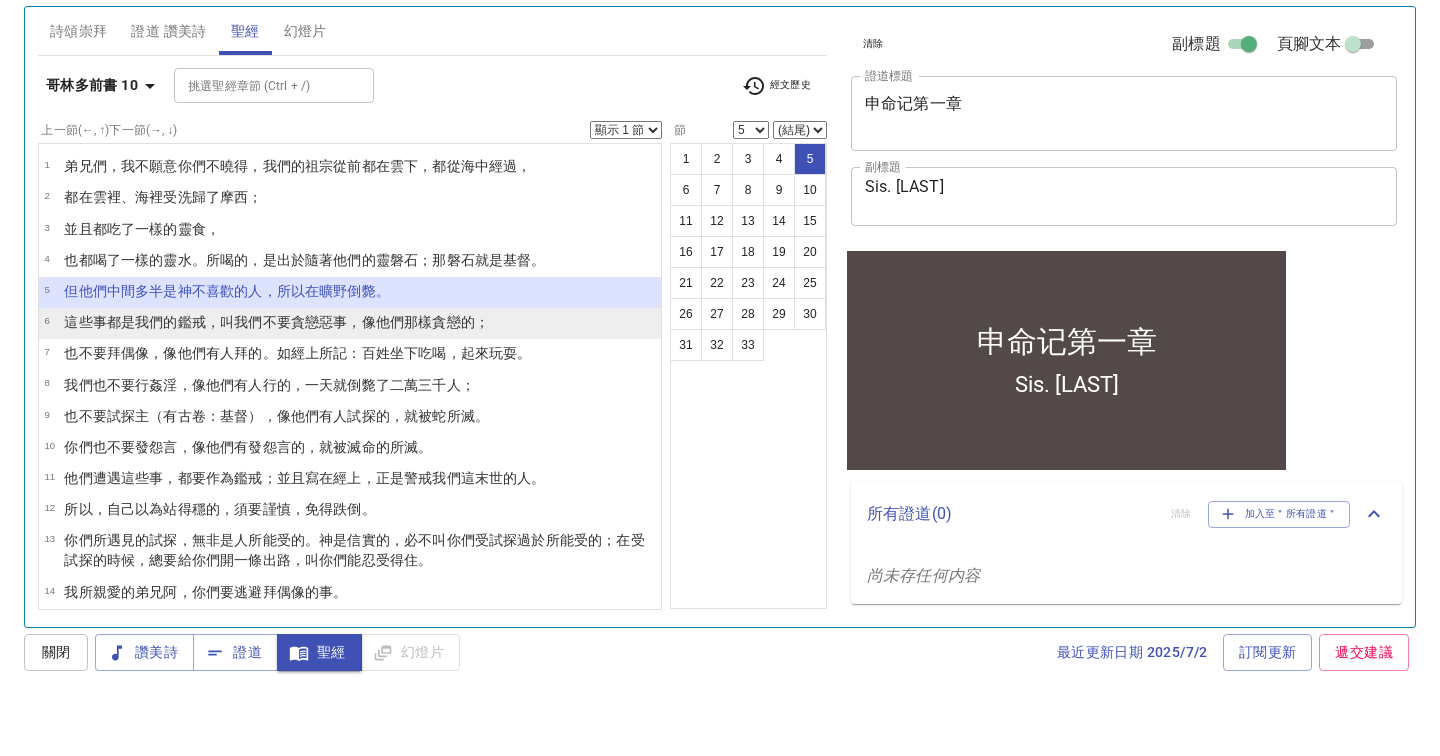 click on "的；" at bounding box center [475, 380] 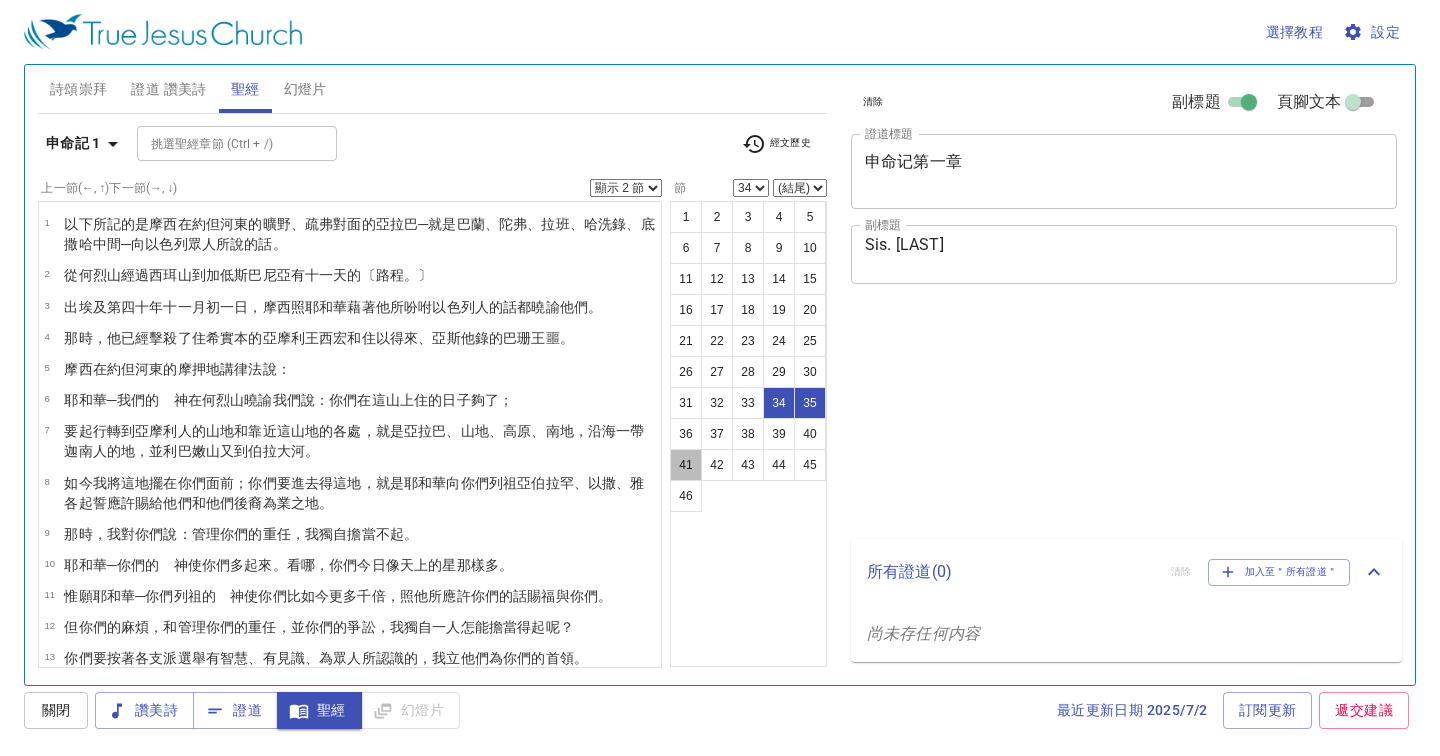 select on "2" 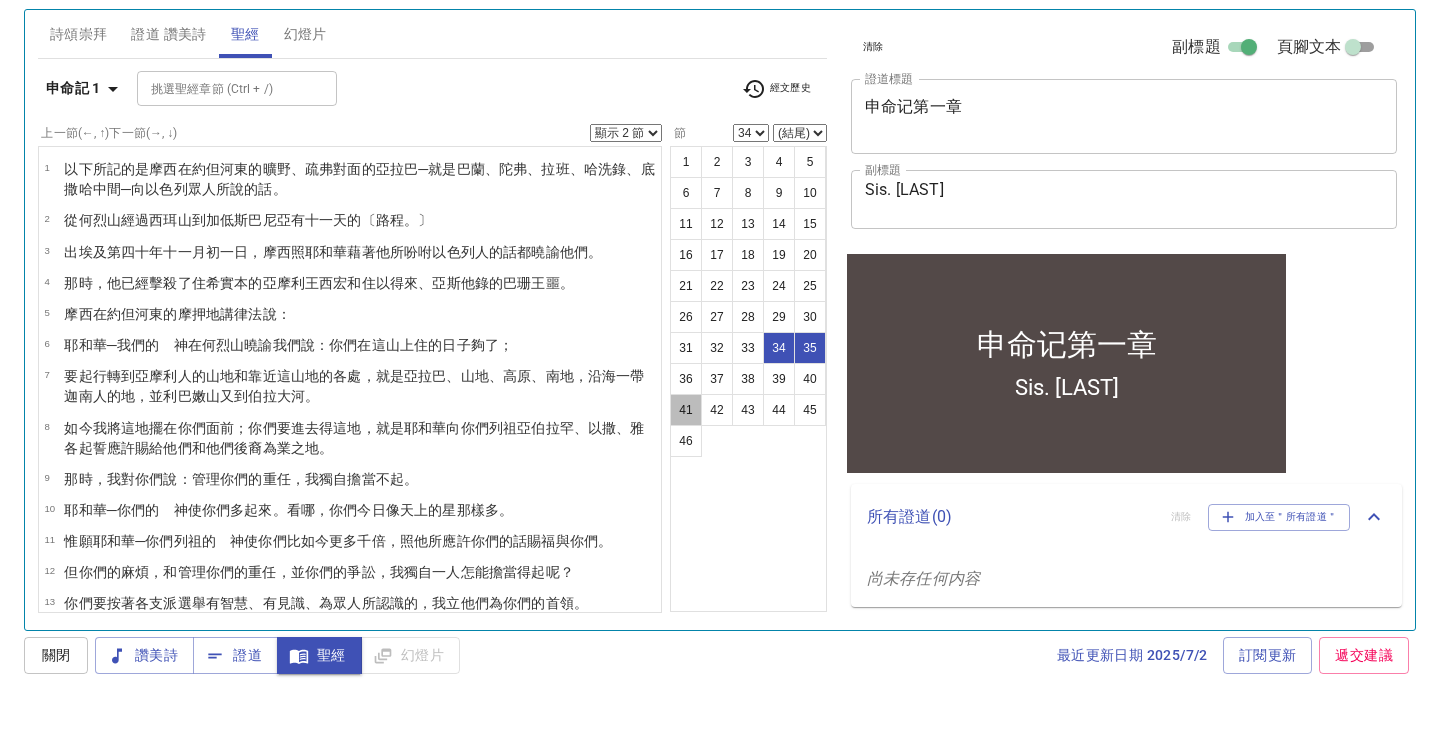 click on "41" at bounding box center (686, 465) 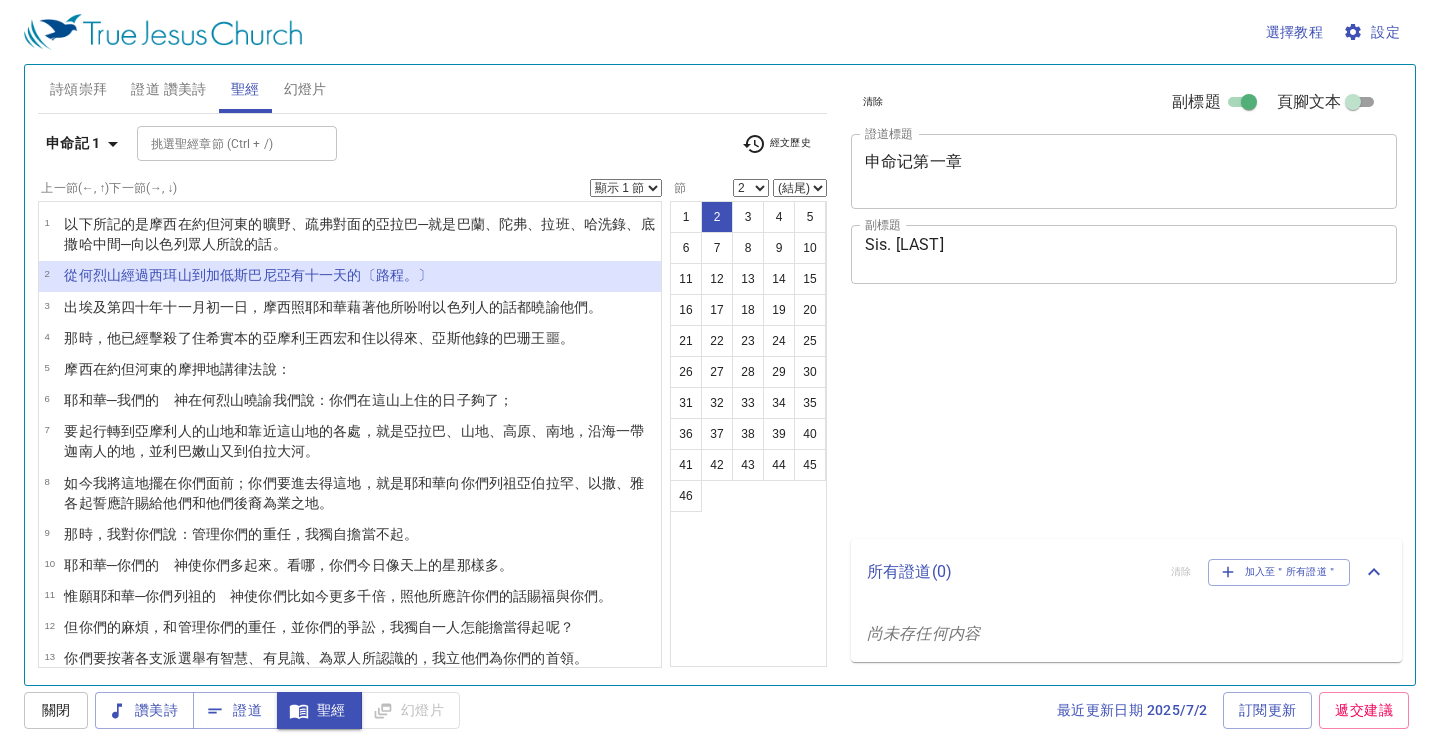 select on "2" 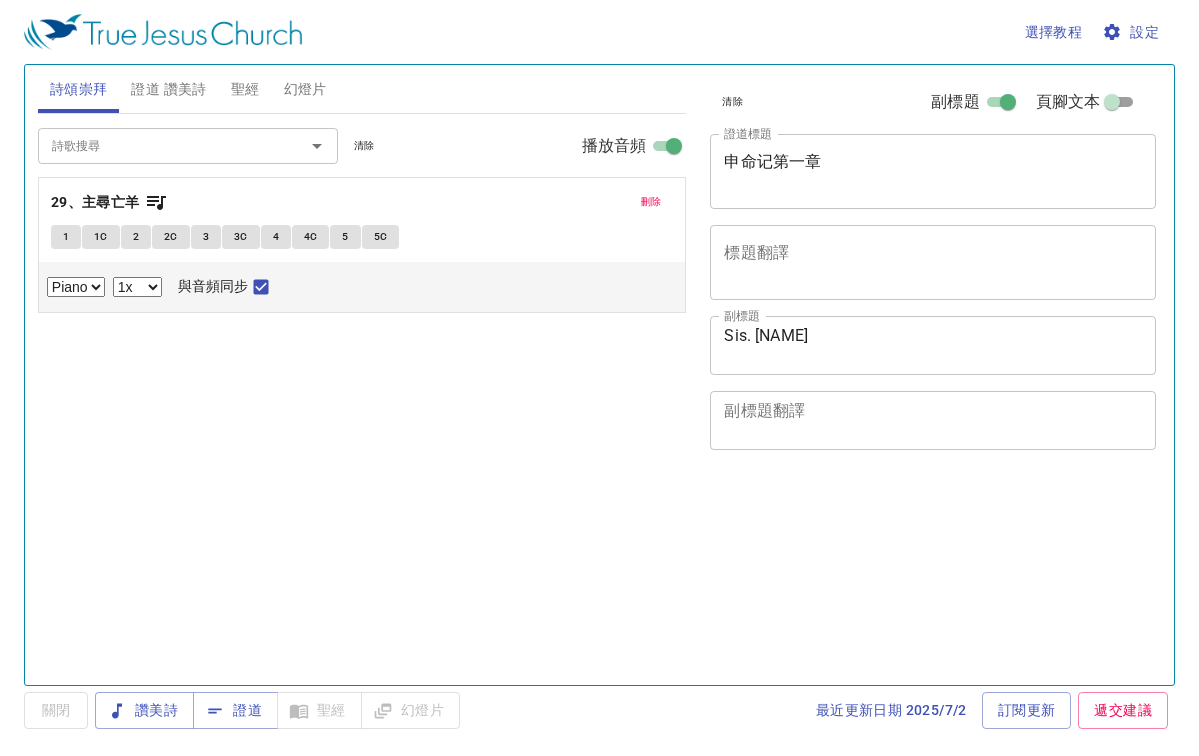 select on "1" 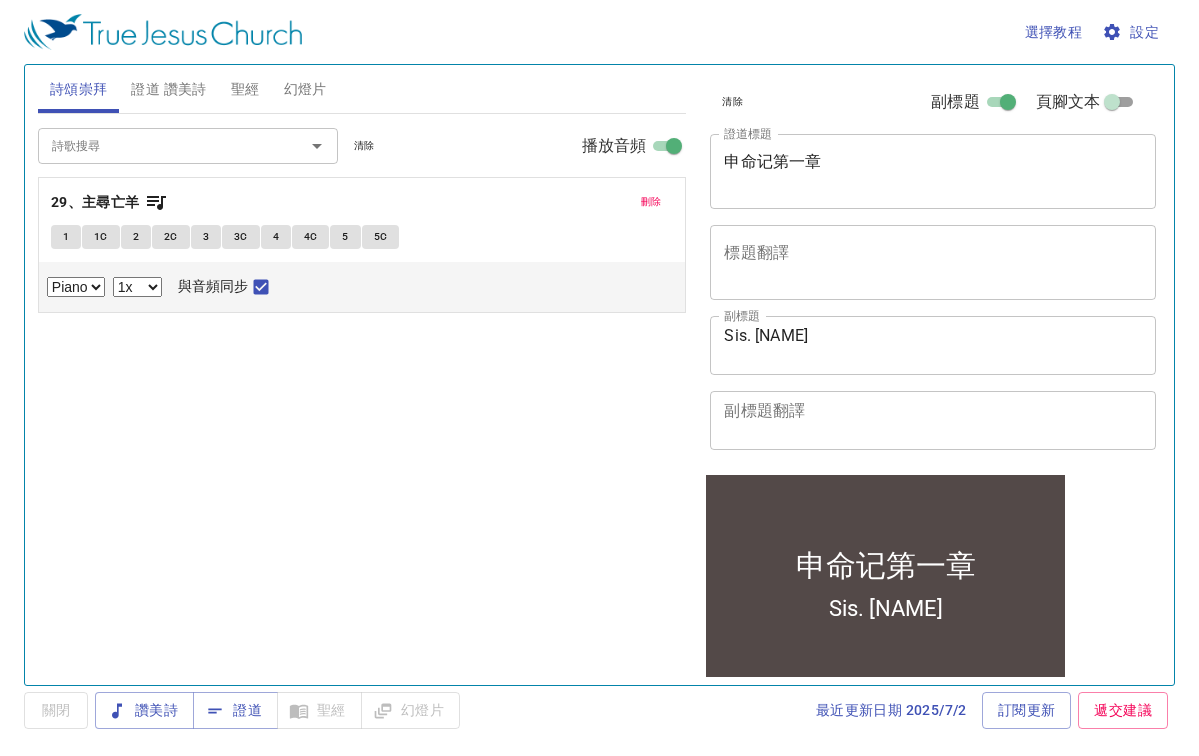 scroll, scrollTop: 0, scrollLeft: 0, axis: both 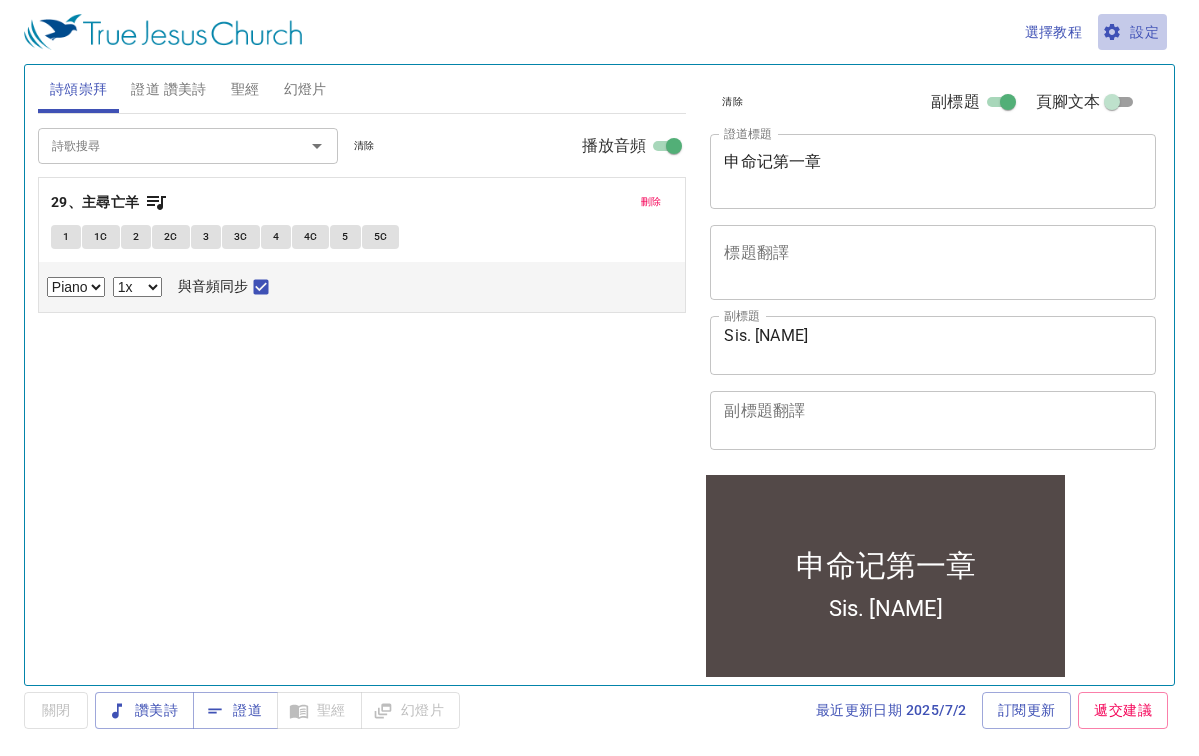 click 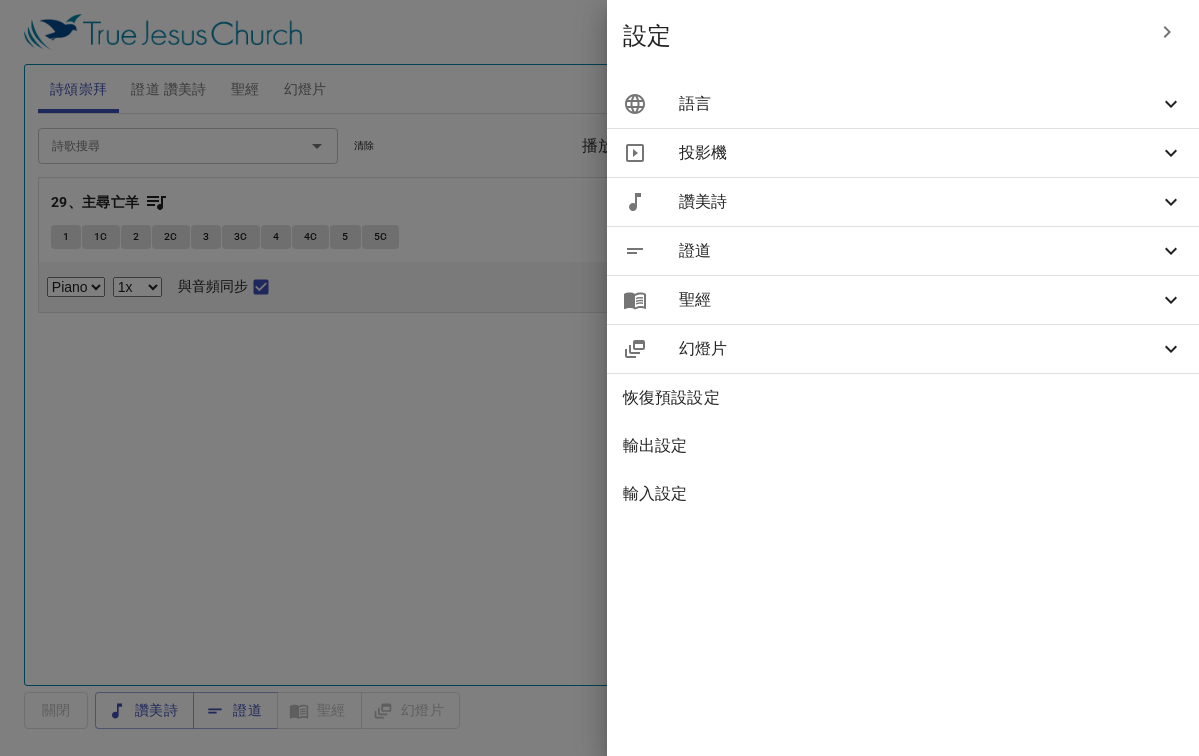 click 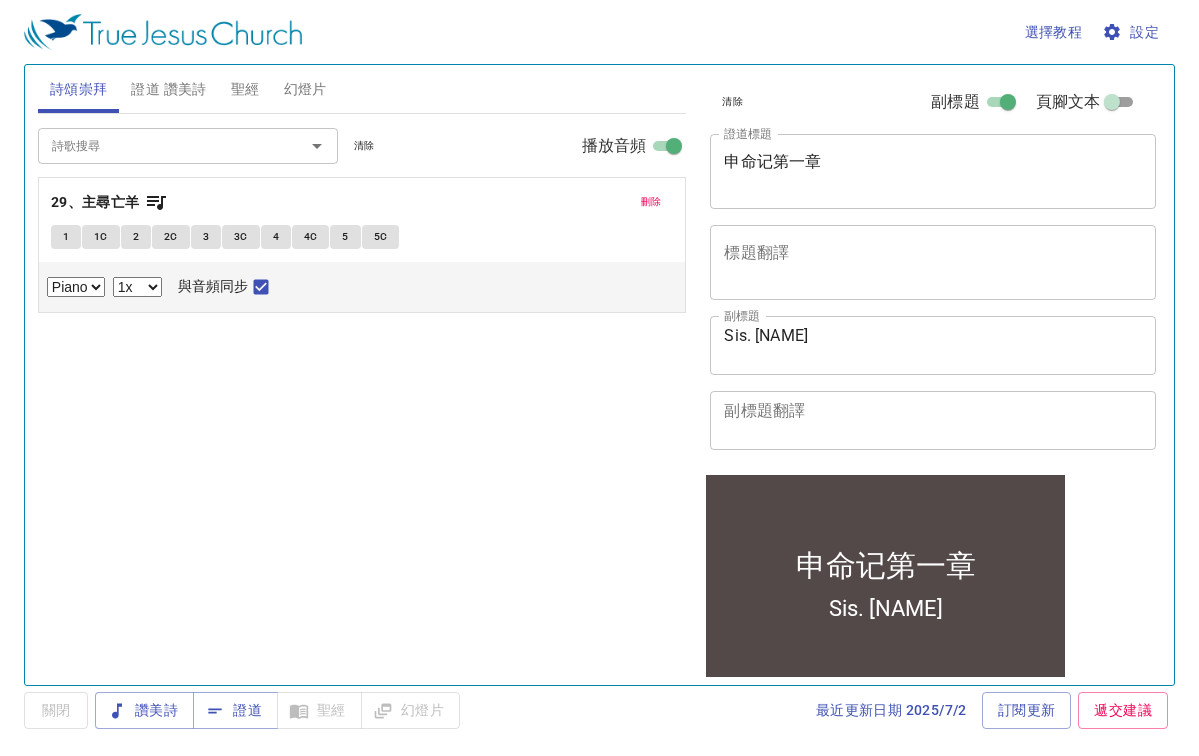 click on "設定" at bounding box center (1132, 32) 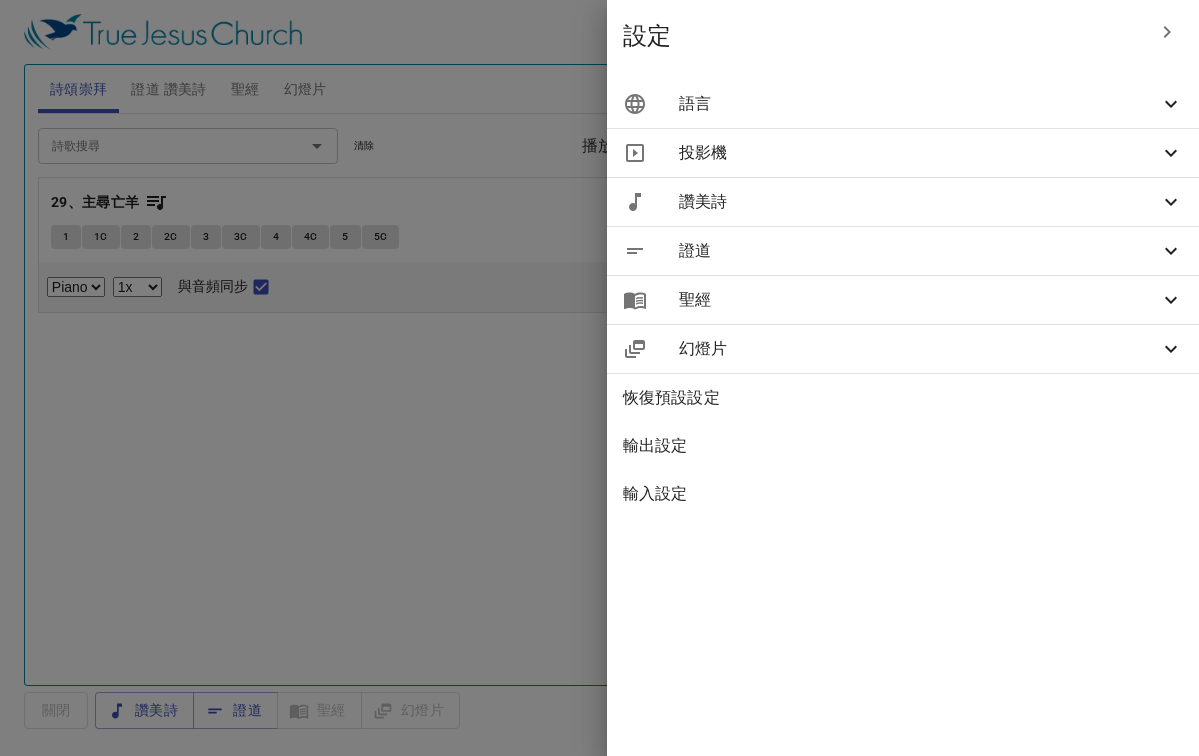 click 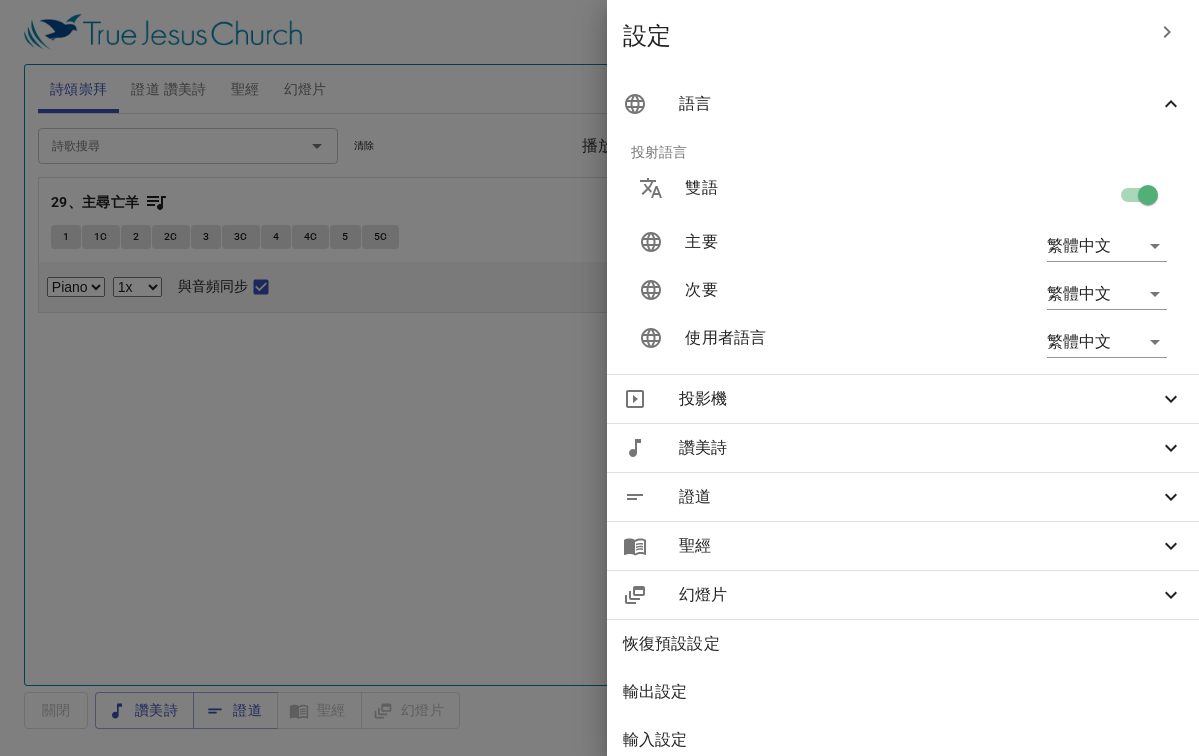 click at bounding box center [1148, 199] 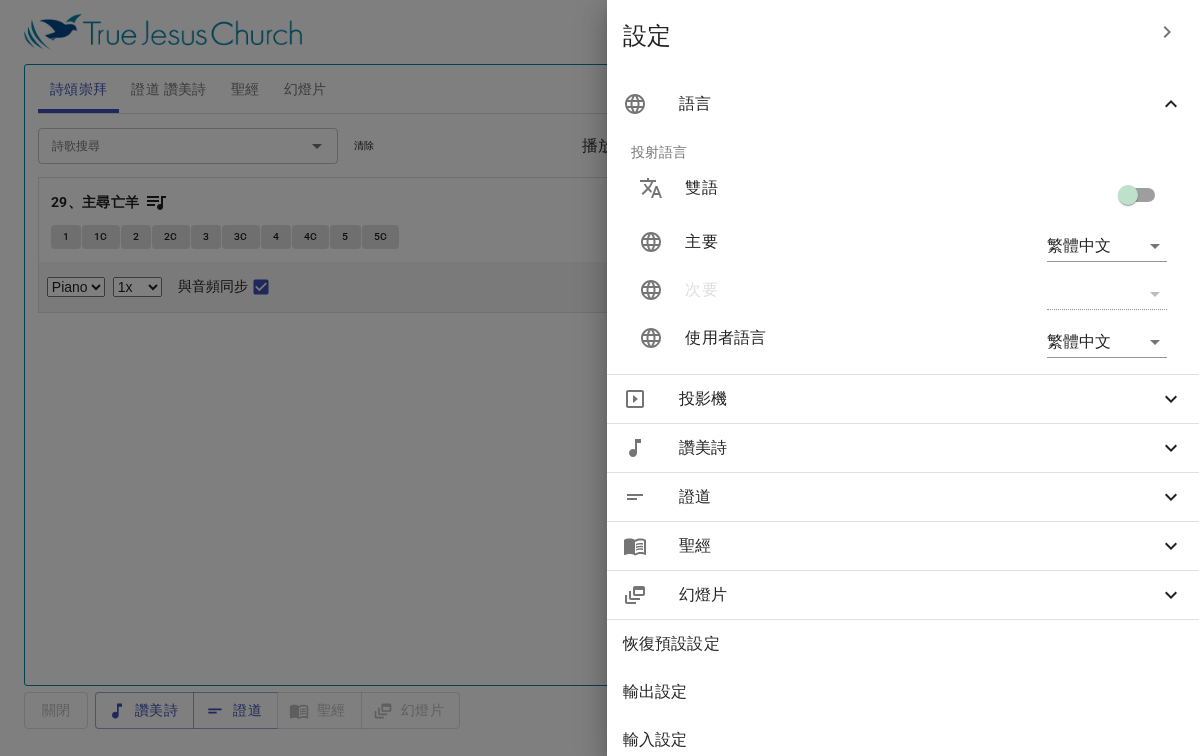 type 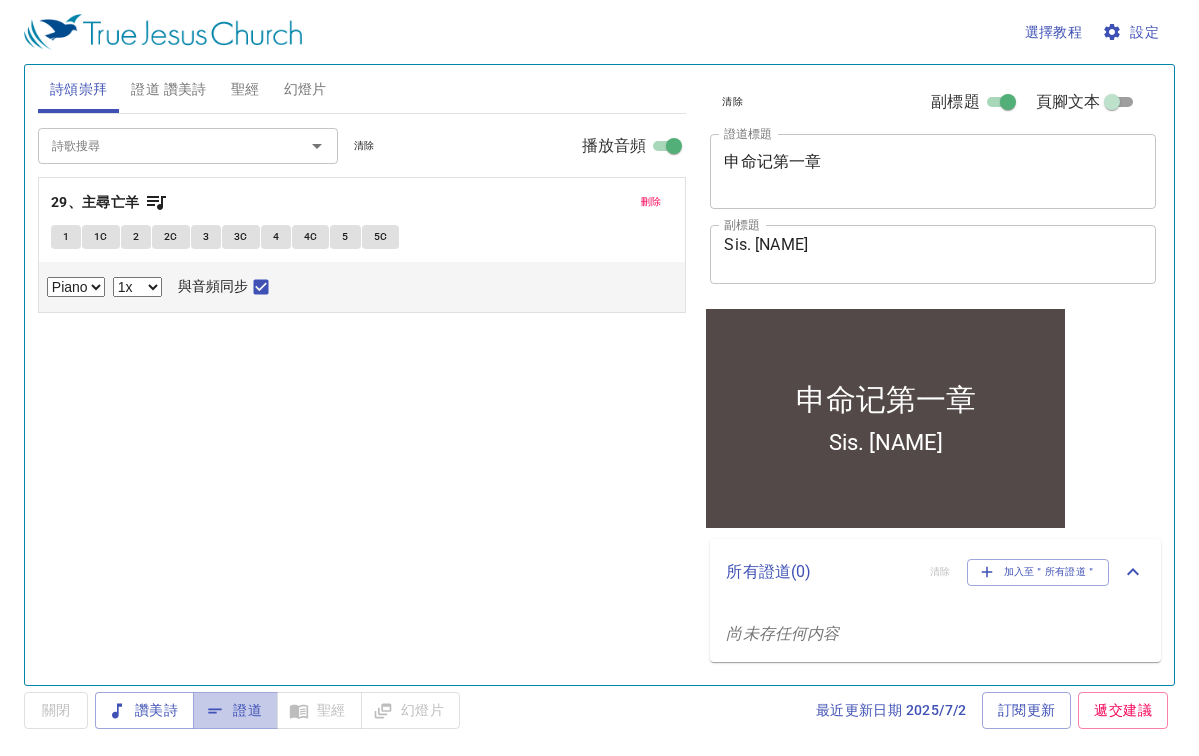 click on "證道" at bounding box center [235, 710] 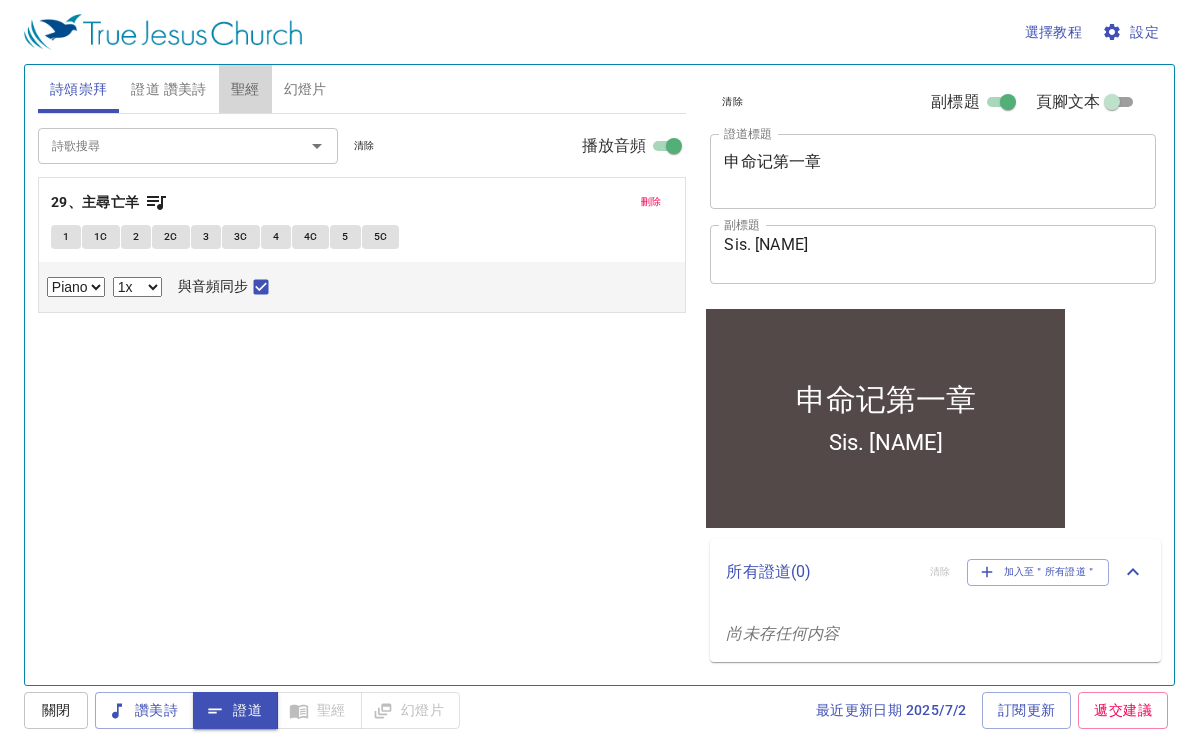 click on "聖經" at bounding box center [245, 89] 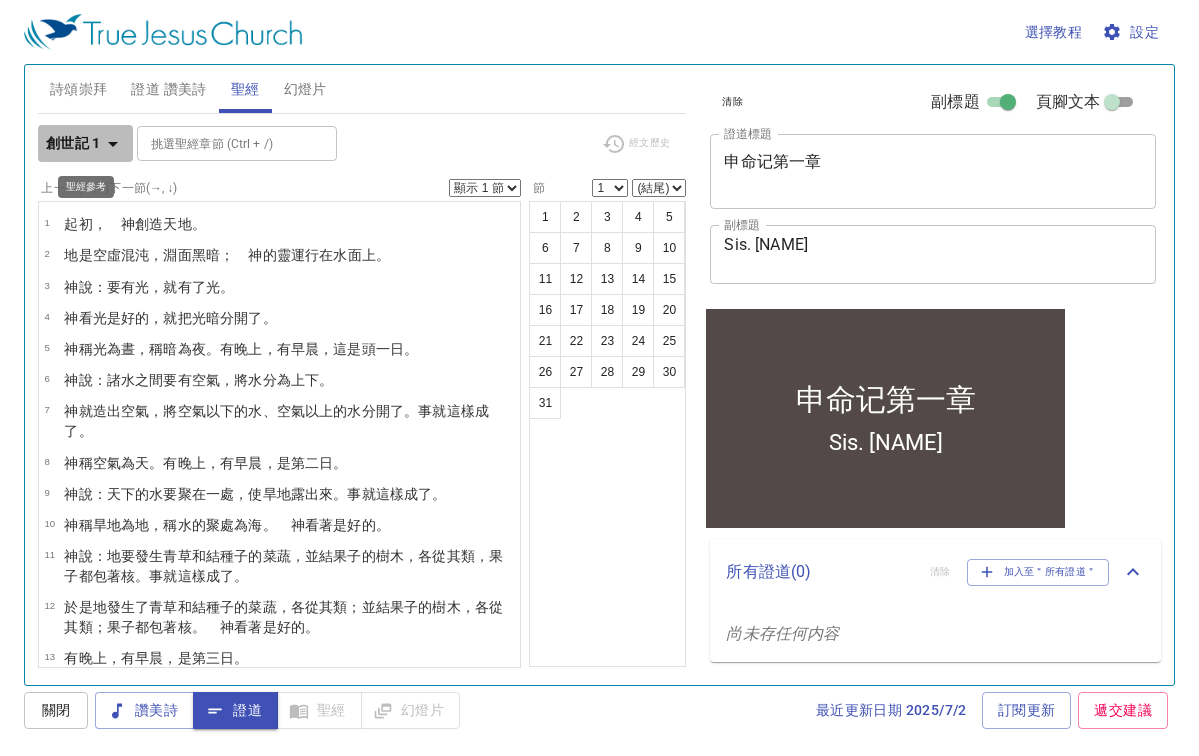 click 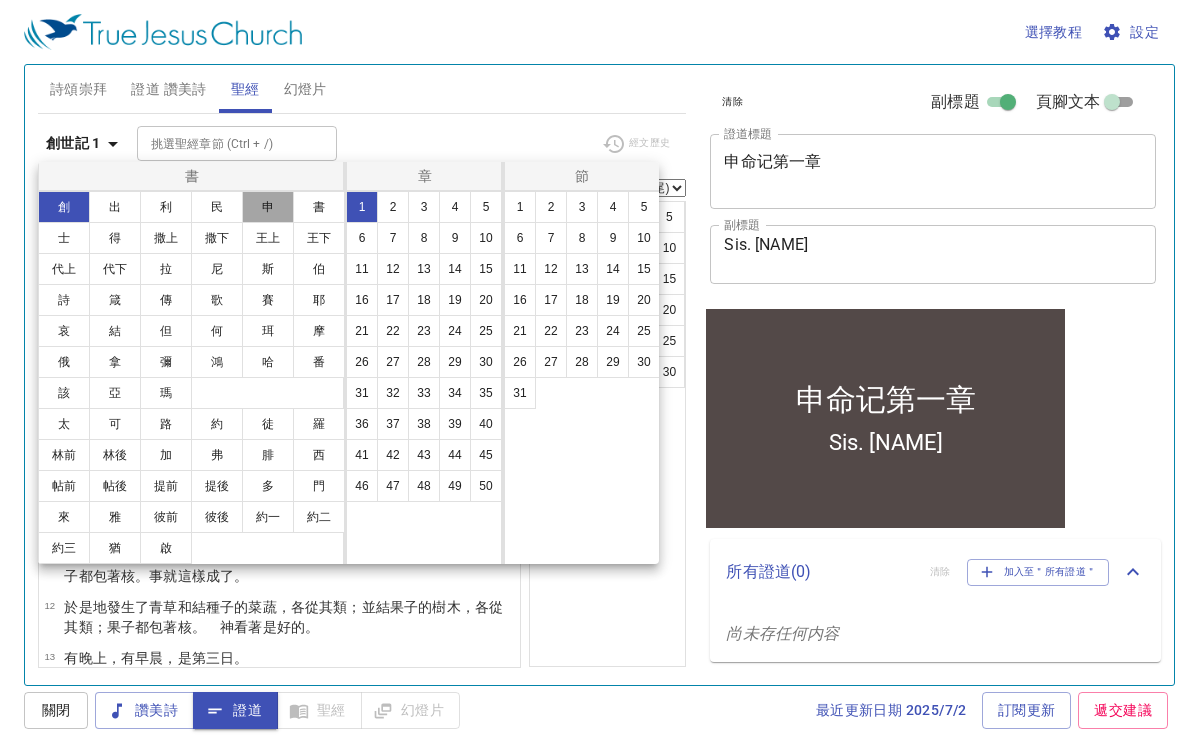 click on "申" at bounding box center [268, 207] 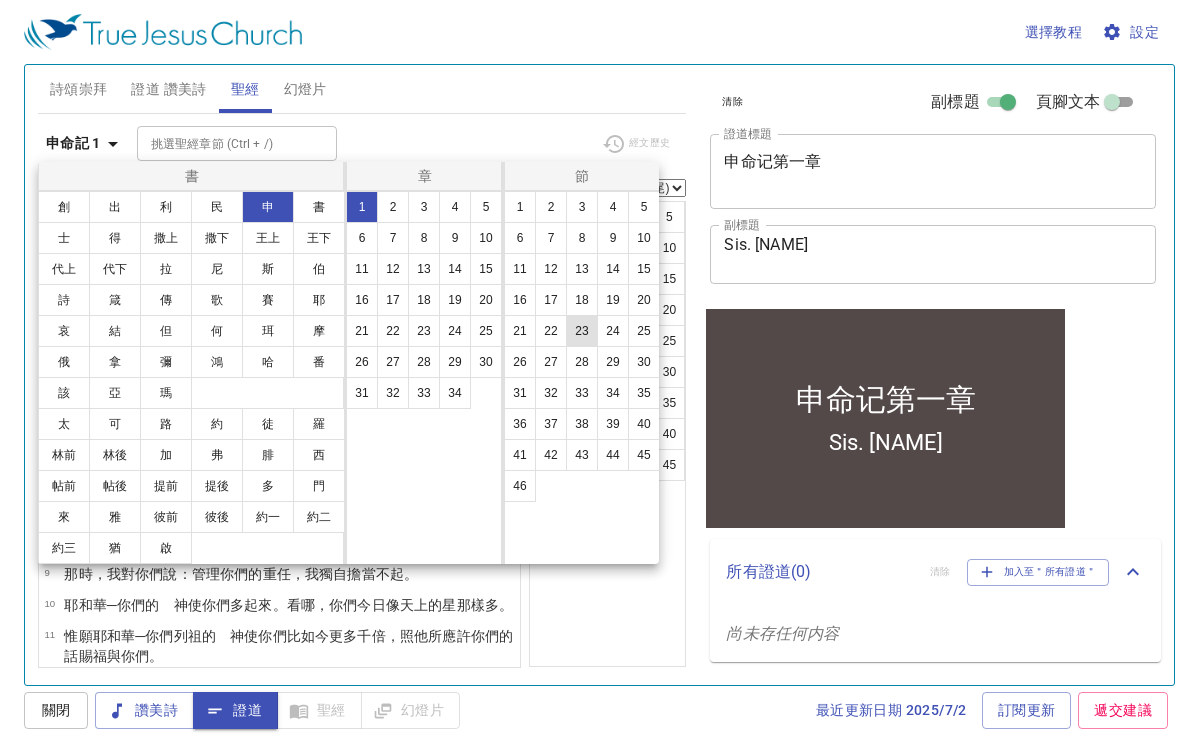 click on "23" at bounding box center (582, 331) 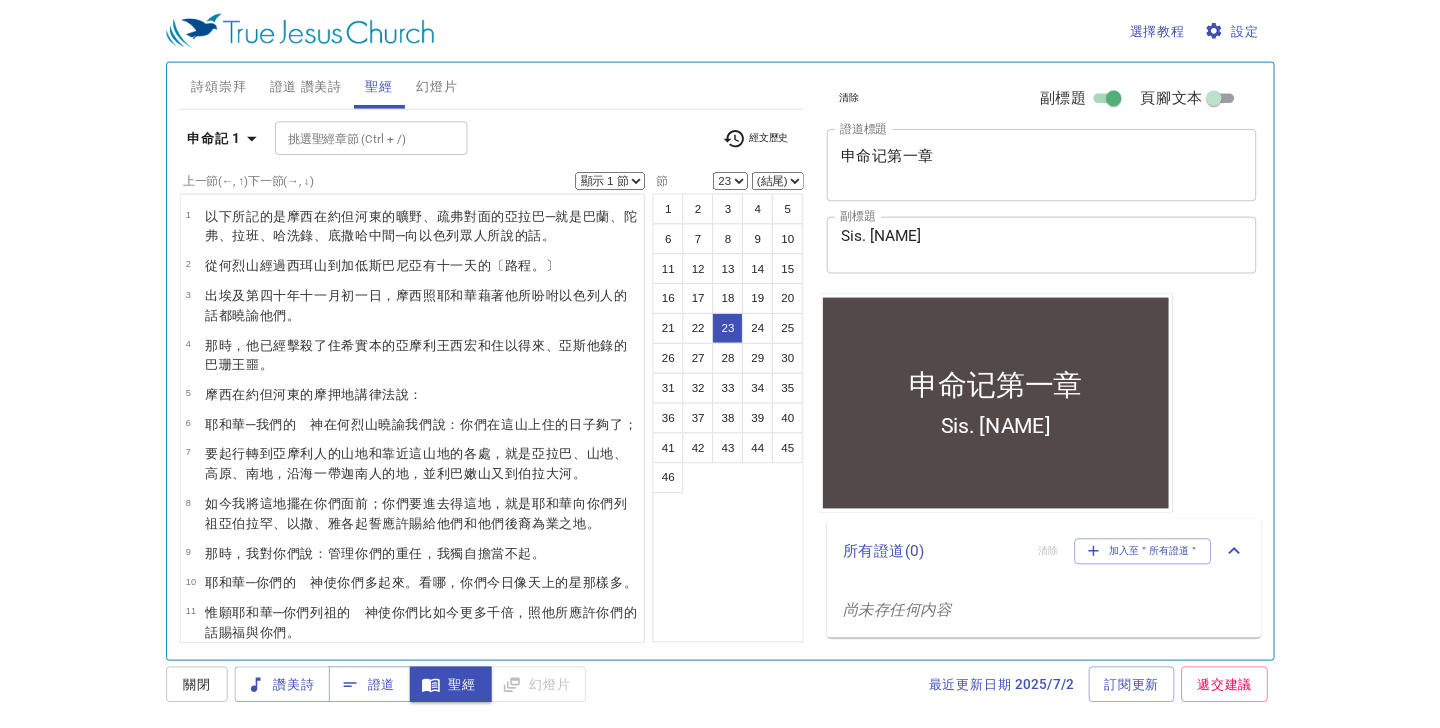 scroll, scrollTop: 817, scrollLeft: 0, axis: vertical 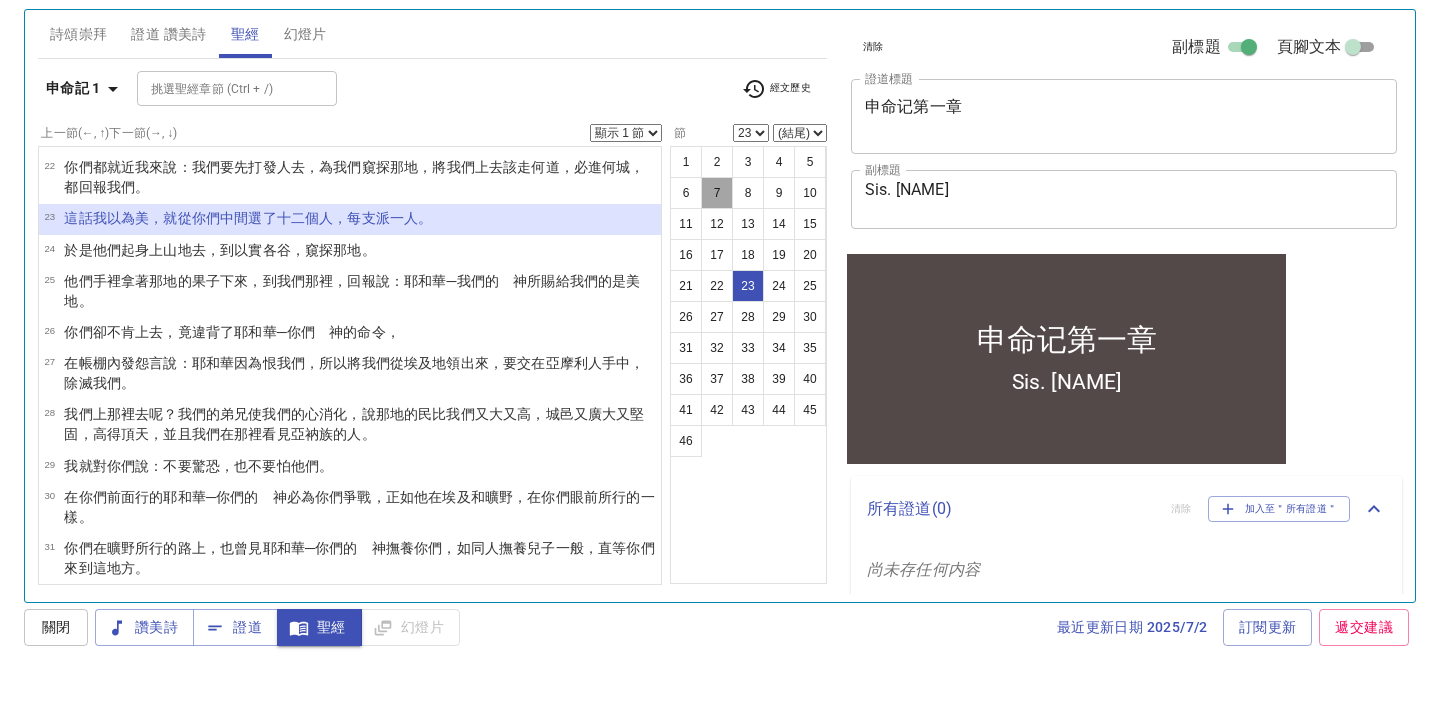 click on "7" at bounding box center (717, 248) 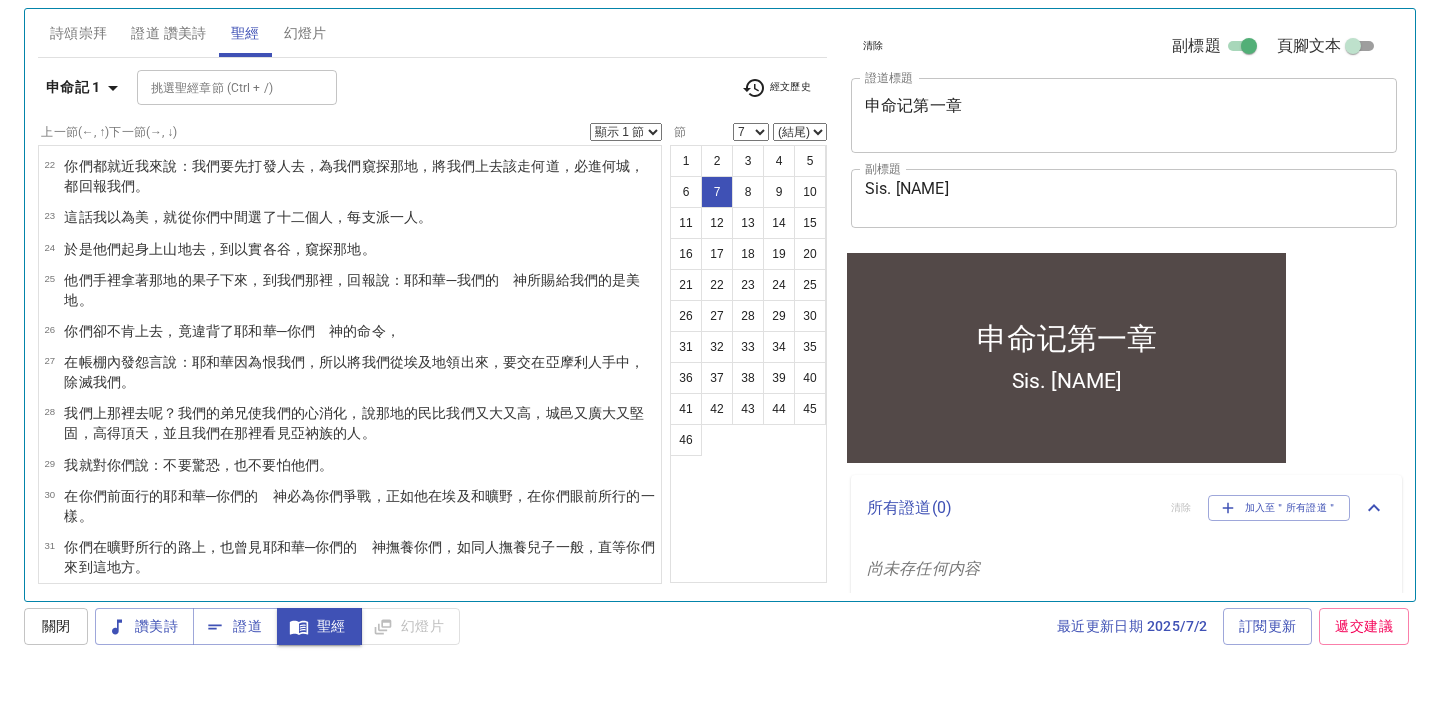 scroll, scrollTop: 22, scrollLeft: 0, axis: vertical 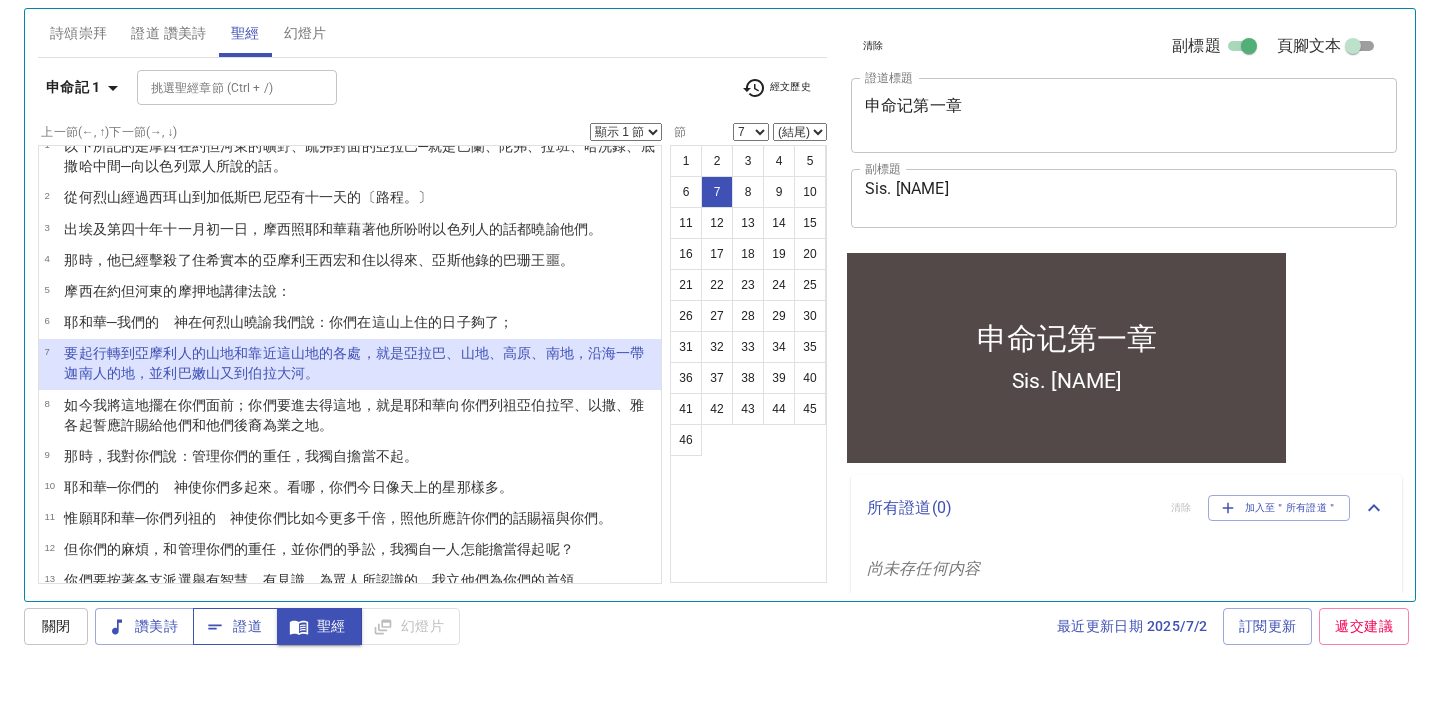 click on "證道" at bounding box center (235, 682) 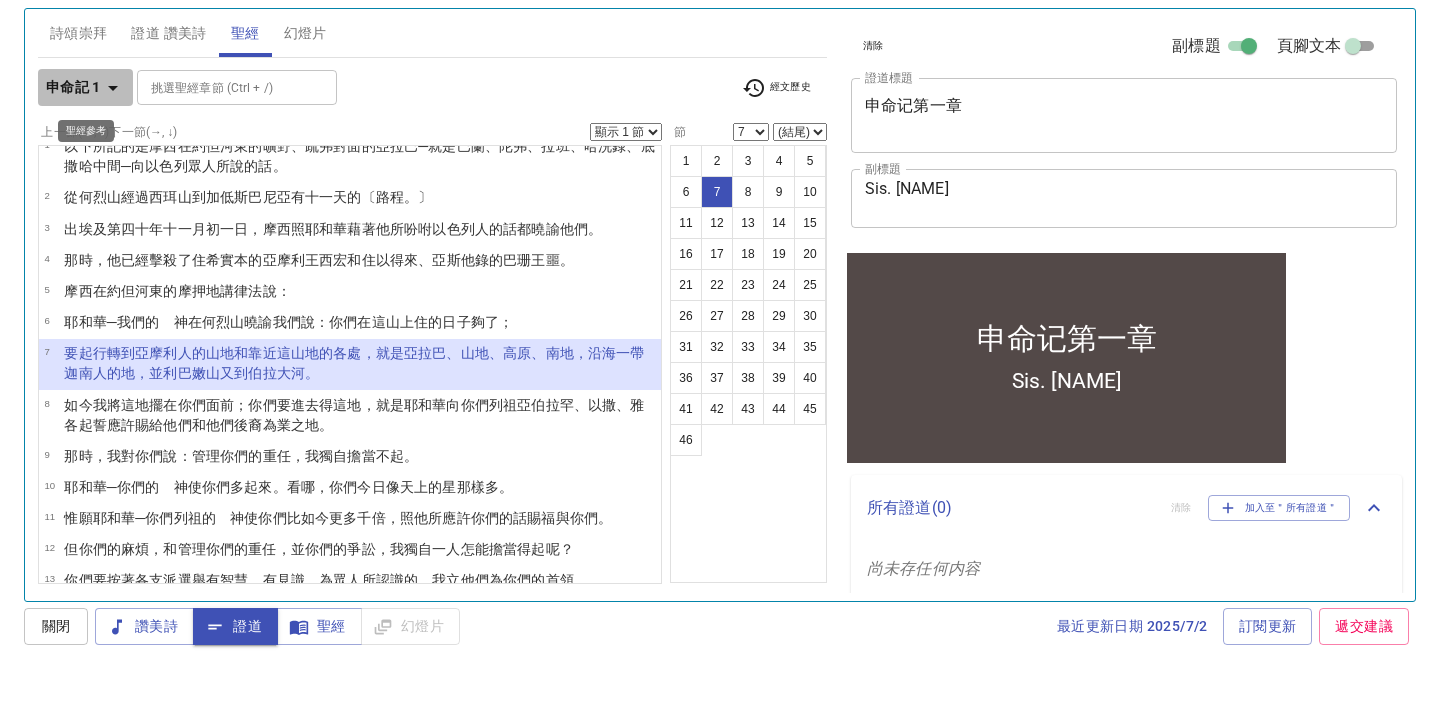 click 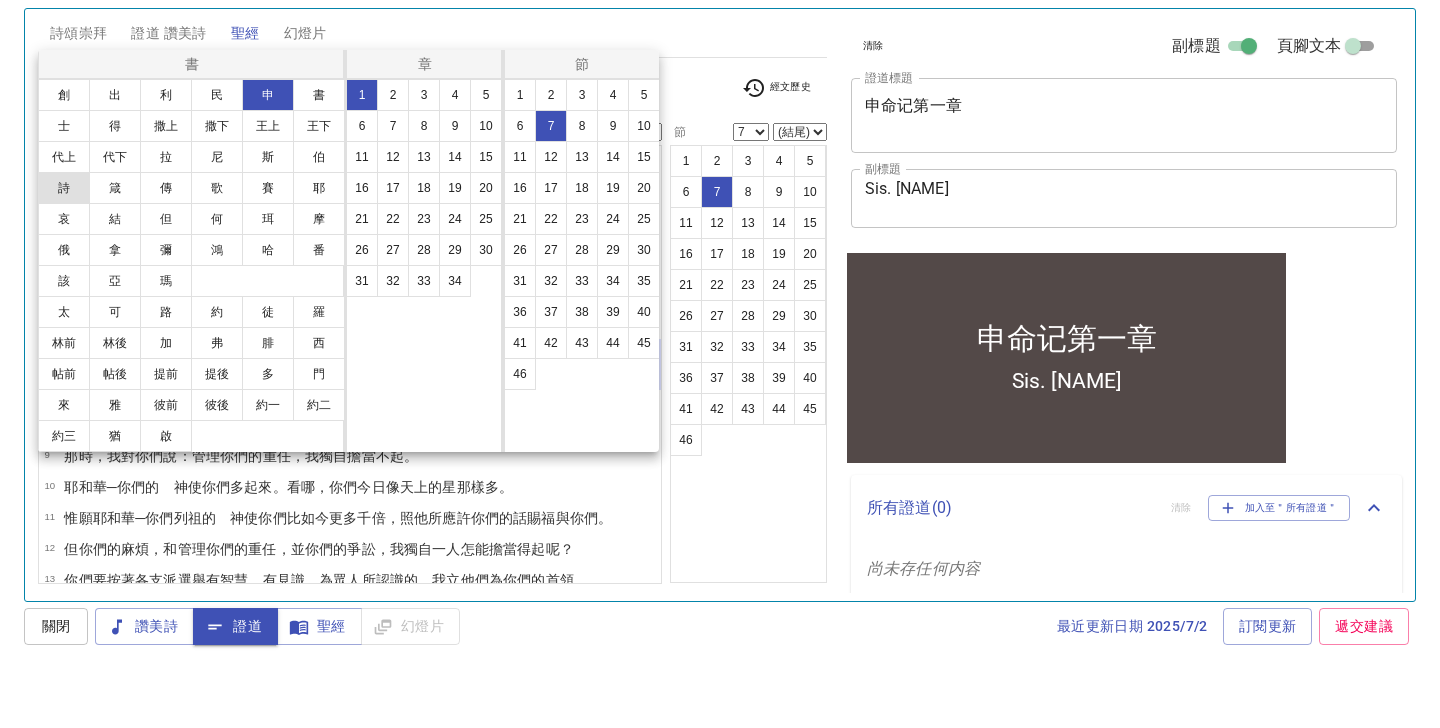 click on "詩" at bounding box center [64, 244] 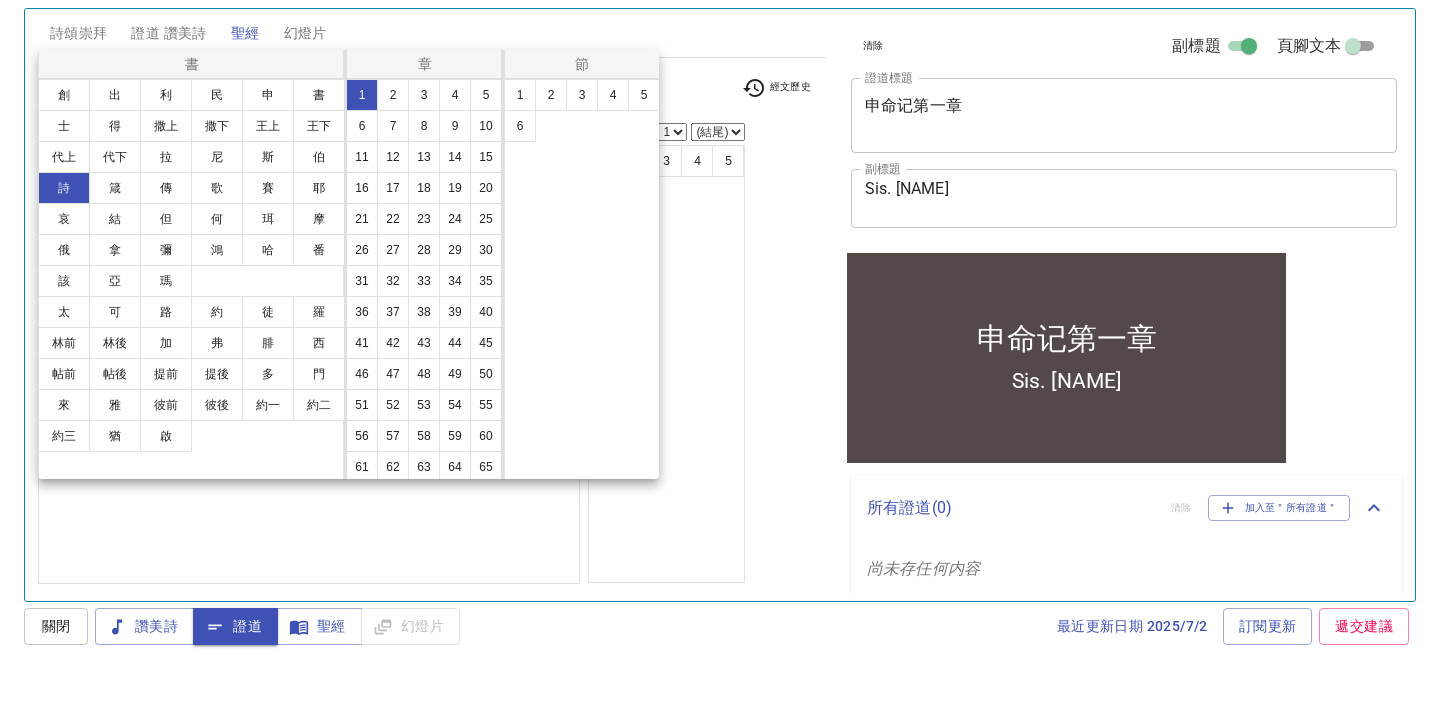scroll, scrollTop: 0, scrollLeft: 0, axis: both 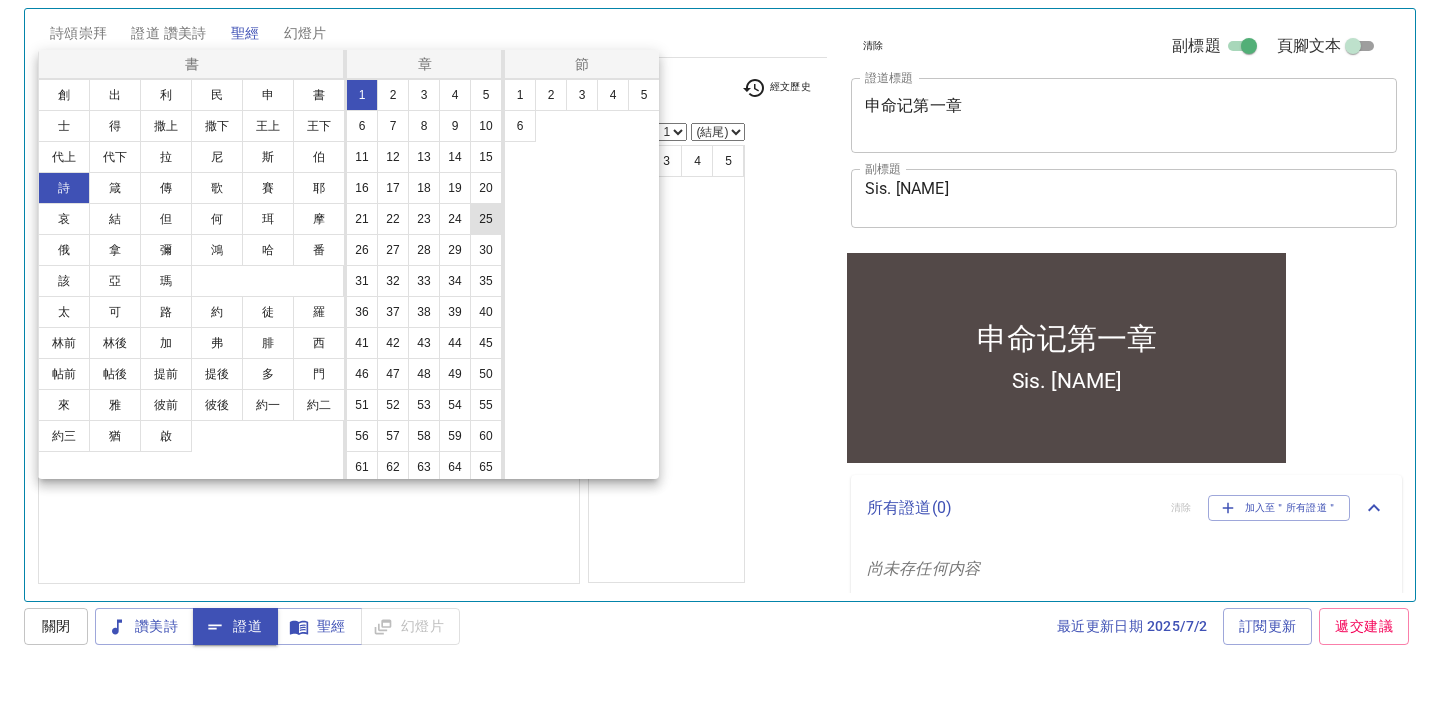 click on "25" at bounding box center [486, 275] 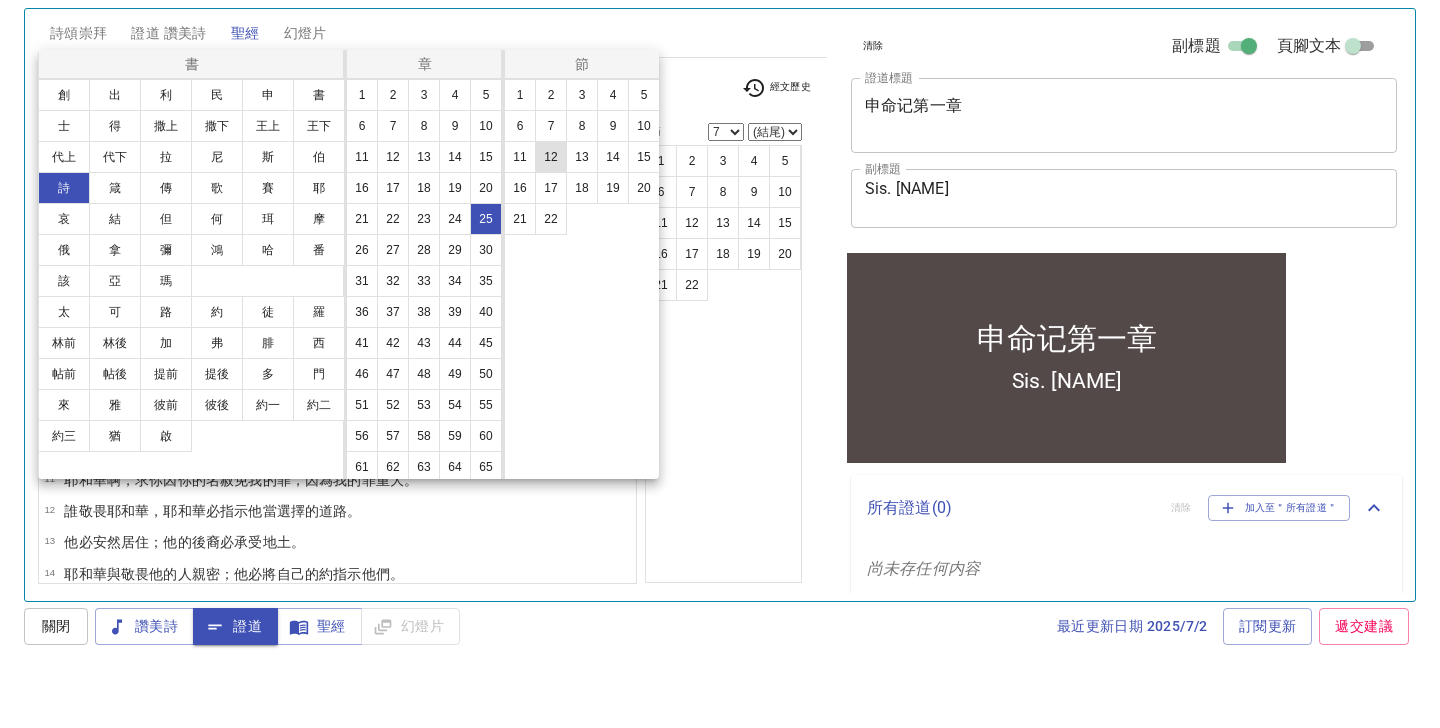 click on "12" at bounding box center (551, 213) 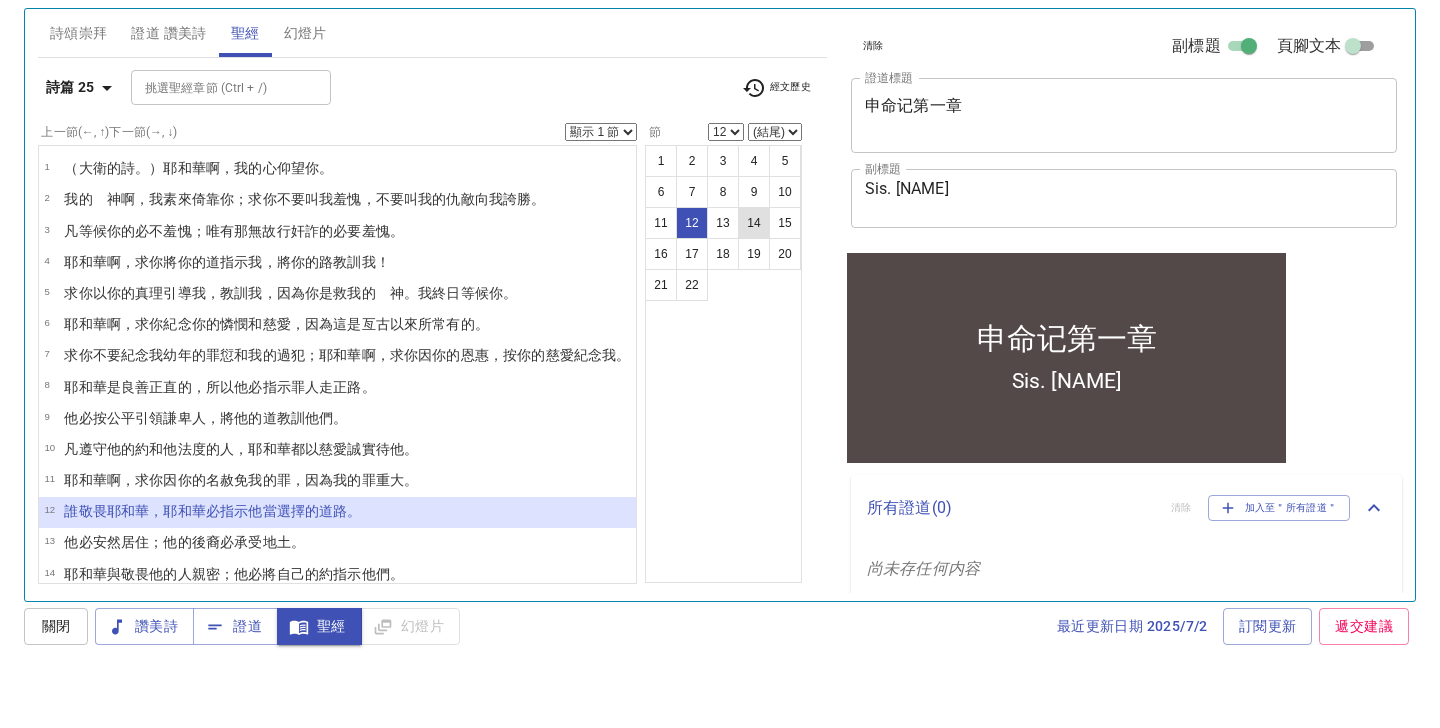 click on "14" at bounding box center [754, 279] 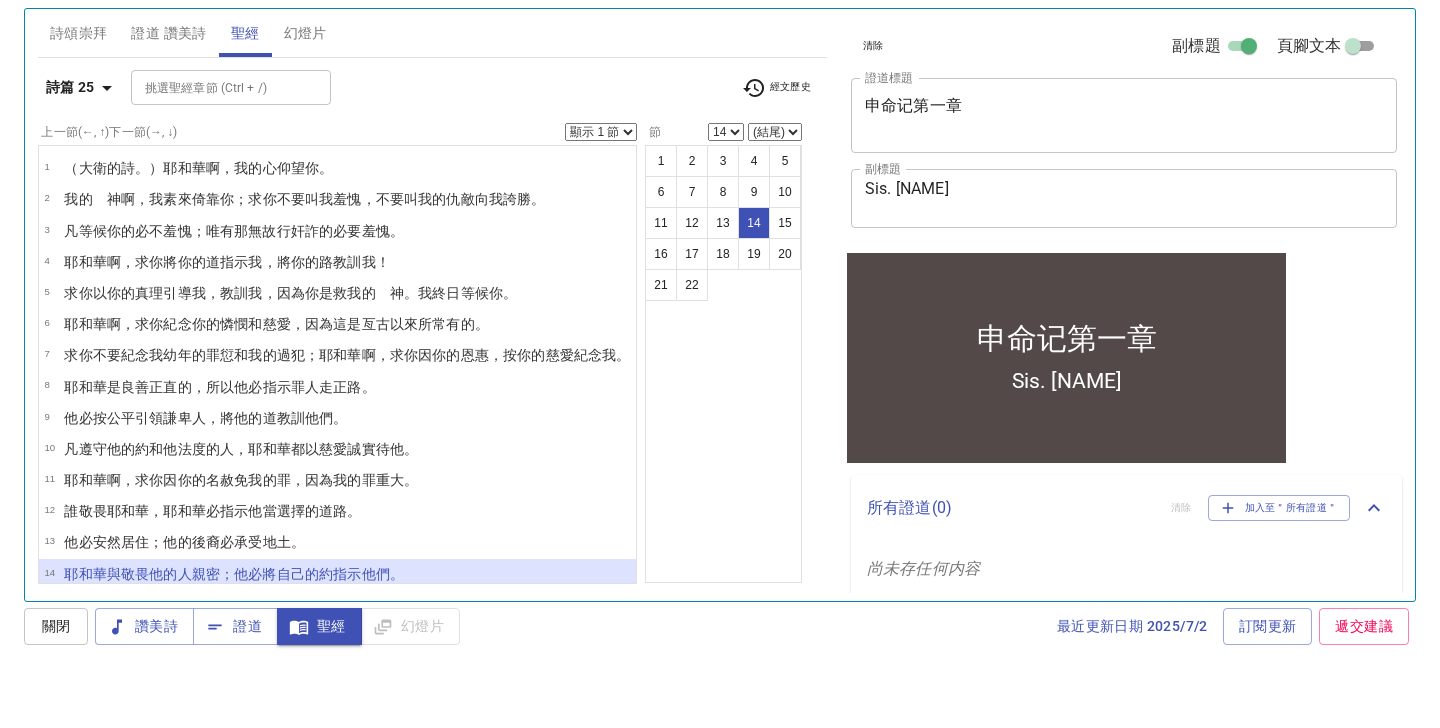 scroll, scrollTop: 210, scrollLeft: 0, axis: vertical 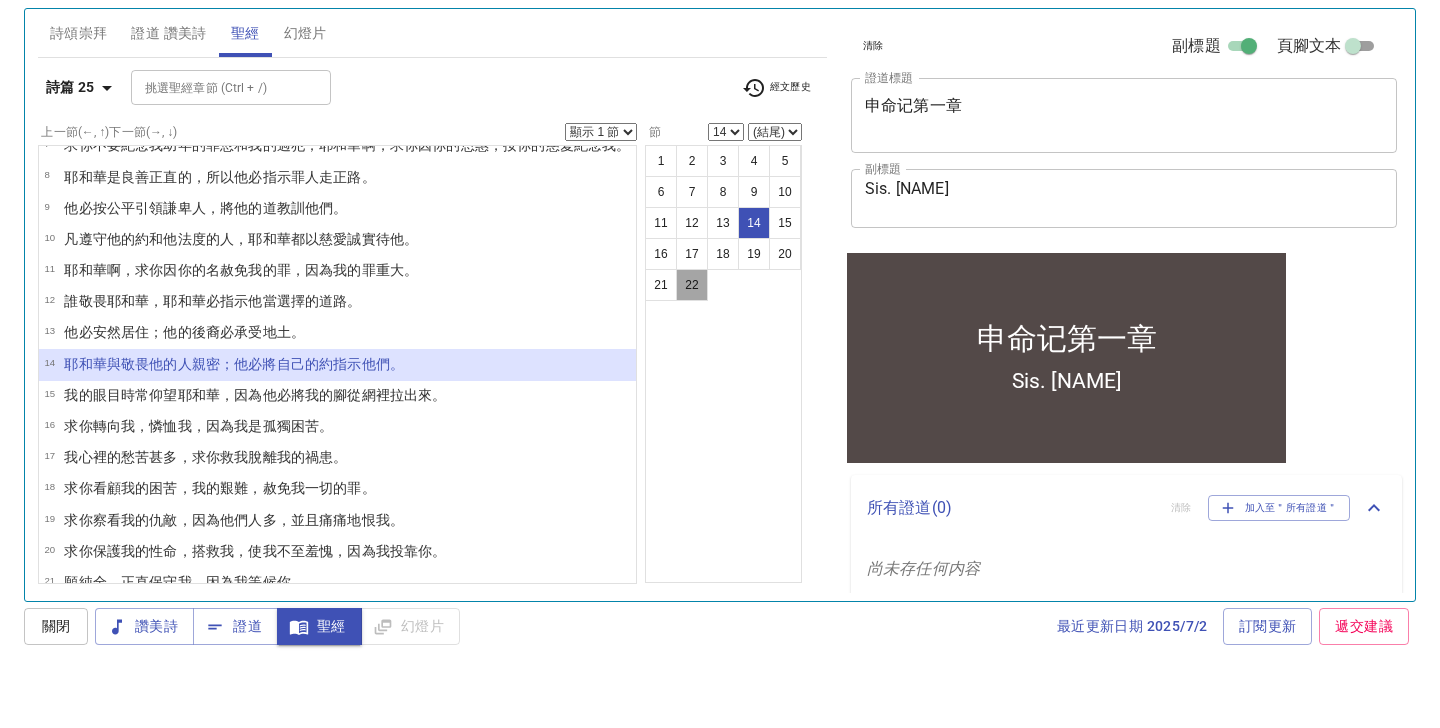 click on "22" at bounding box center [692, 341] 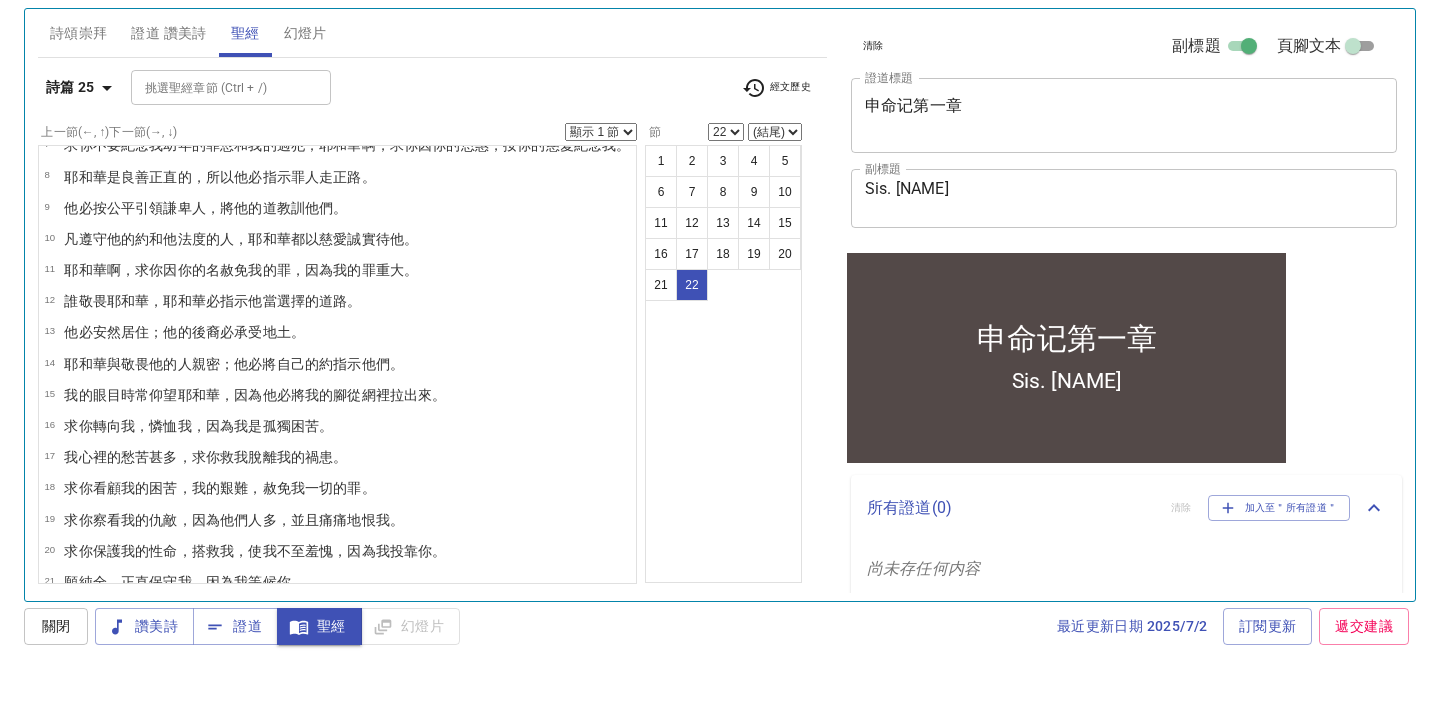 scroll, scrollTop: 265, scrollLeft: 0, axis: vertical 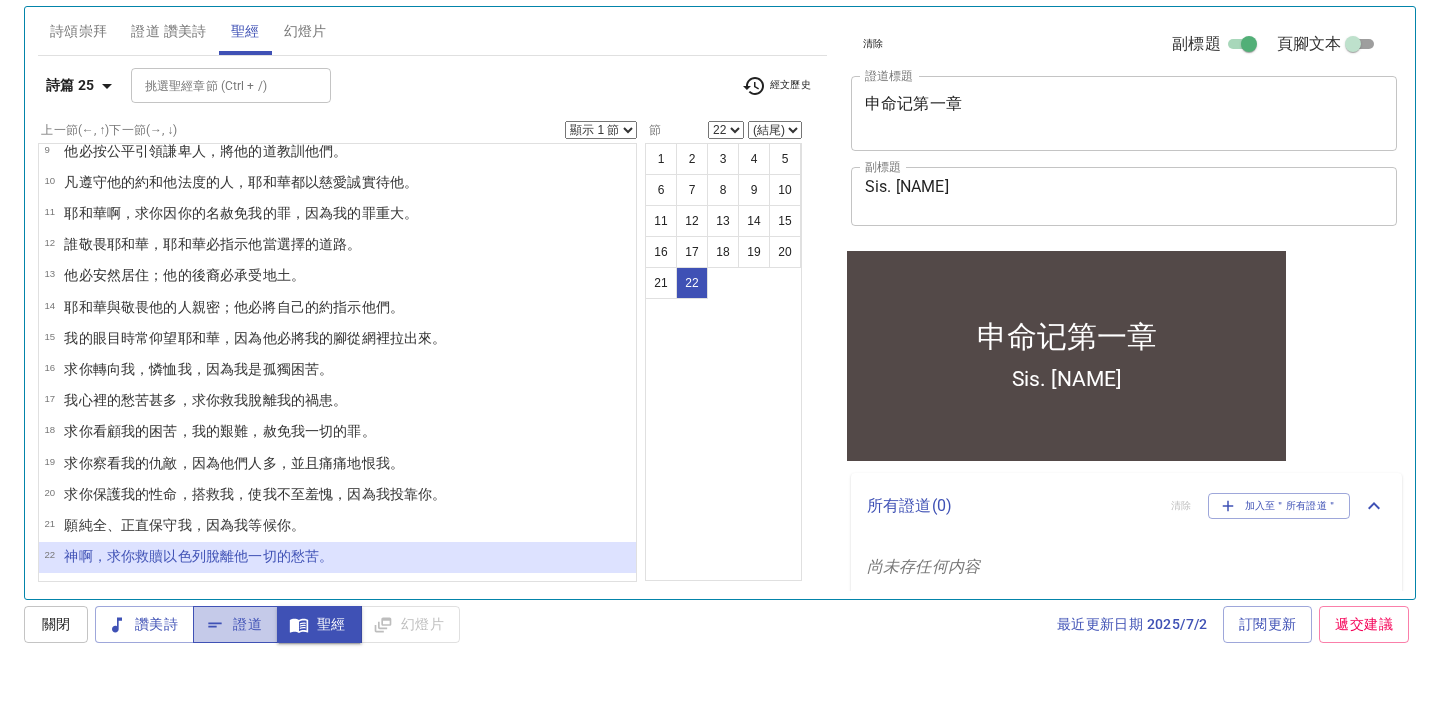 click on "證道" at bounding box center (235, 682) 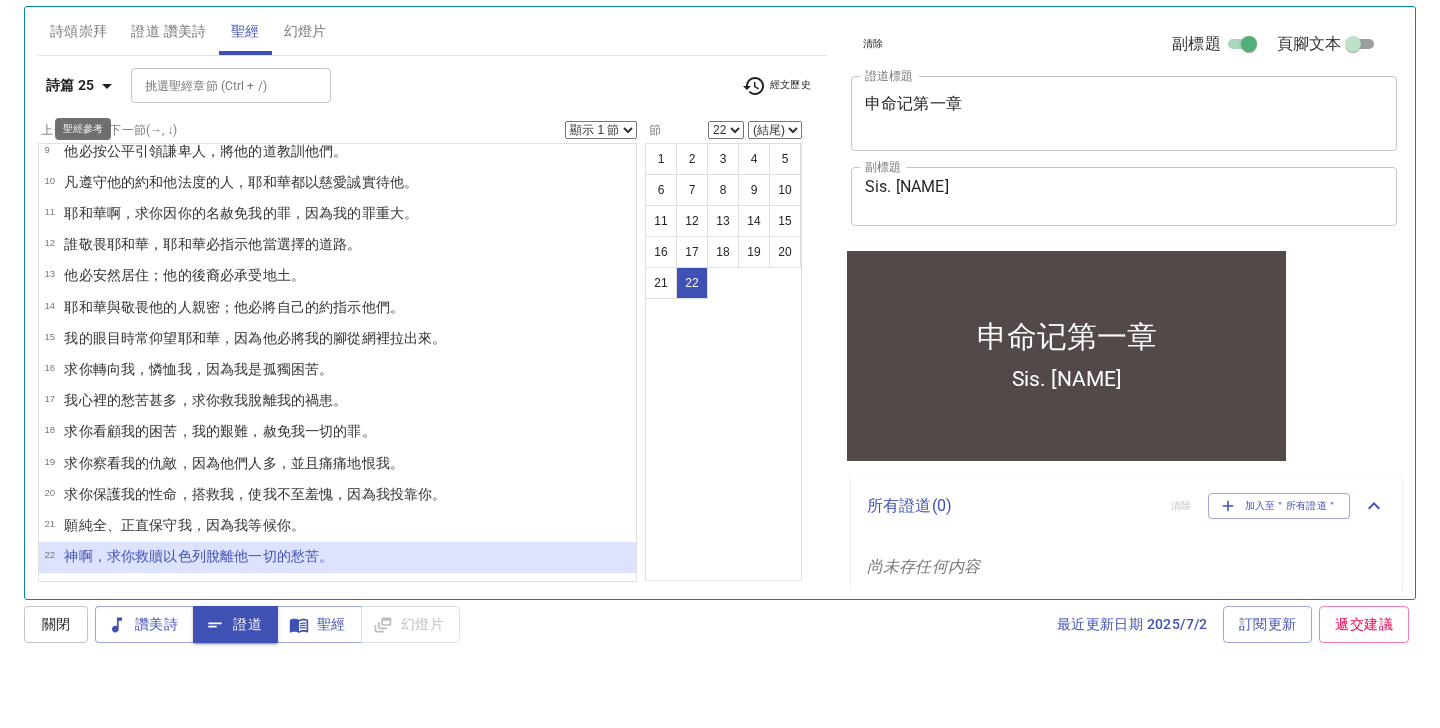 click 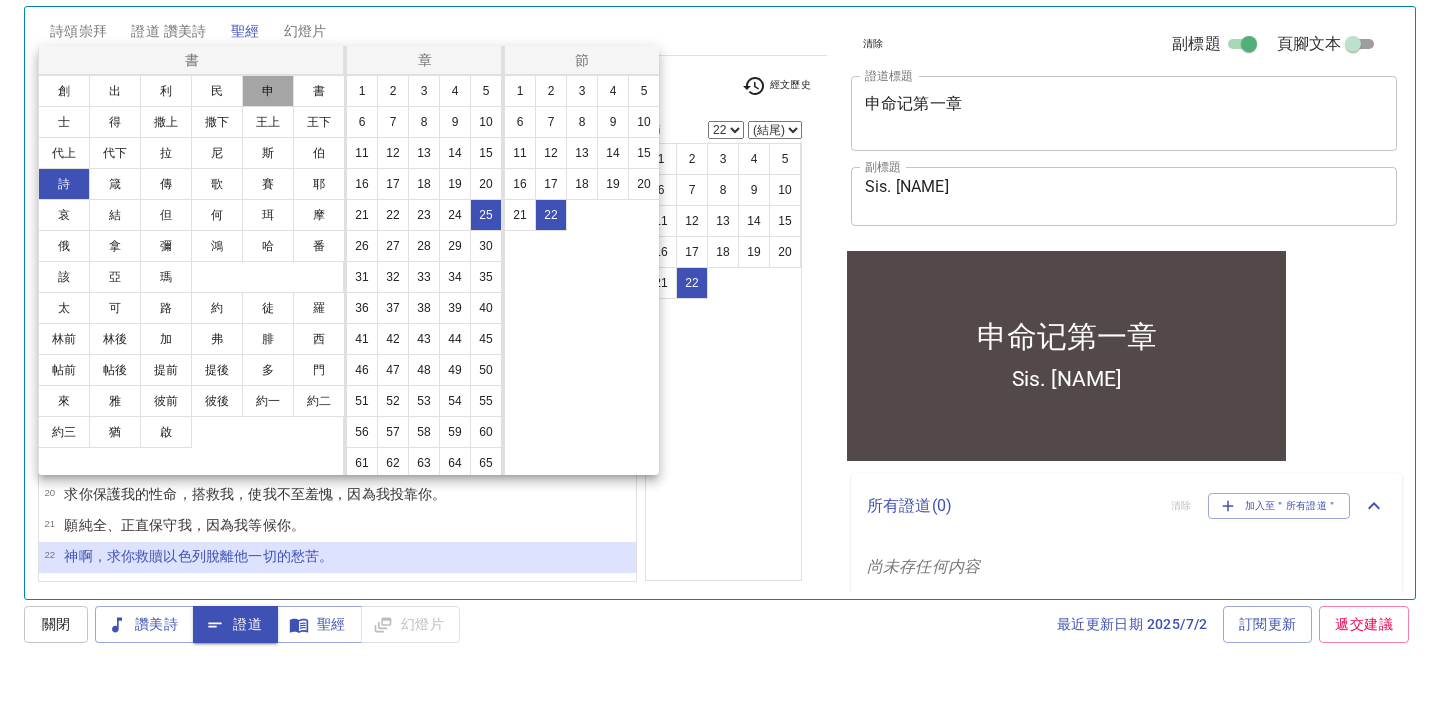 click on "申" at bounding box center [268, 149] 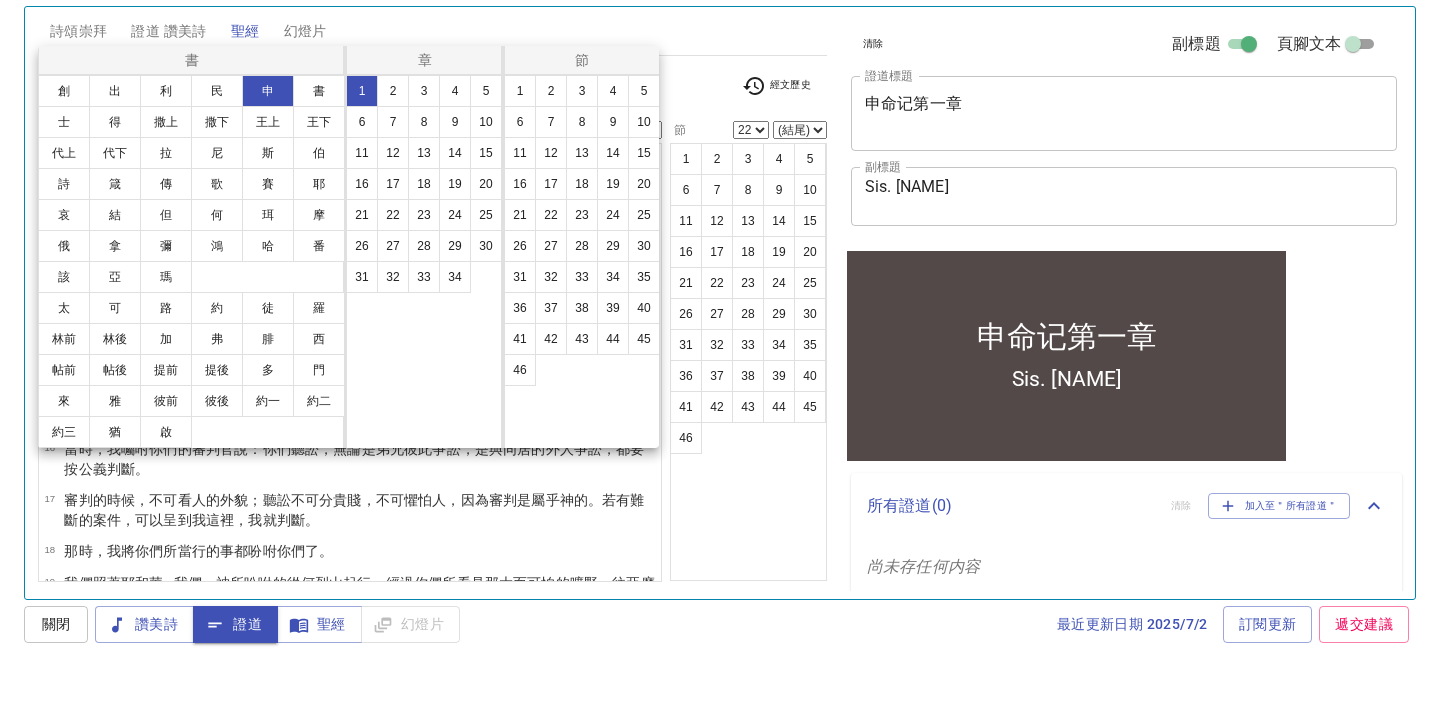 scroll, scrollTop: 0, scrollLeft: 0, axis: both 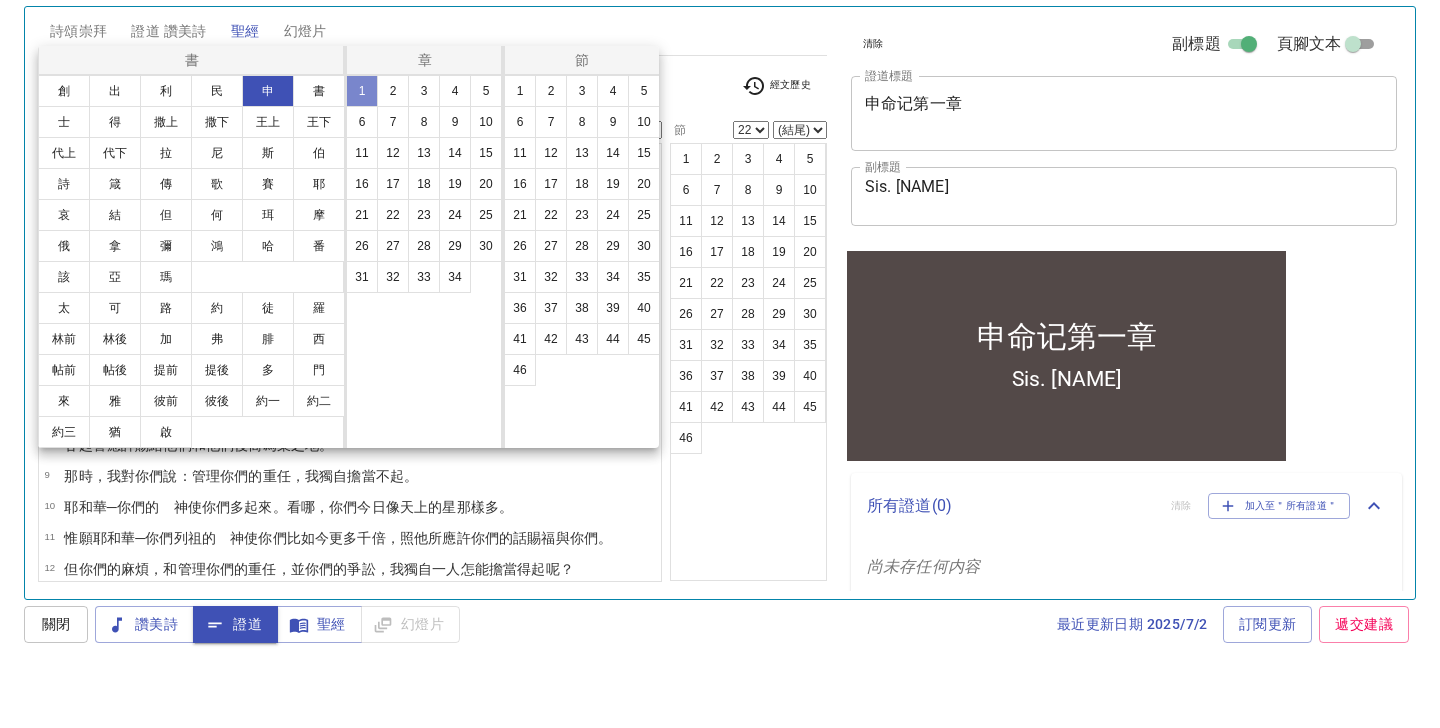 click on "1" at bounding box center (362, 149) 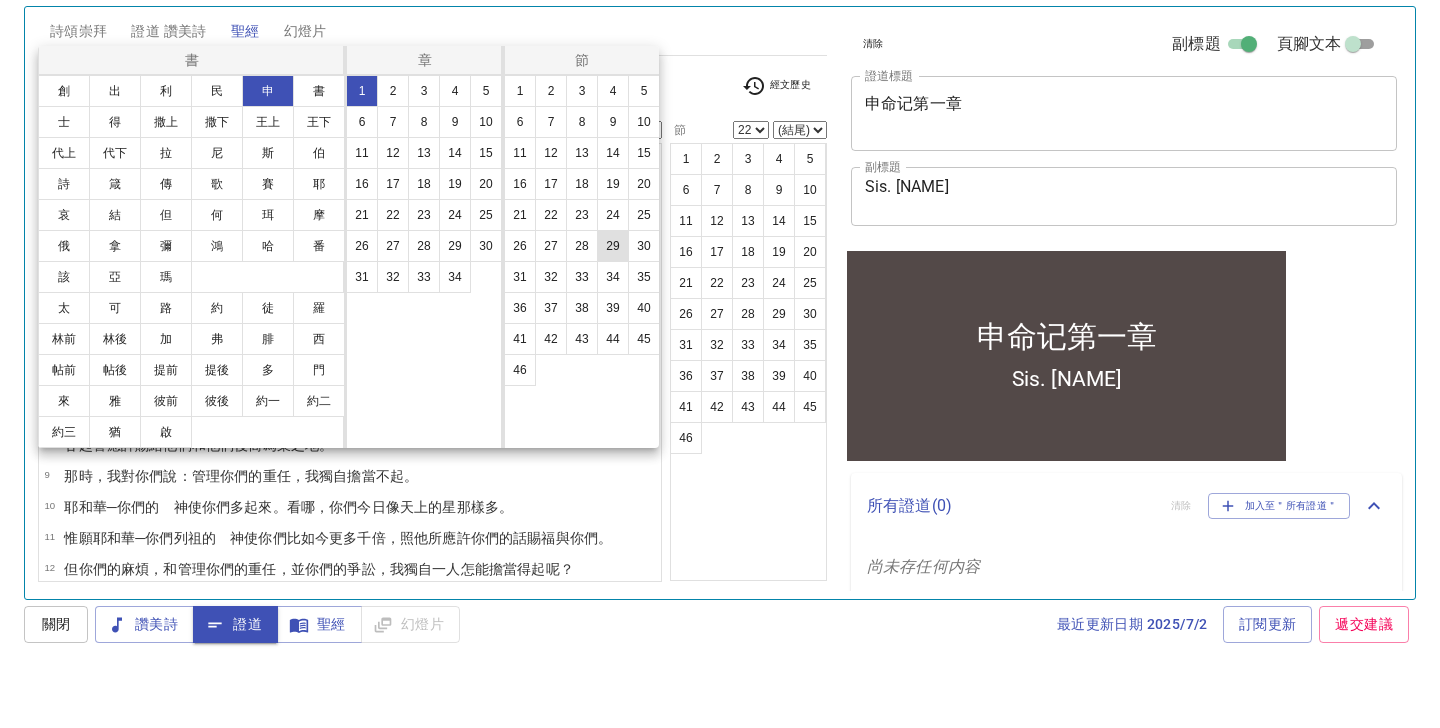 click on "29" at bounding box center [613, 304] 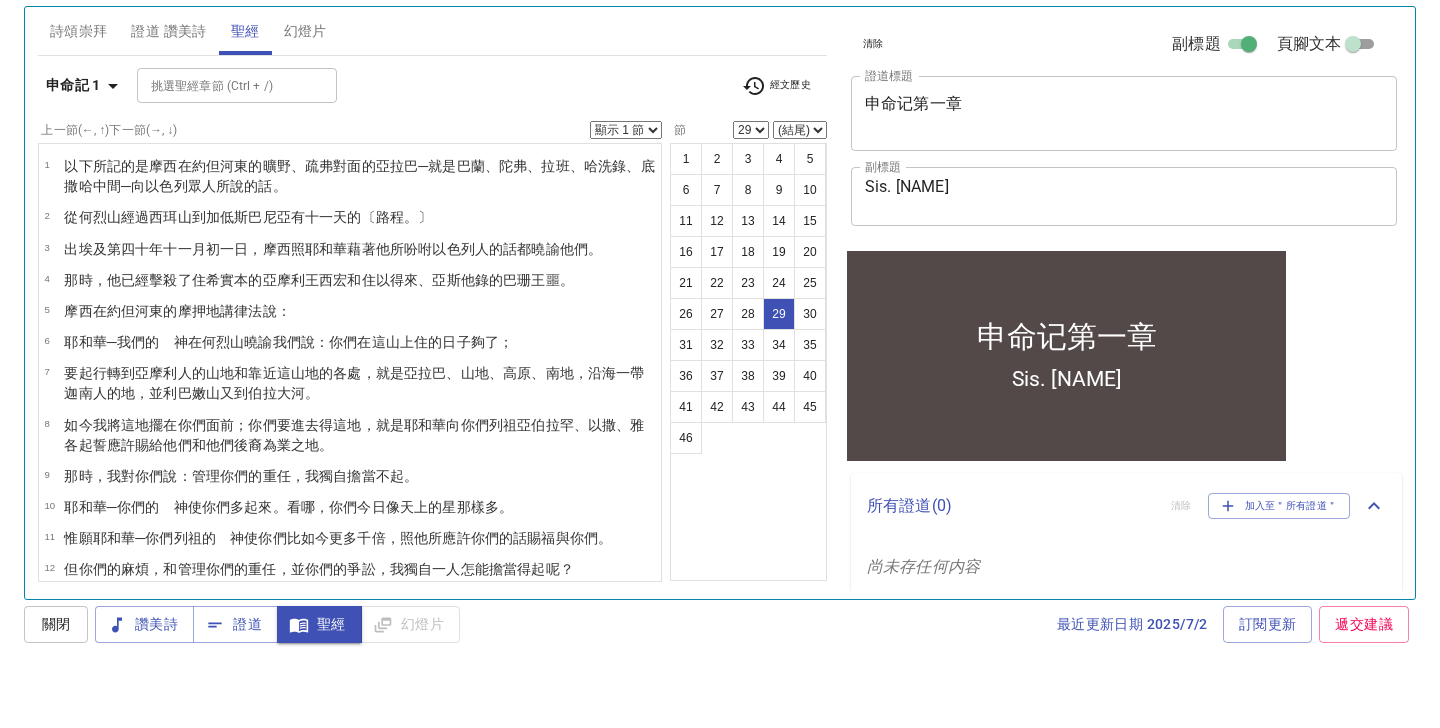 scroll, scrollTop: 918, scrollLeft: 0, axis: vertical 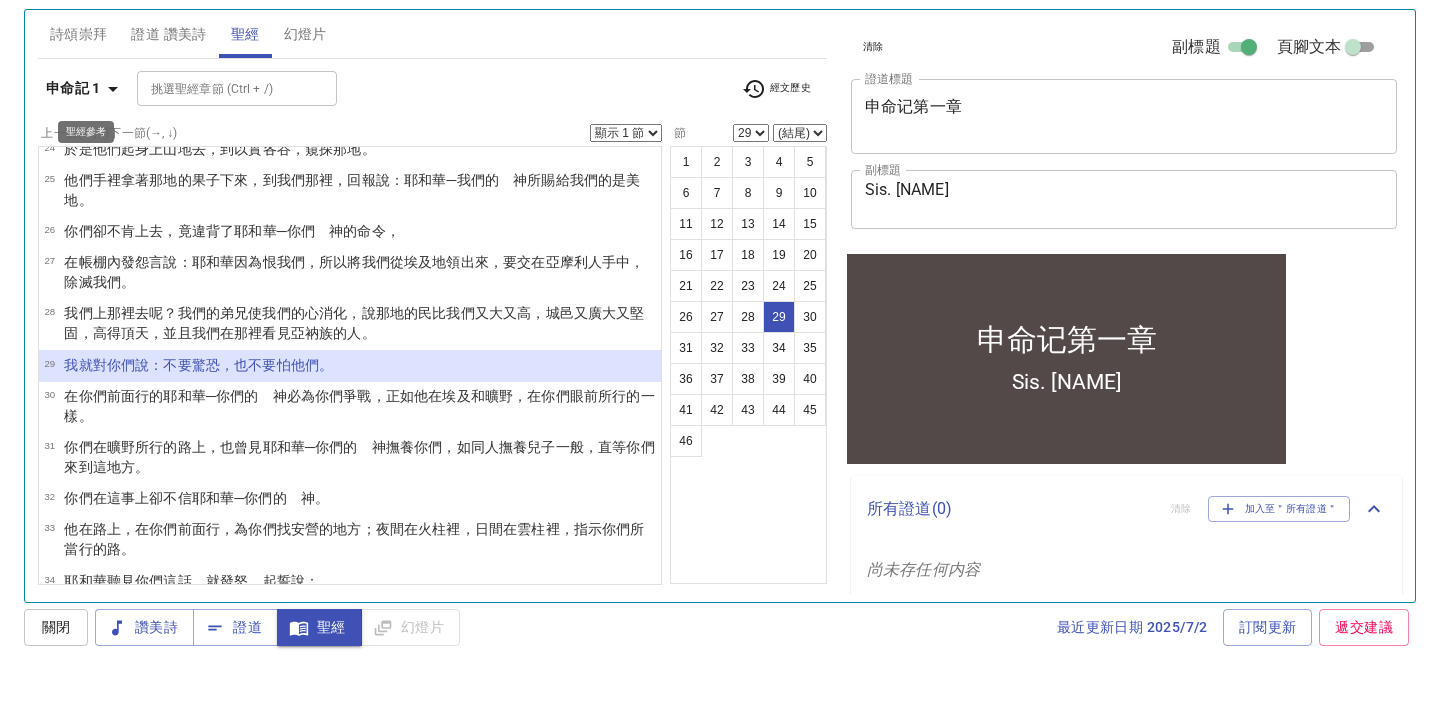 click 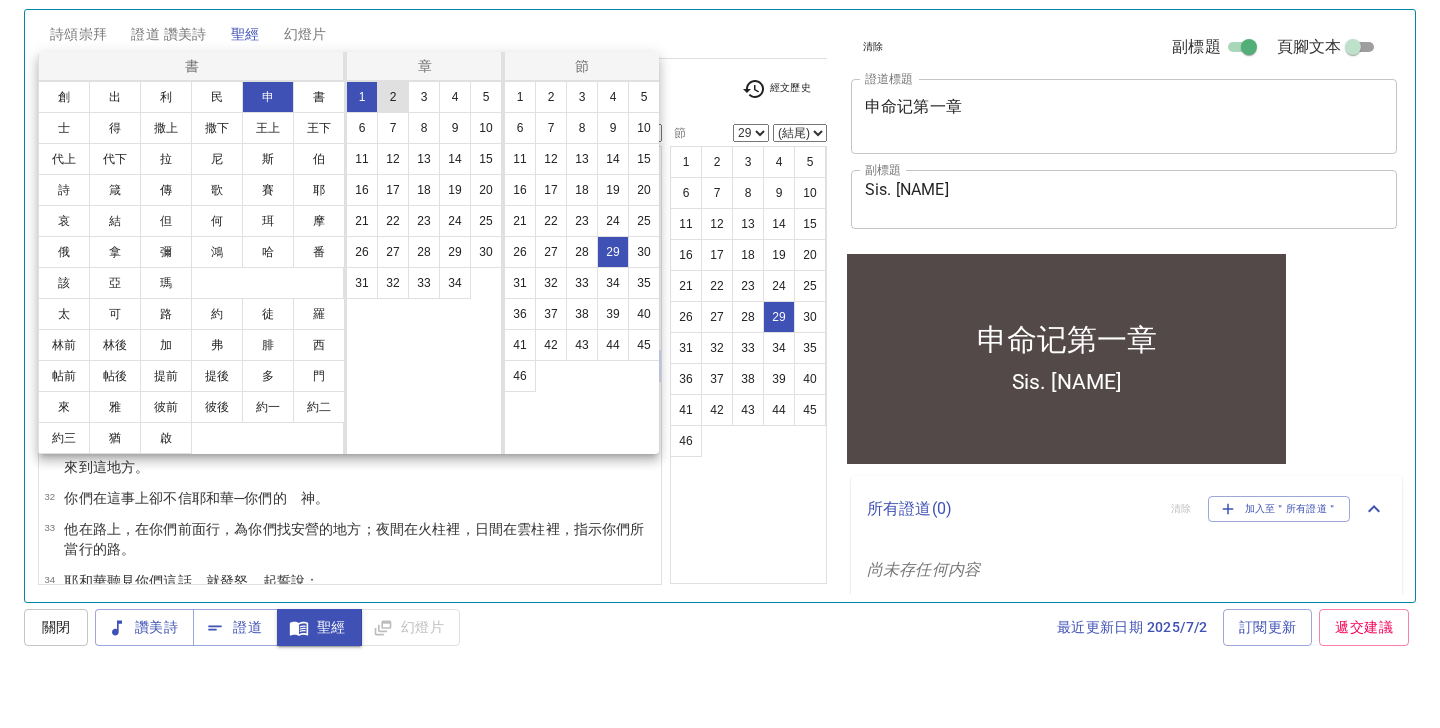 click on "2" at bounding box center (393, 152) 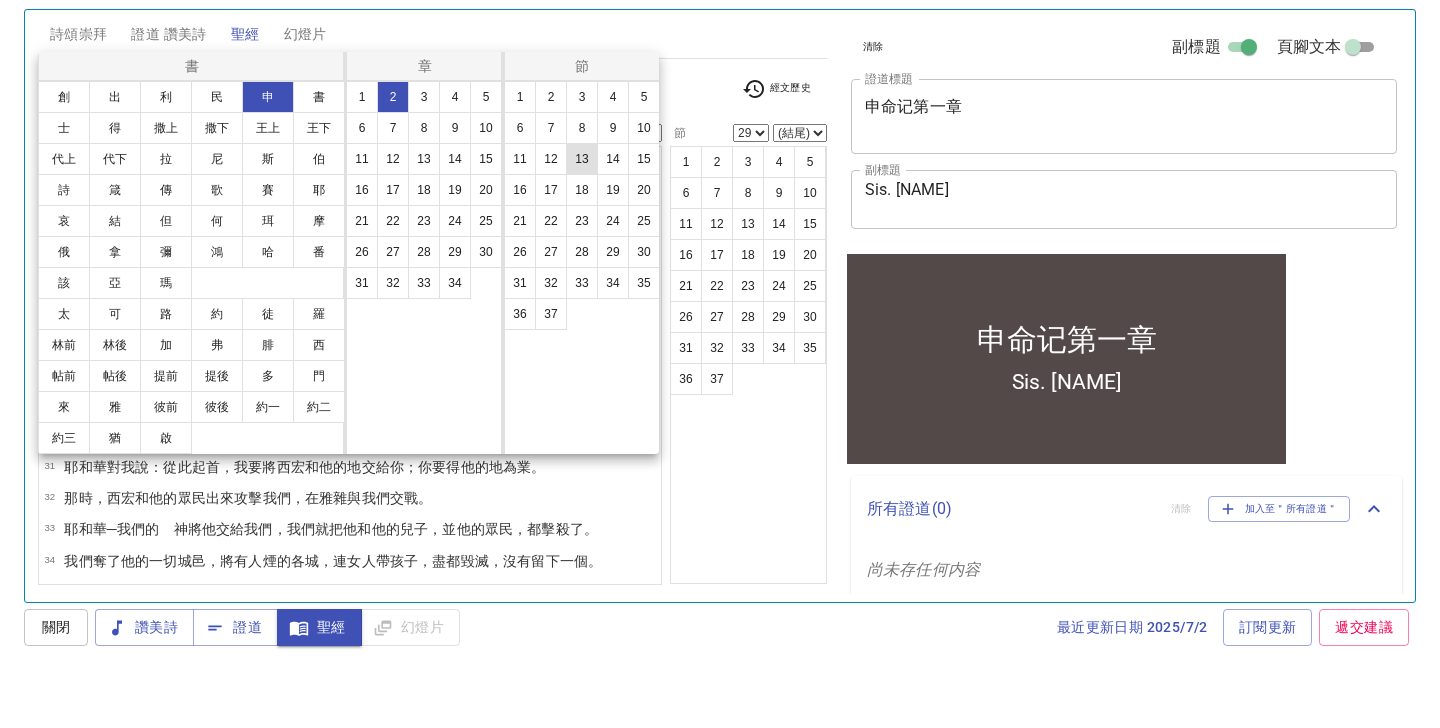 scroll, scrollTop: 0, scrollLeft: 0, axis: both 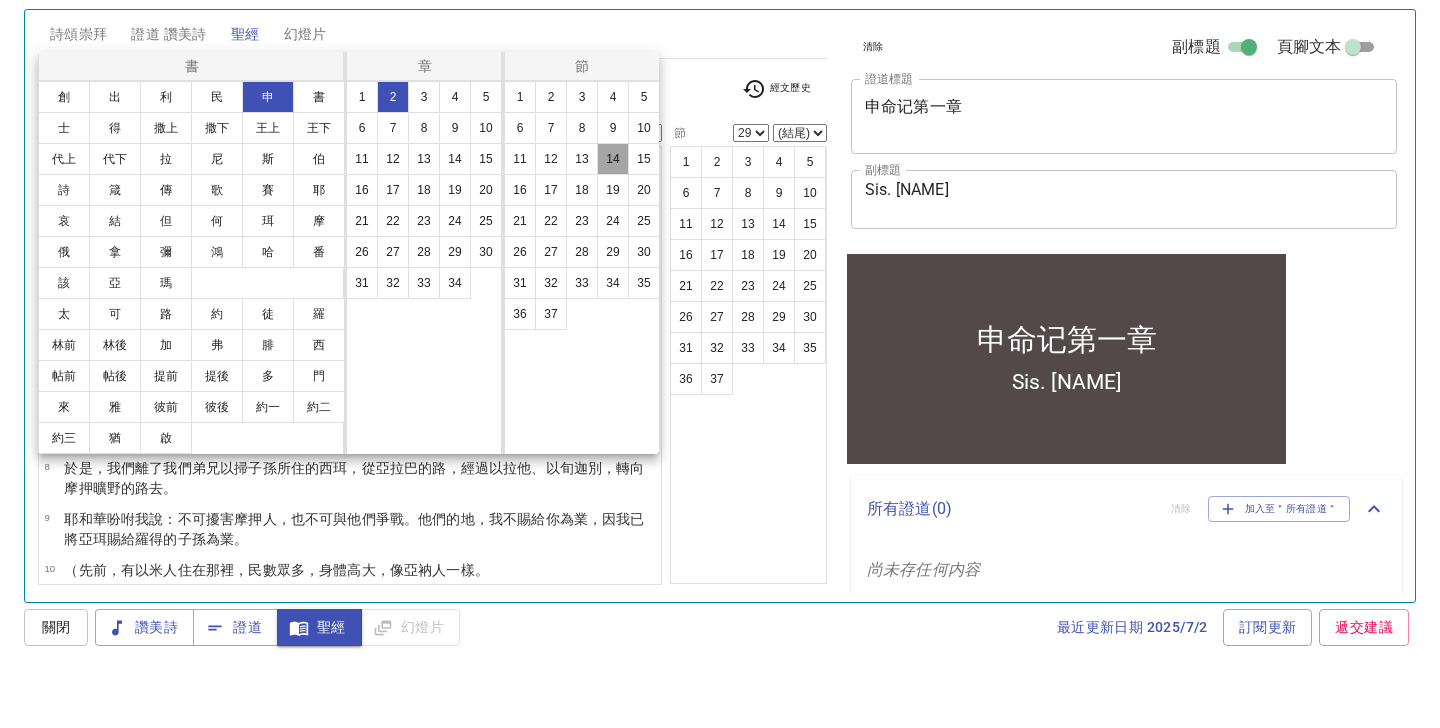 click on "14" at bounding box center [613, 214] 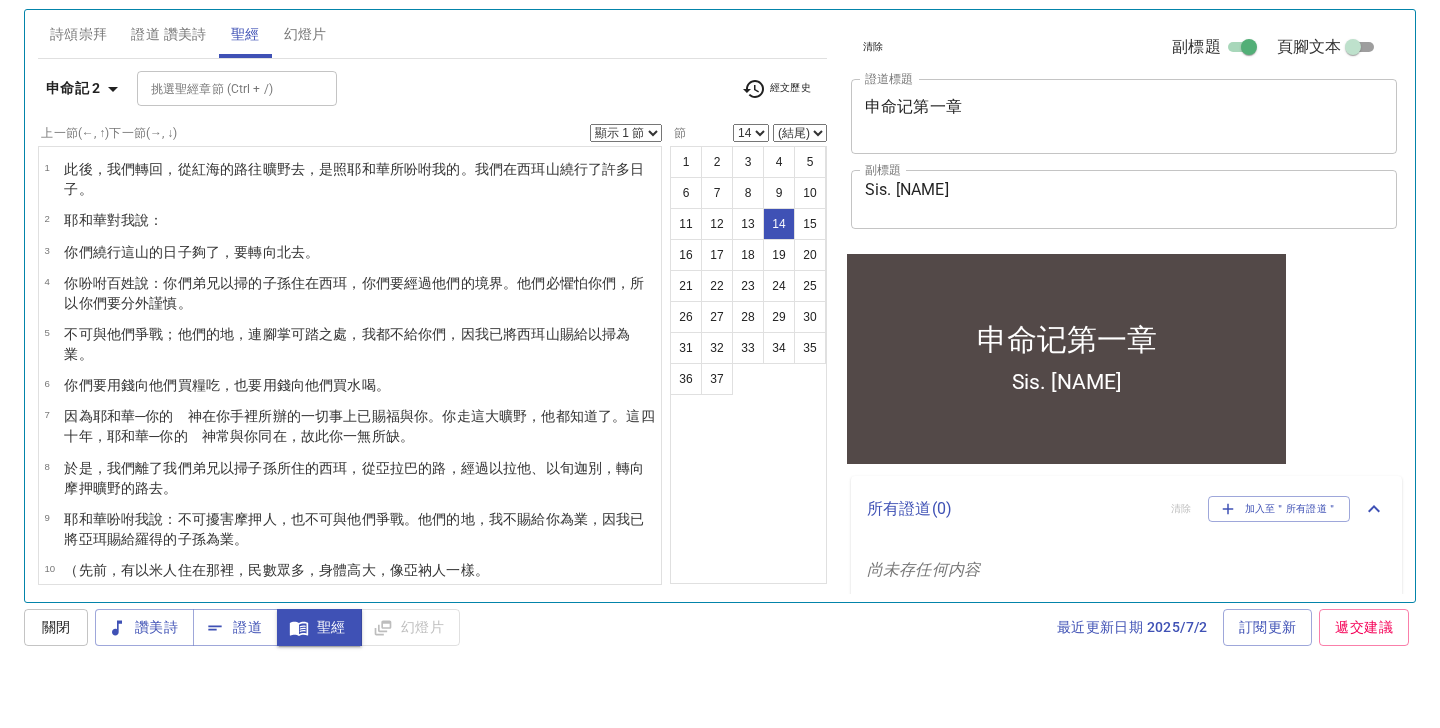 scroll, scrollTop: 360, scrollLeft: 0, axis: vertical 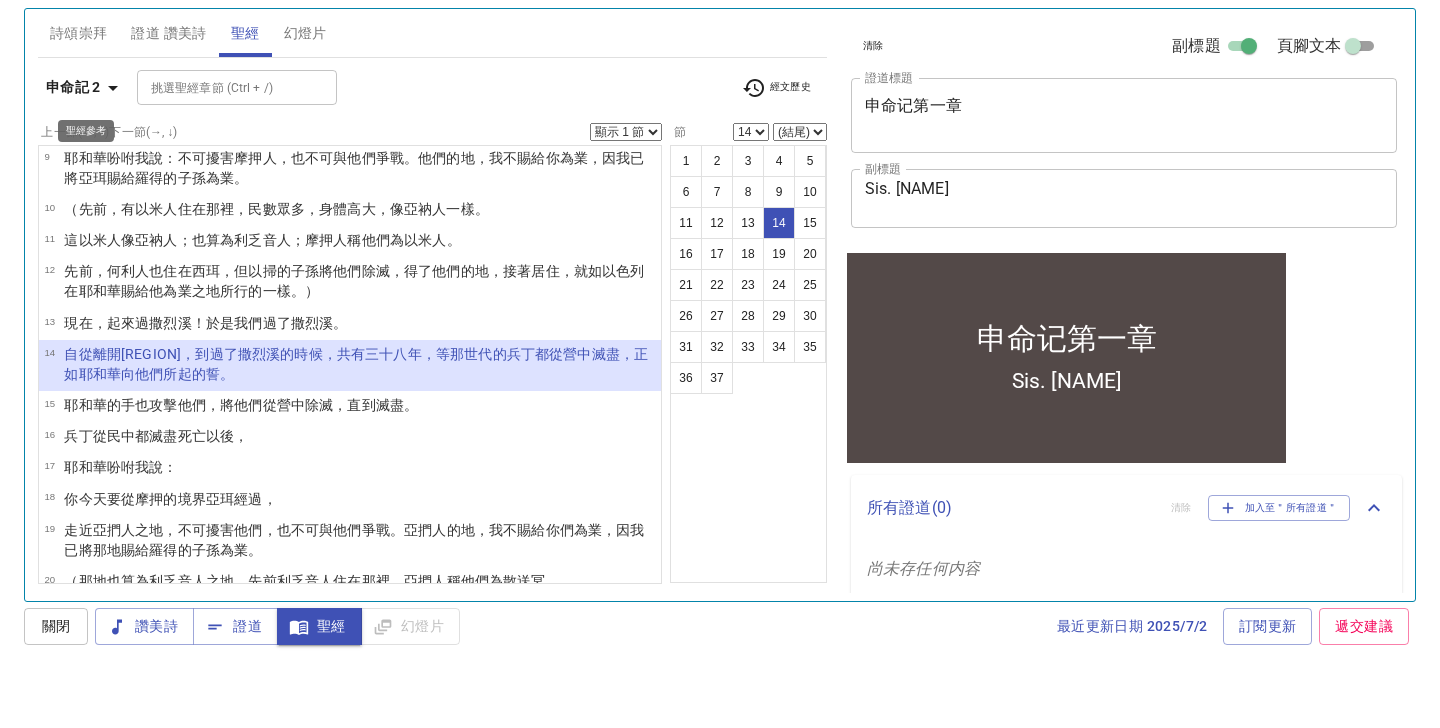 click 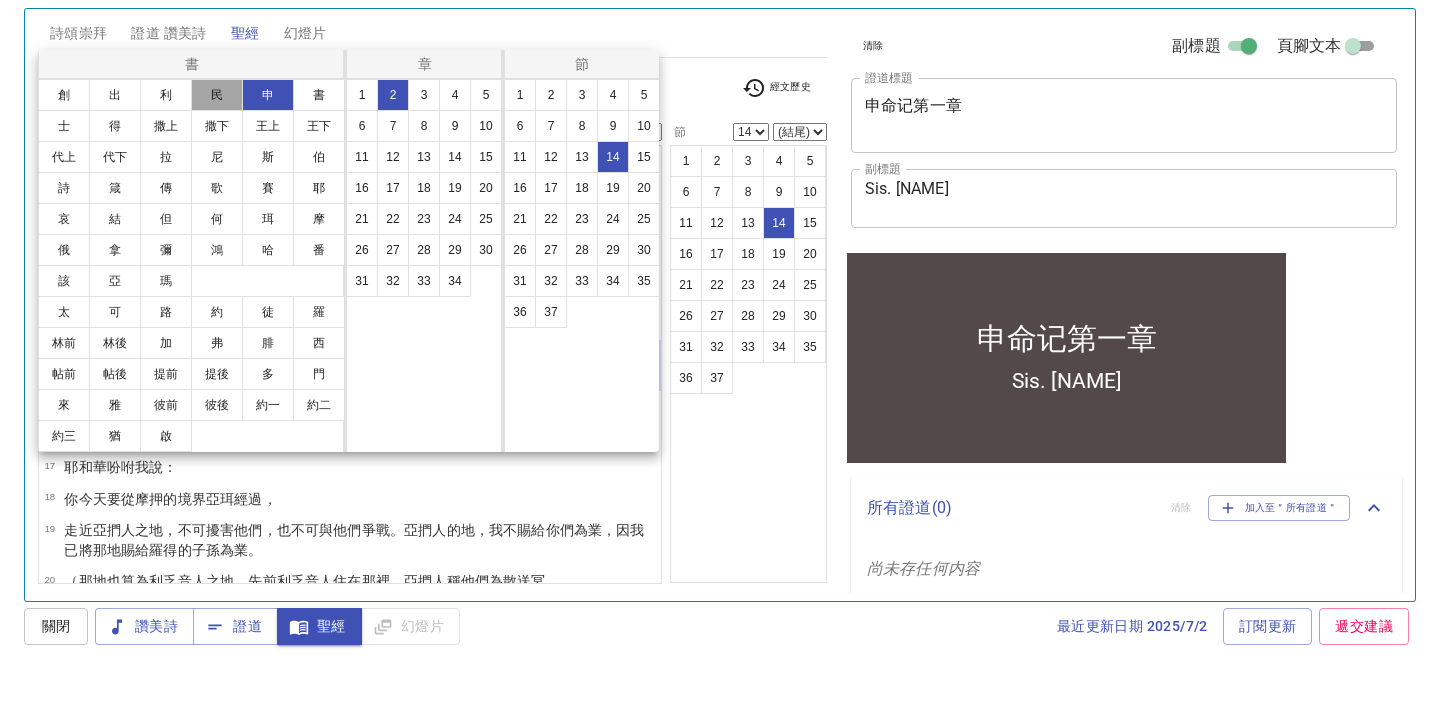 click on "民" at bounding box center (217, 151) 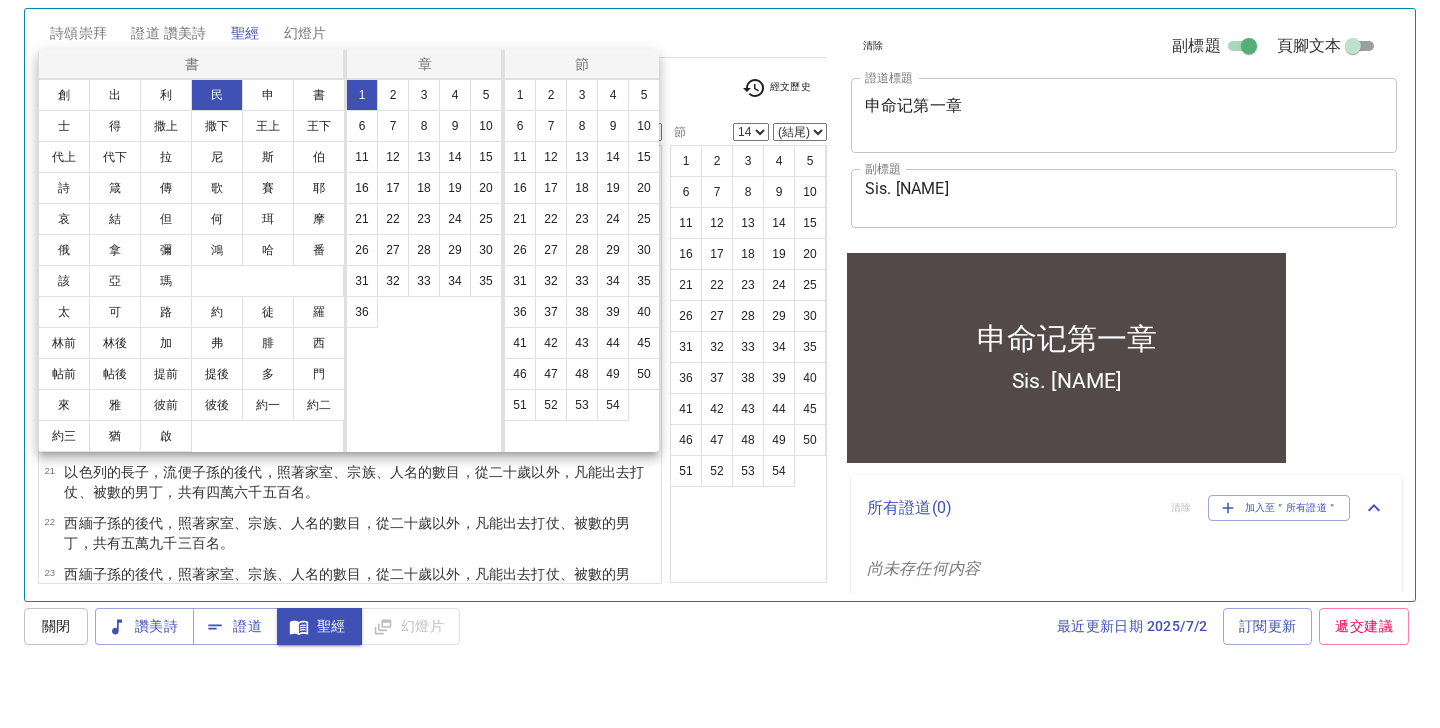 scroll, scrollTop: 0, scrollLeft: 0, axis: both 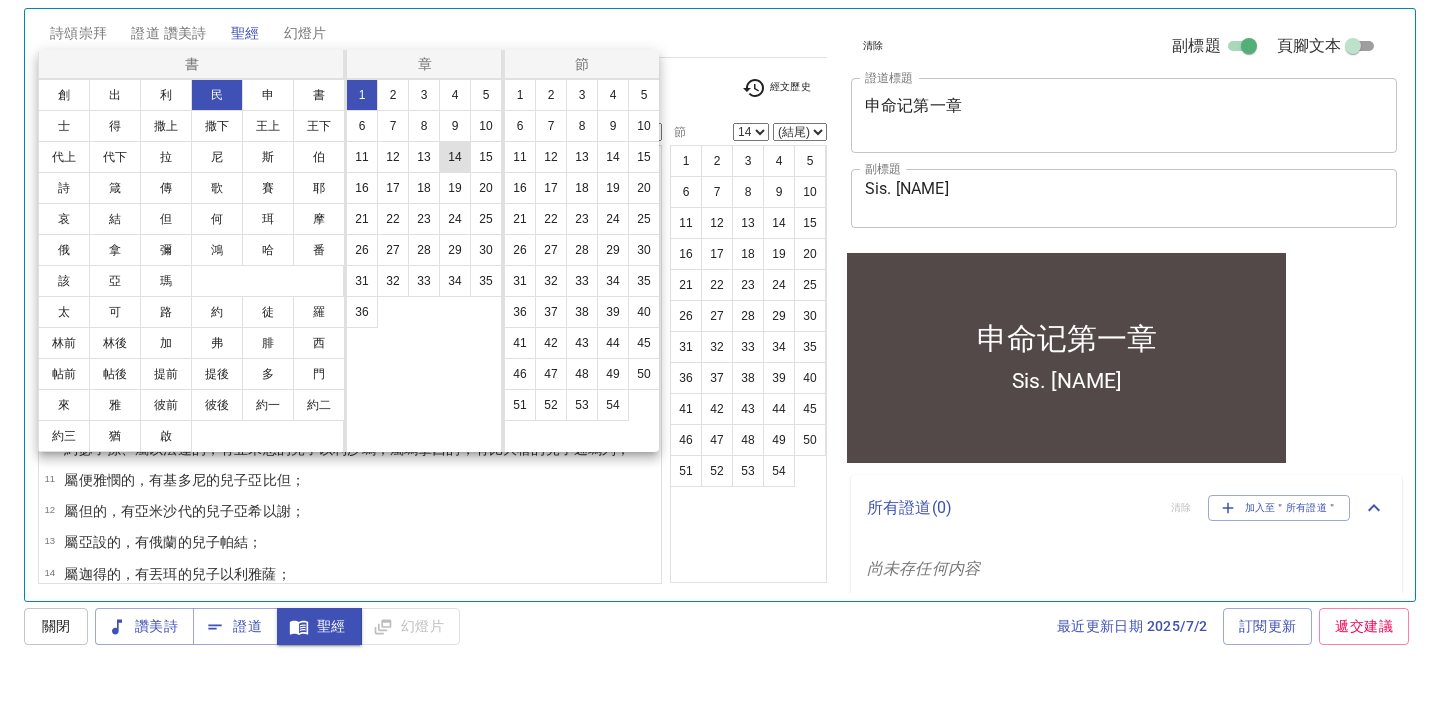 click on "14" at bounding box center (455, 213) 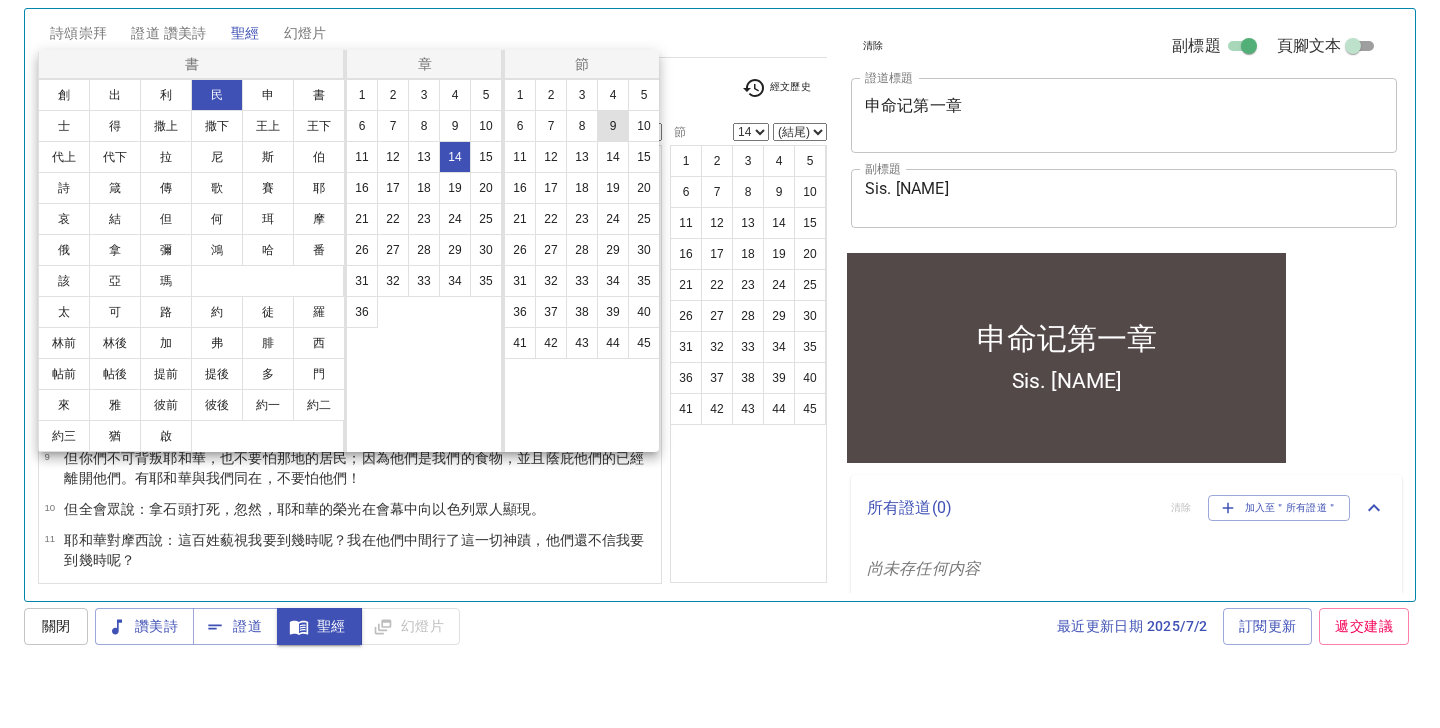 click on "9" at bounding box center [613, 182] 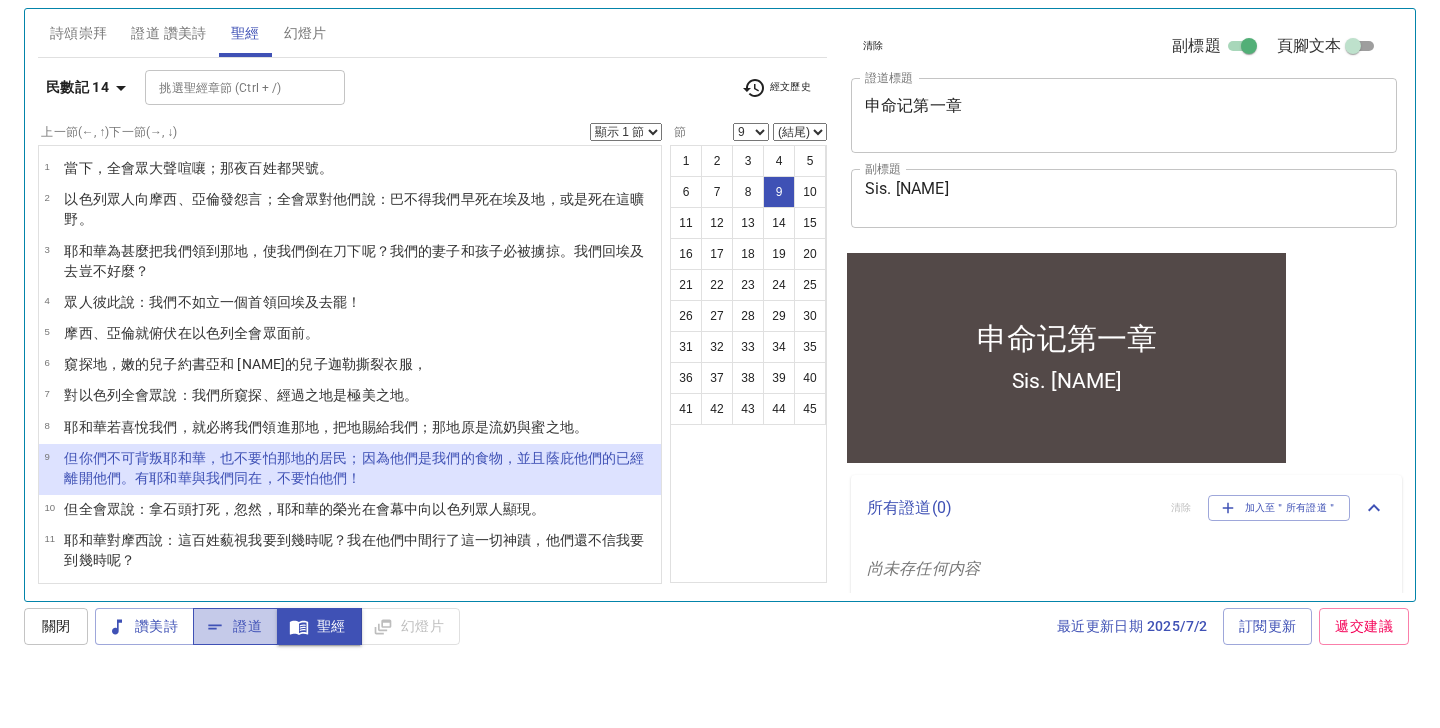click on "證道" at bounding box center [235, 682] 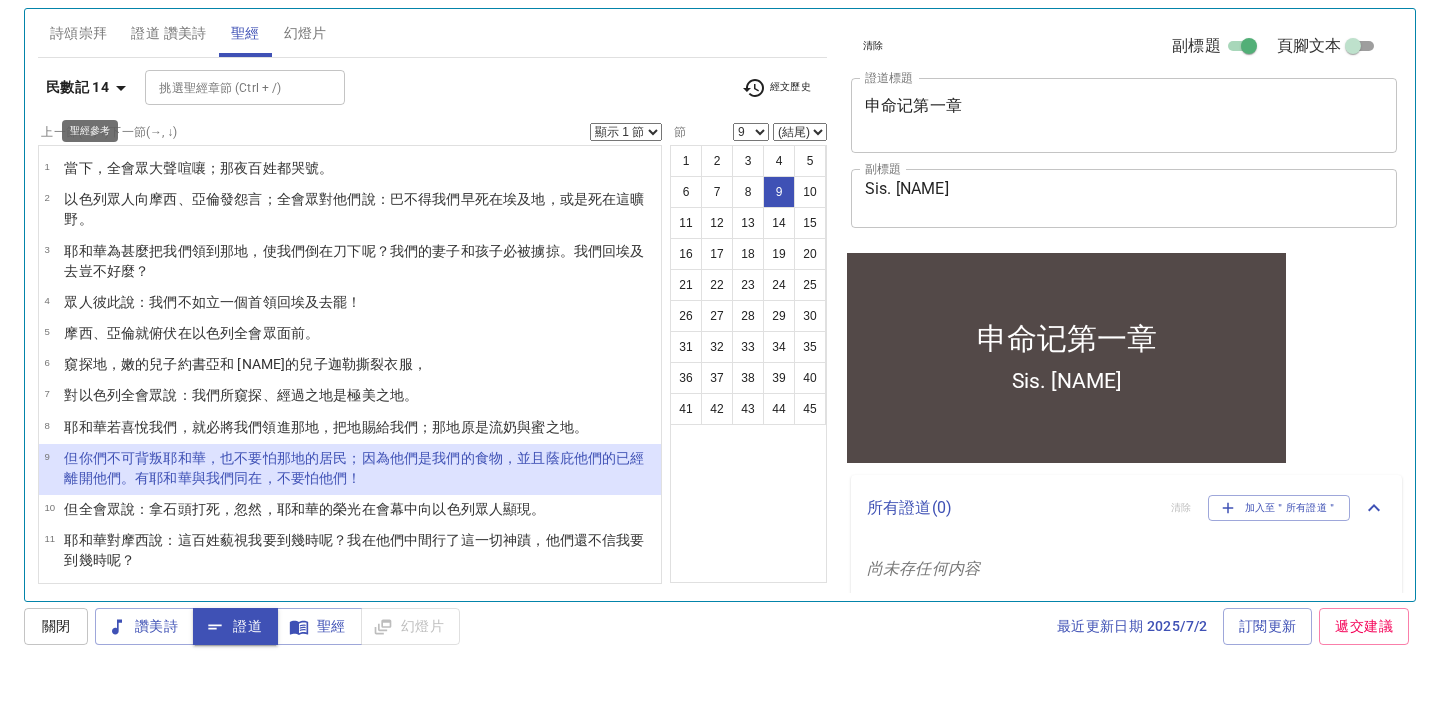 click 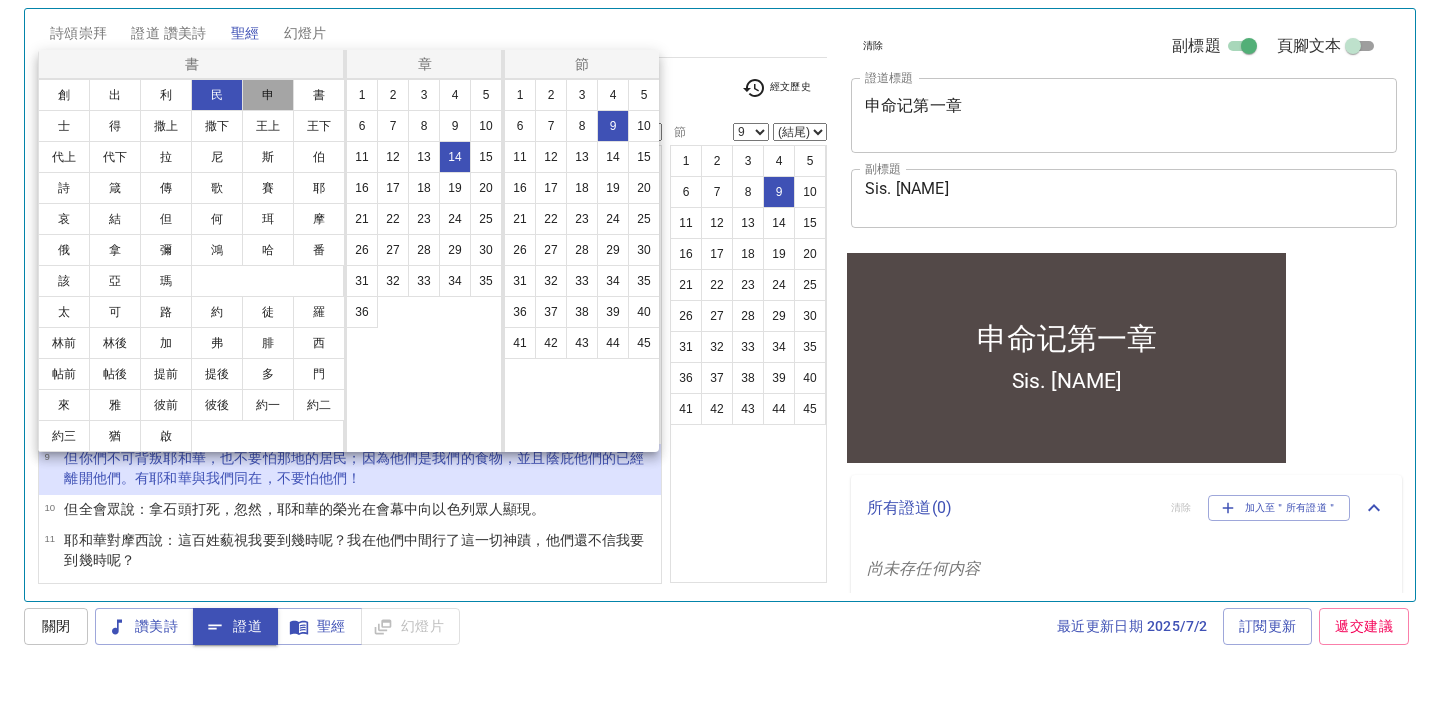click on "申" at bounding box center [268, 151] 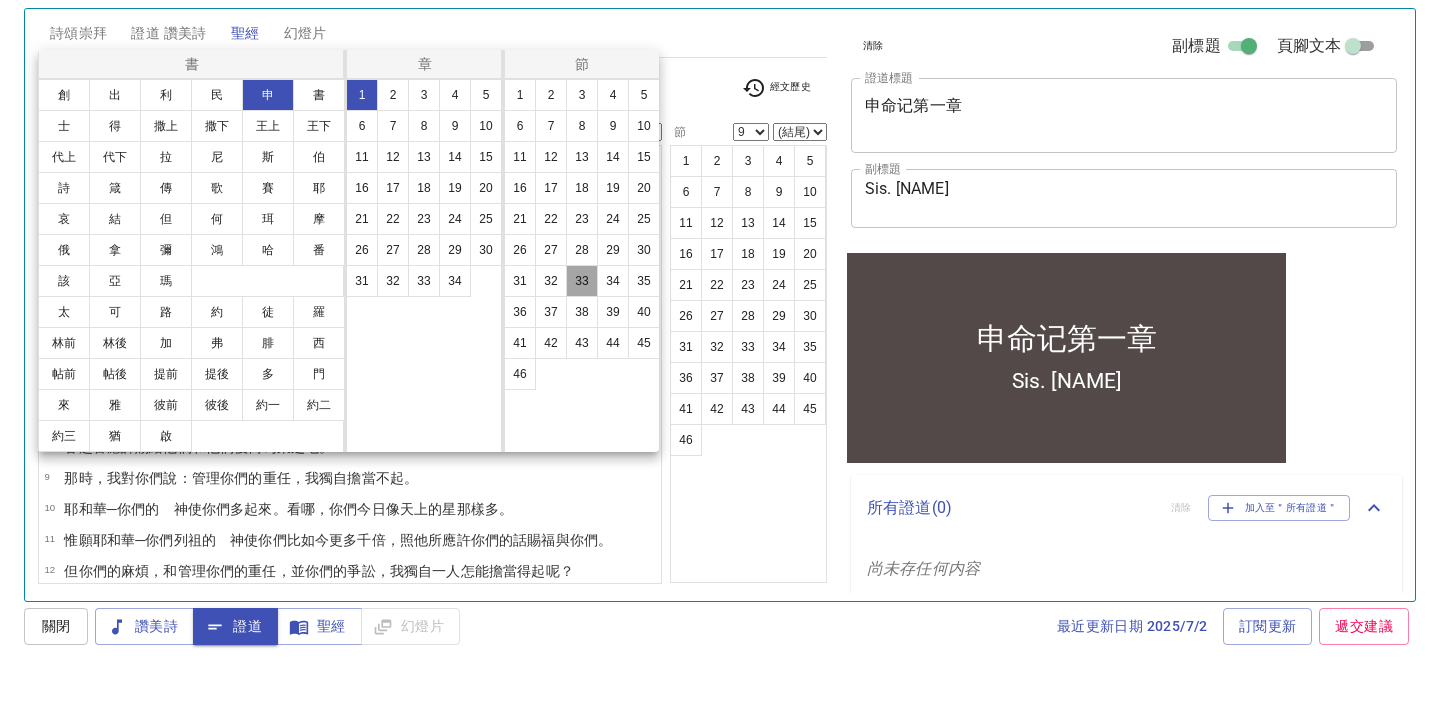 click on "33" at bounding box center (582, 337) 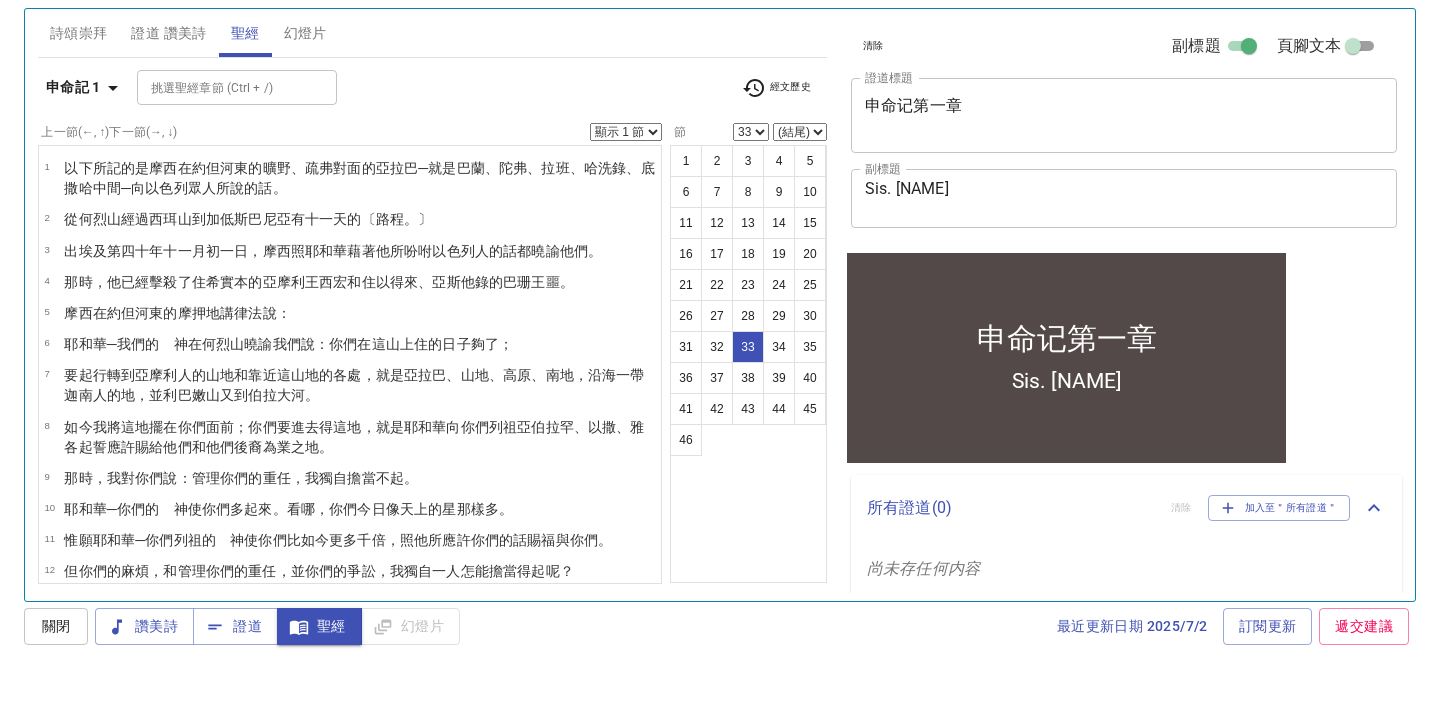 scroll, scrollTop: 1093, scrollLeft: 0, axis: vertical 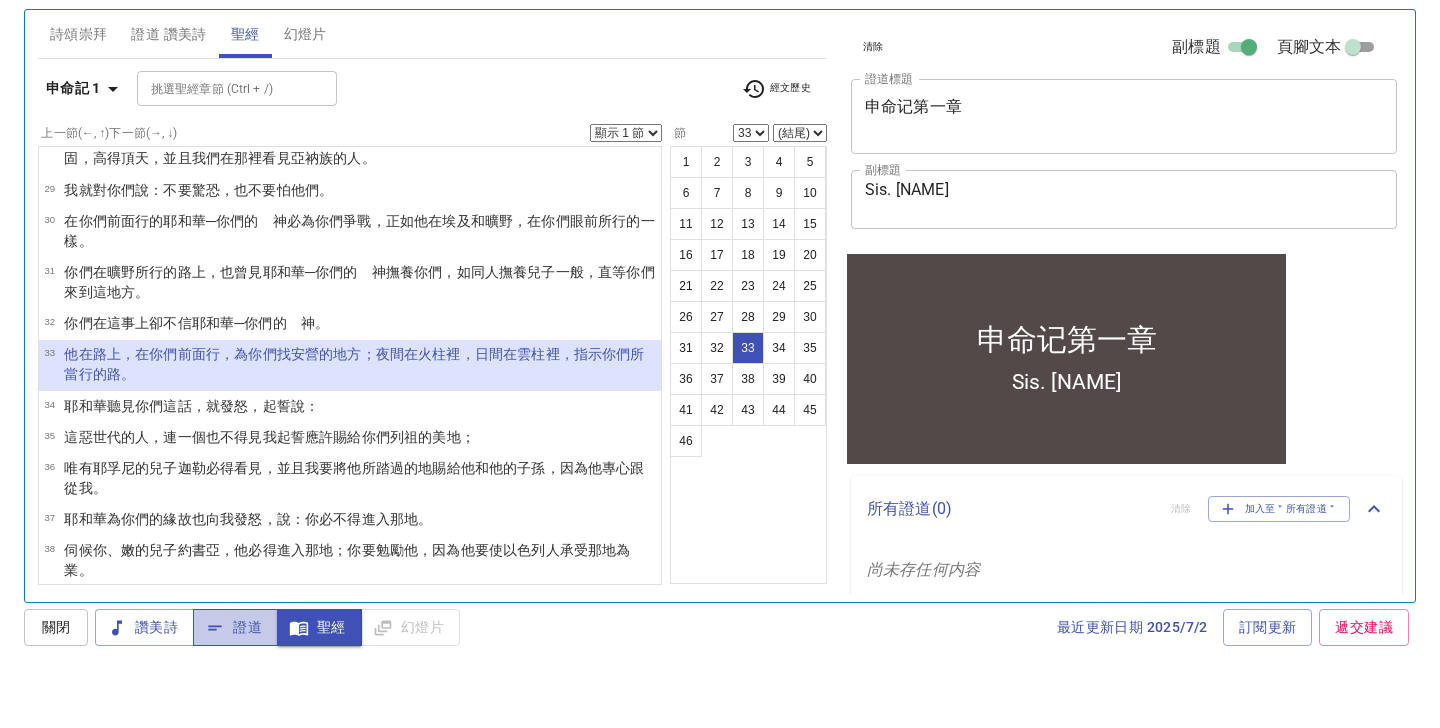 click on "證道" at bounding box center [235, 682] 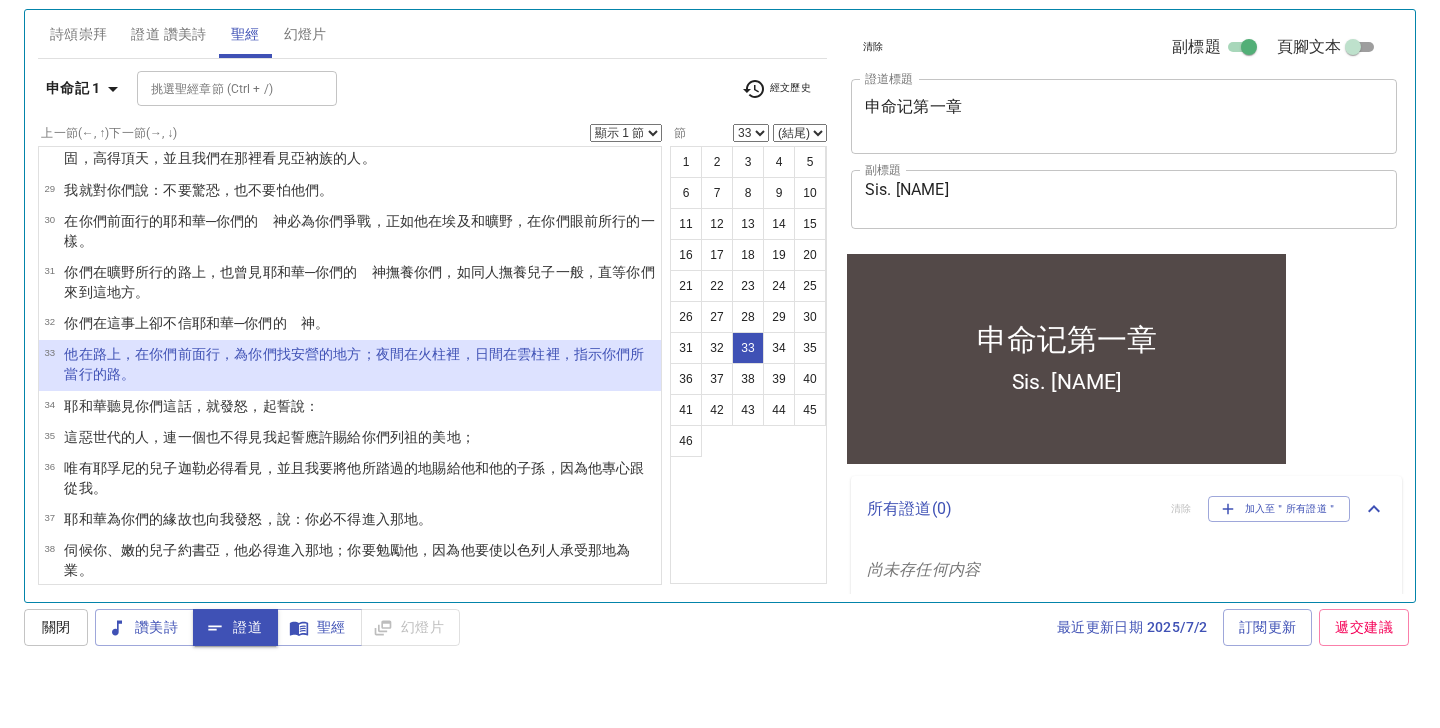 click on "幻燈片" at bounding box center (305, 89) 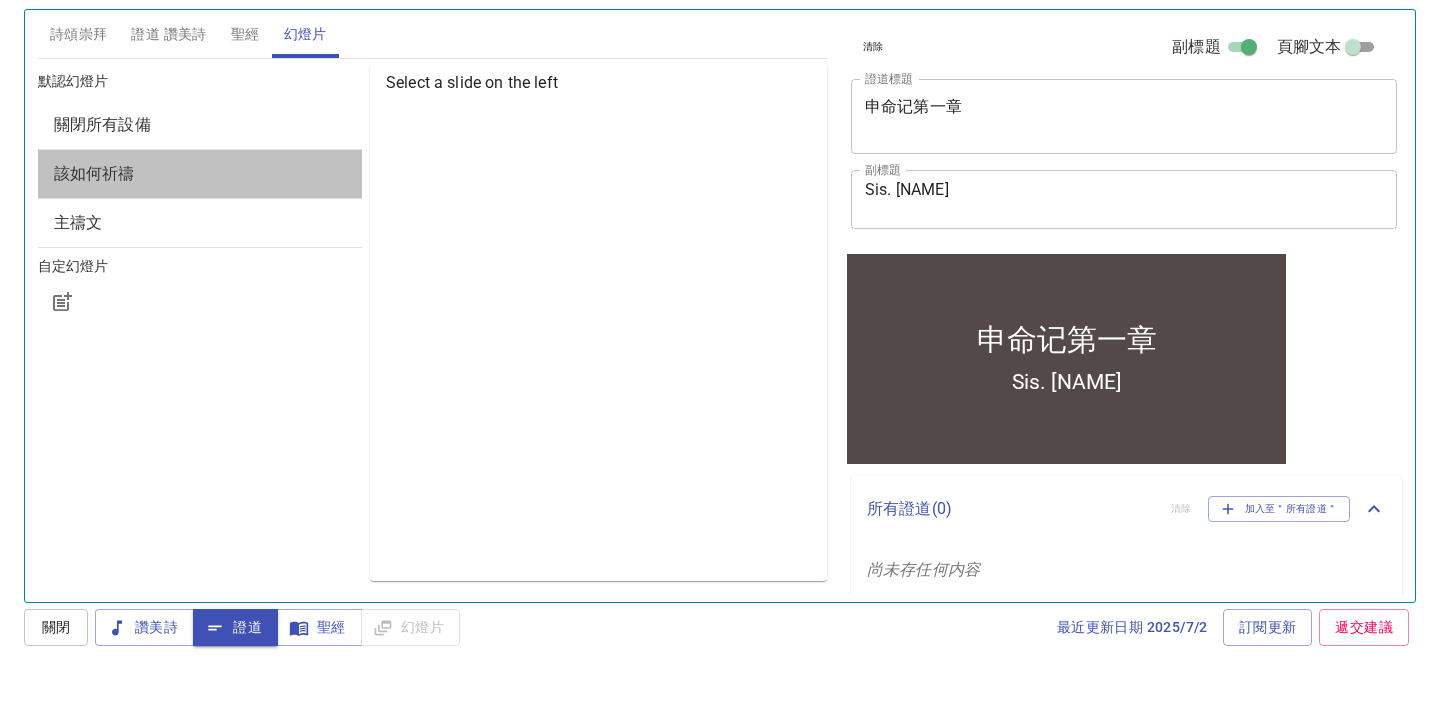 click on "該如何祈禱" at bounding box center [200, 229] 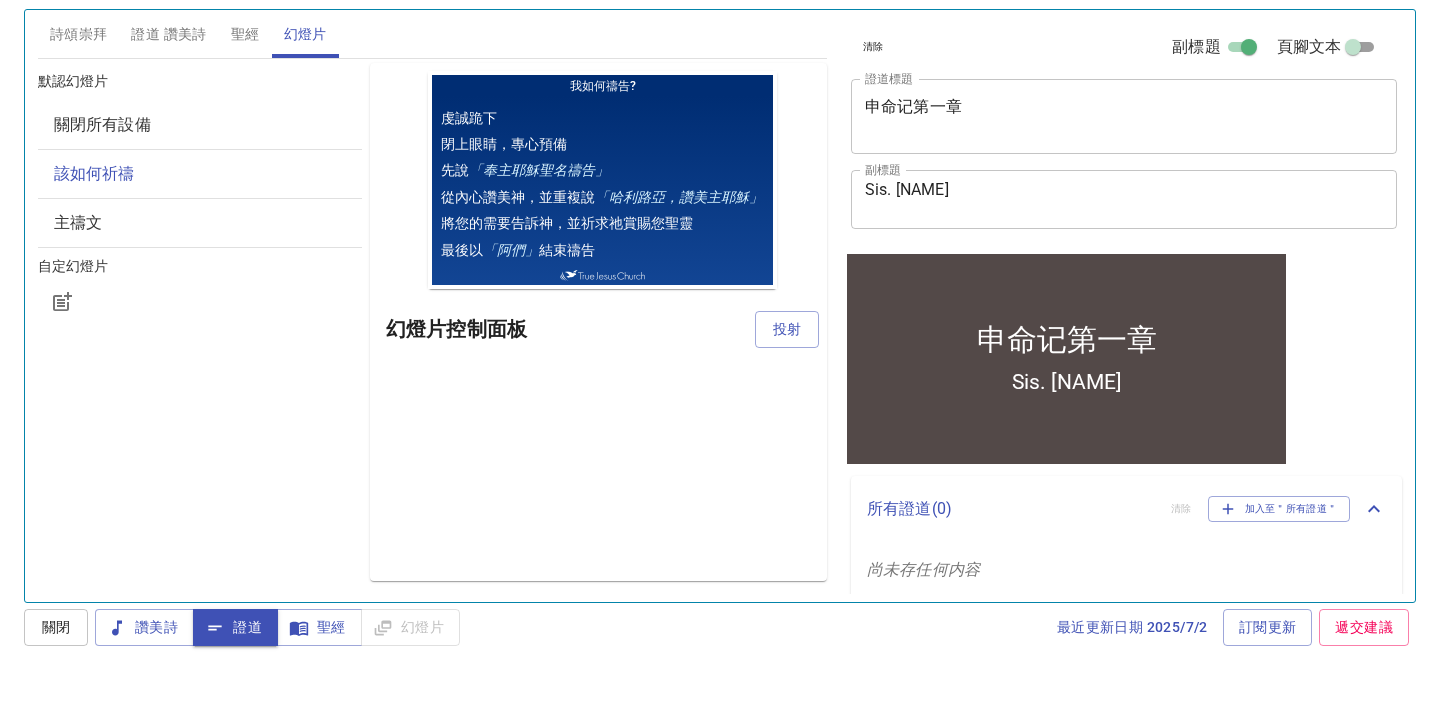 scroll, scrollTop: 0, scrollLeft: 0, axis: both 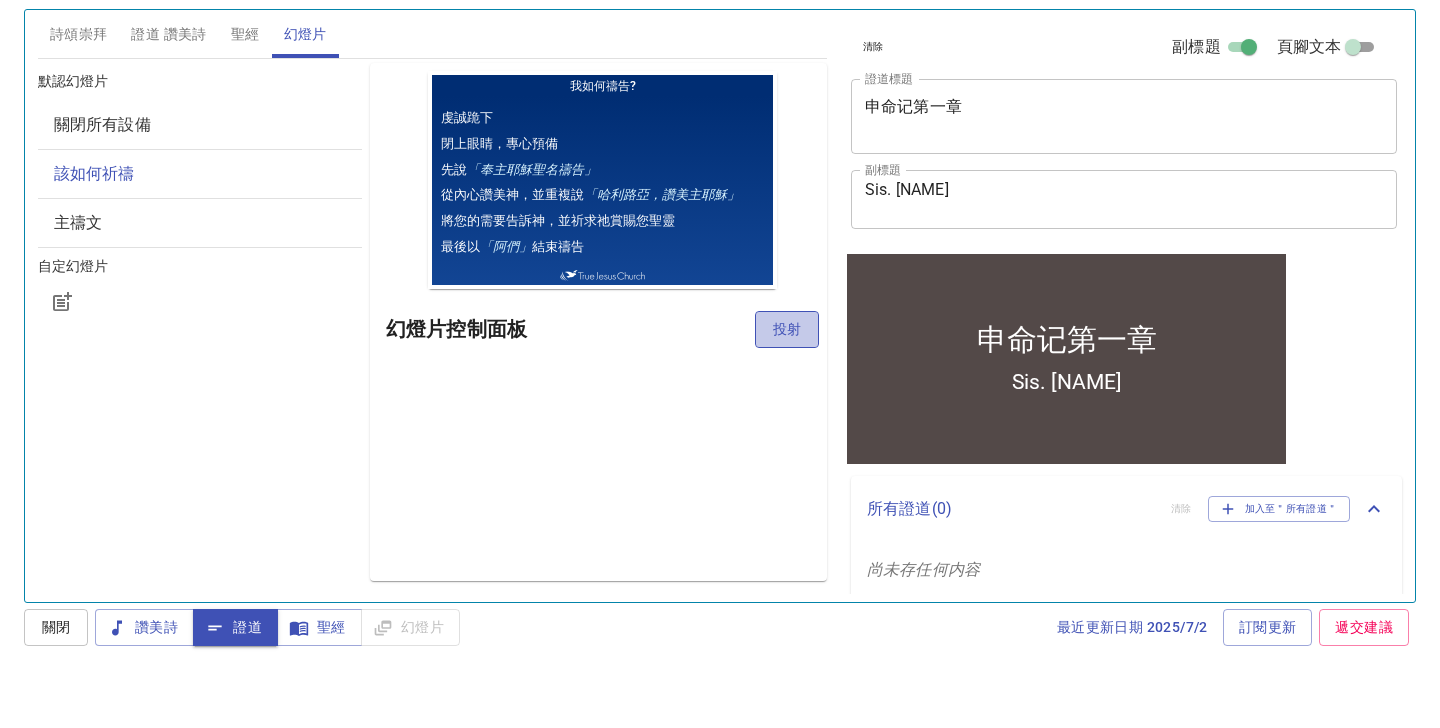 click on "投射" at bounding box center (787, 384) 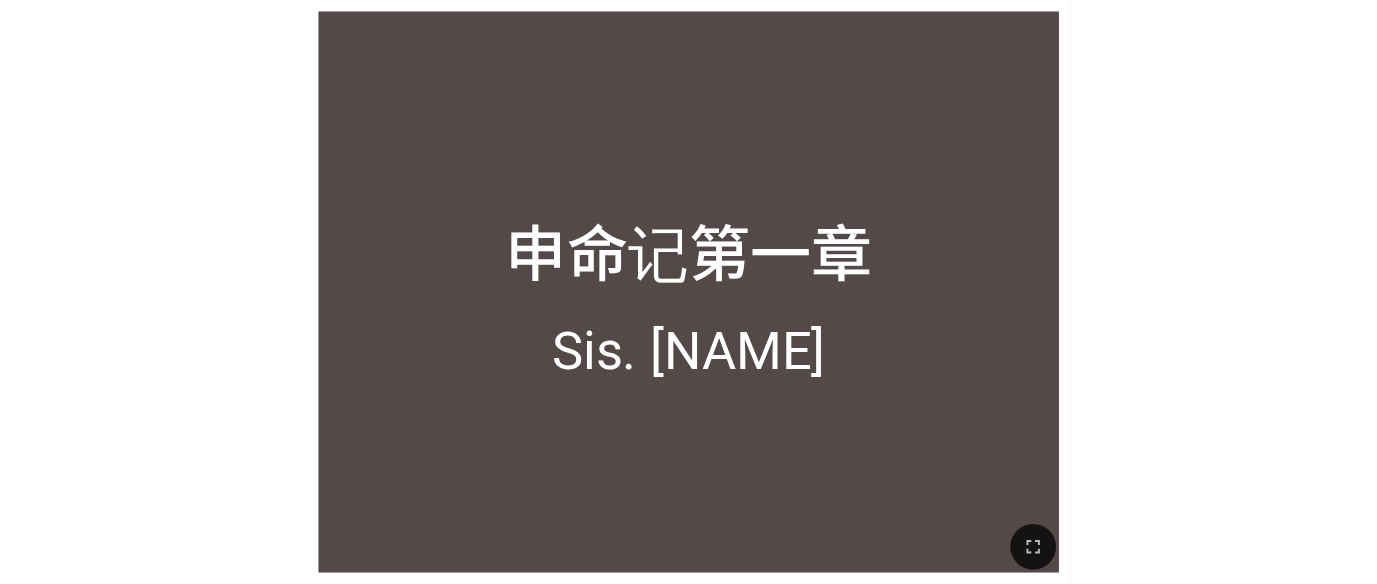scroll, scrollTop: 0, scrollLeft: 0, axis: both 